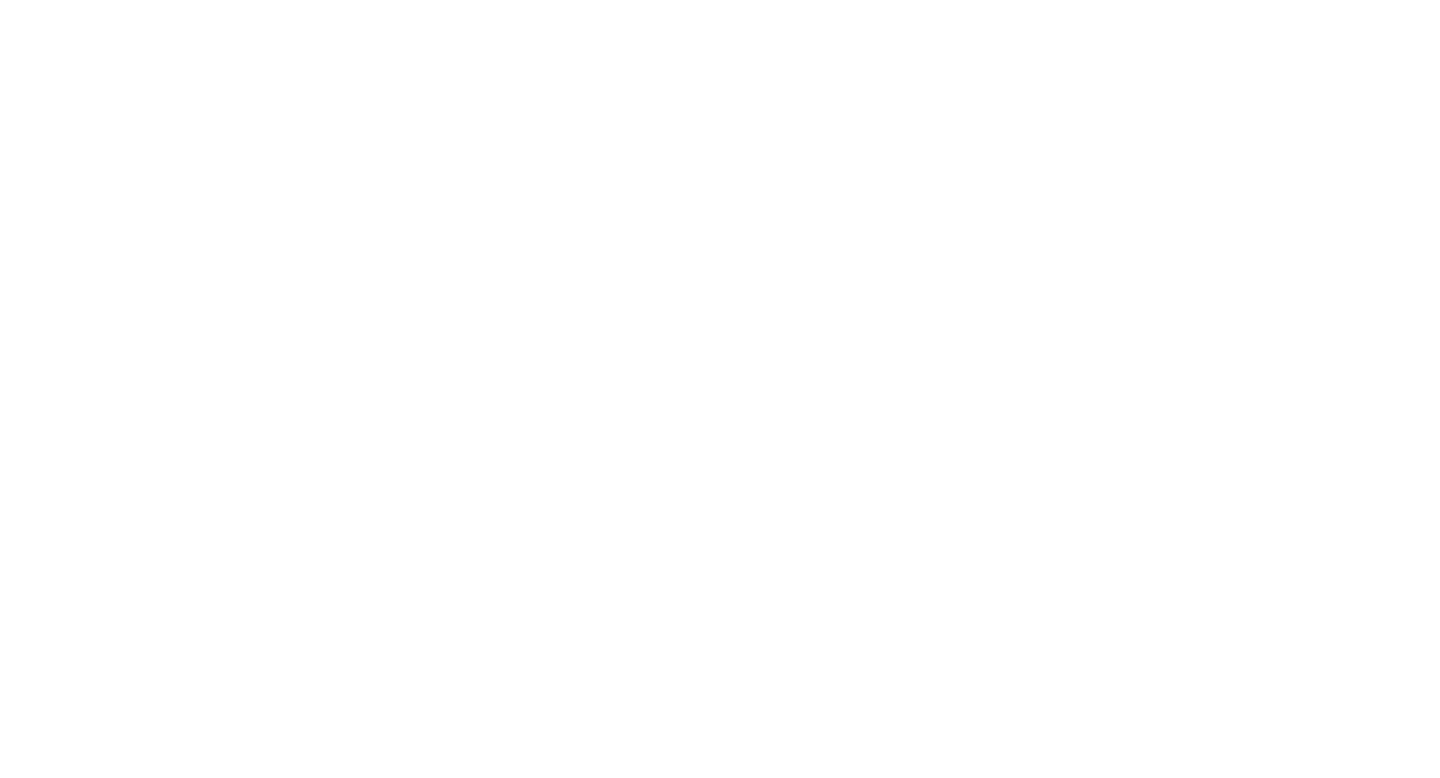 scroll, scrollTop: 0, scrollLeft: 0, axis: both 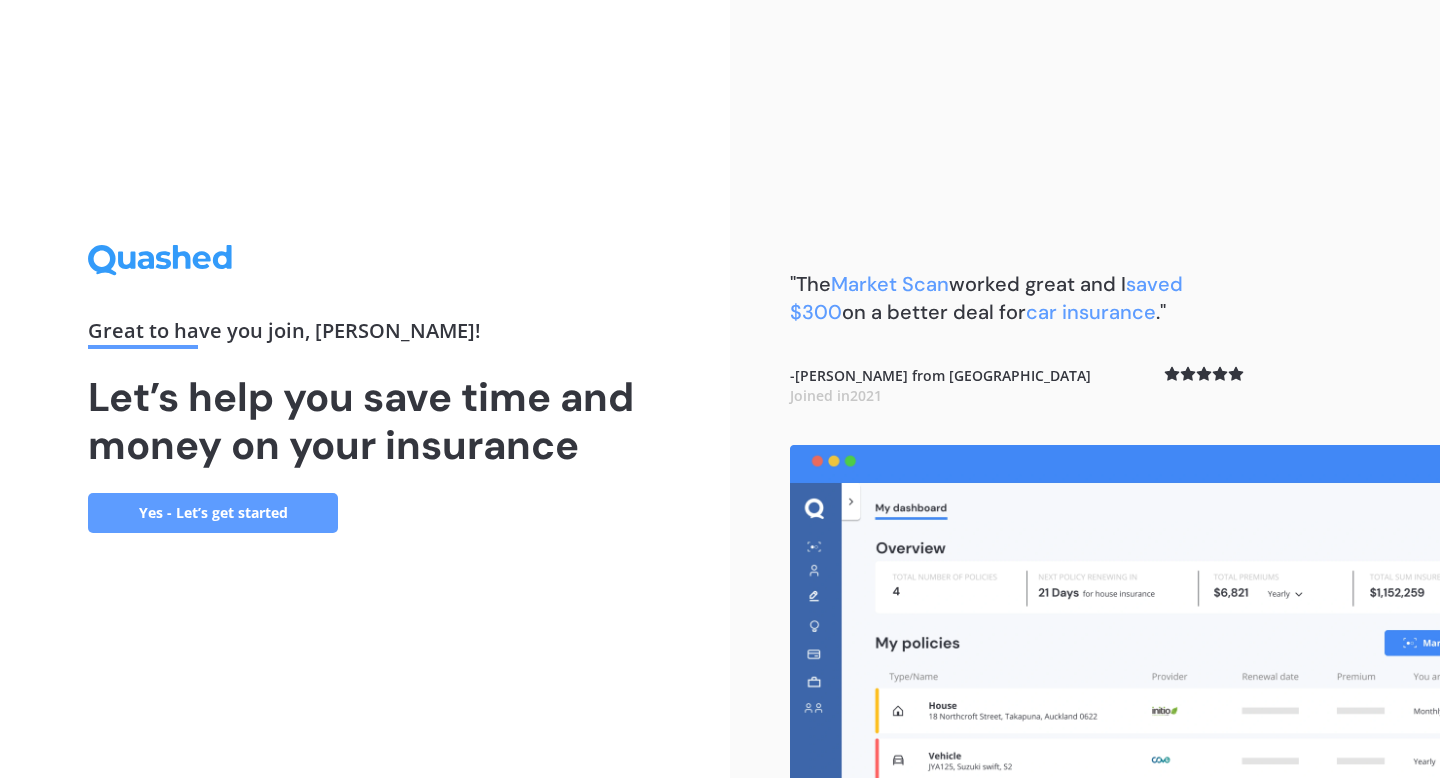 click on "Yes - Let’s get started" at bounding box center (213, 513) 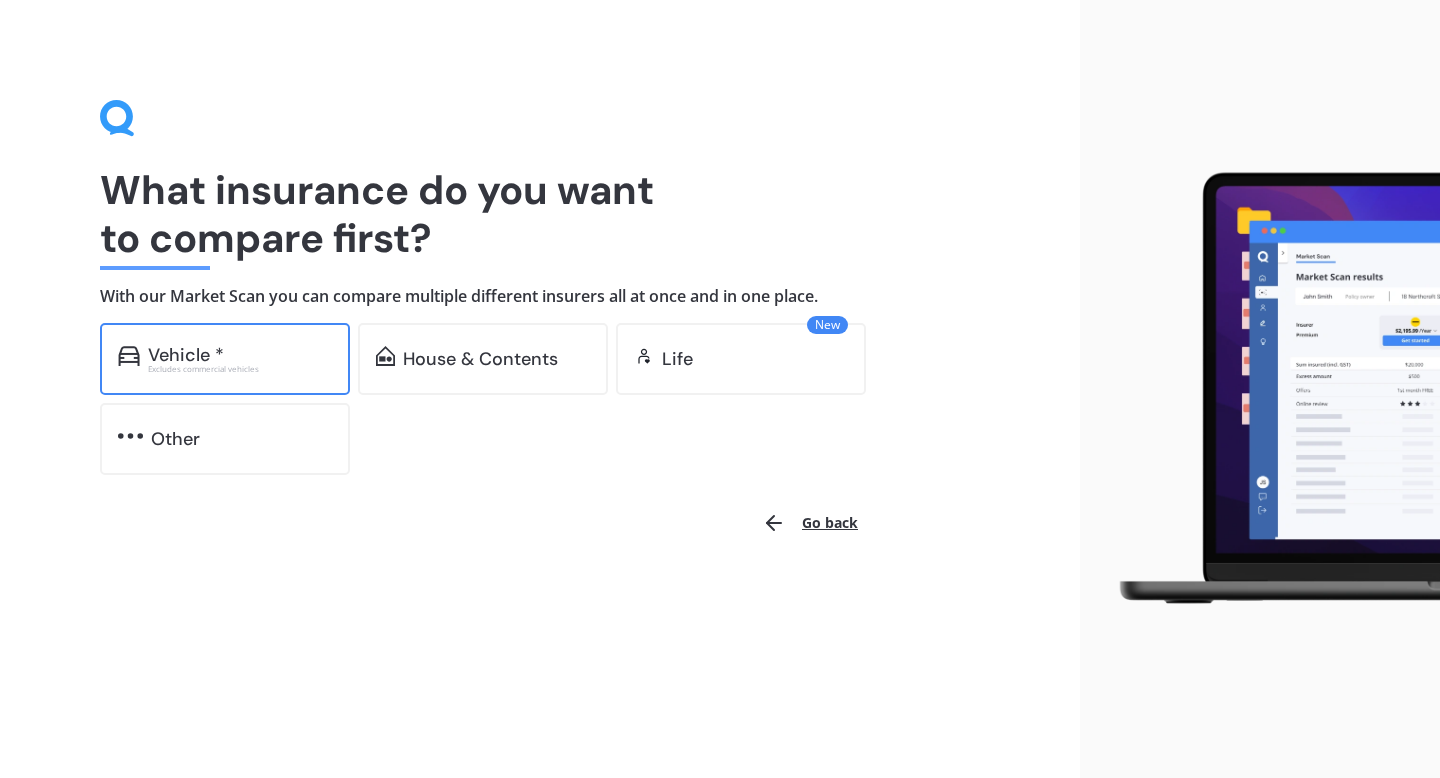 click on "Excludes commercial vehicles" at bounding box center [240, 369] 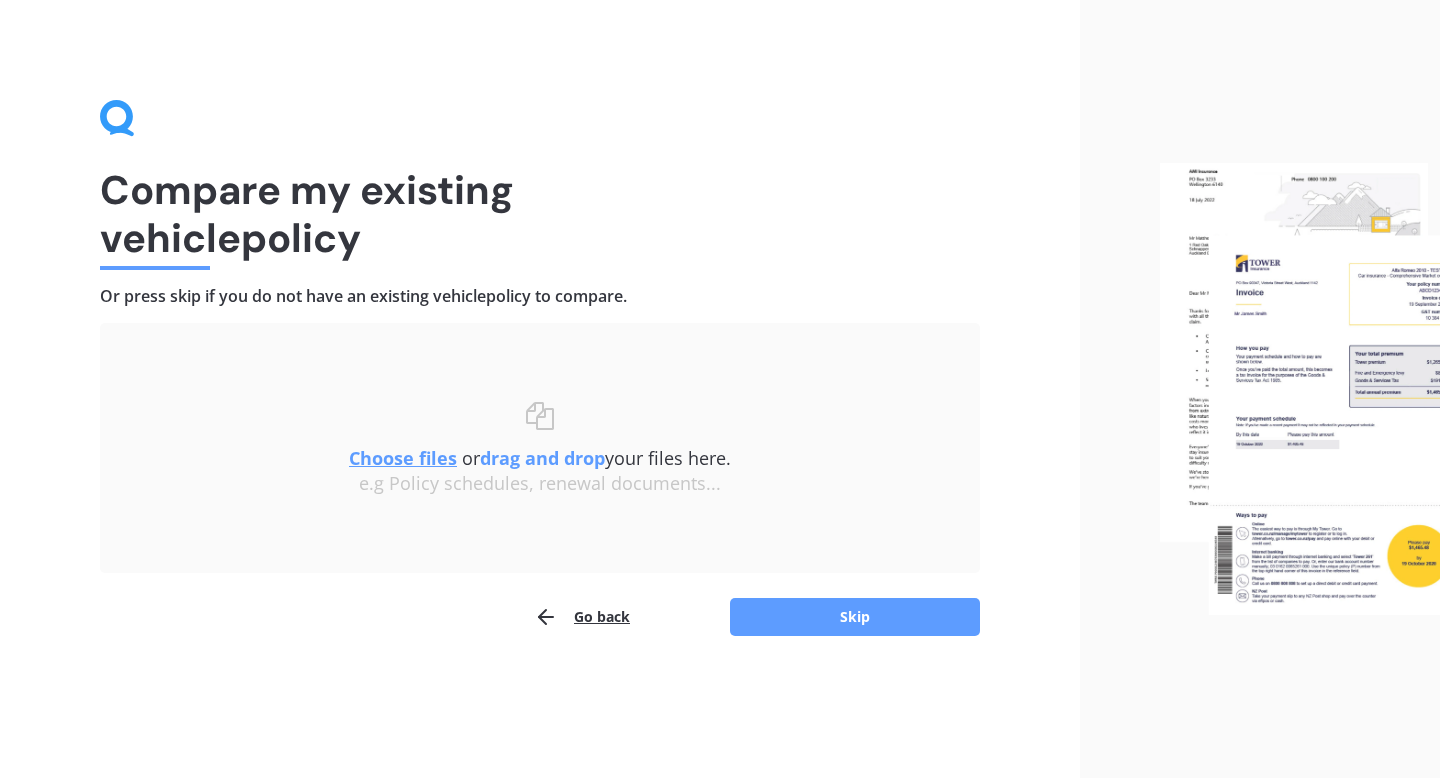 click on "Choose files" at bounding box center (403, 458) 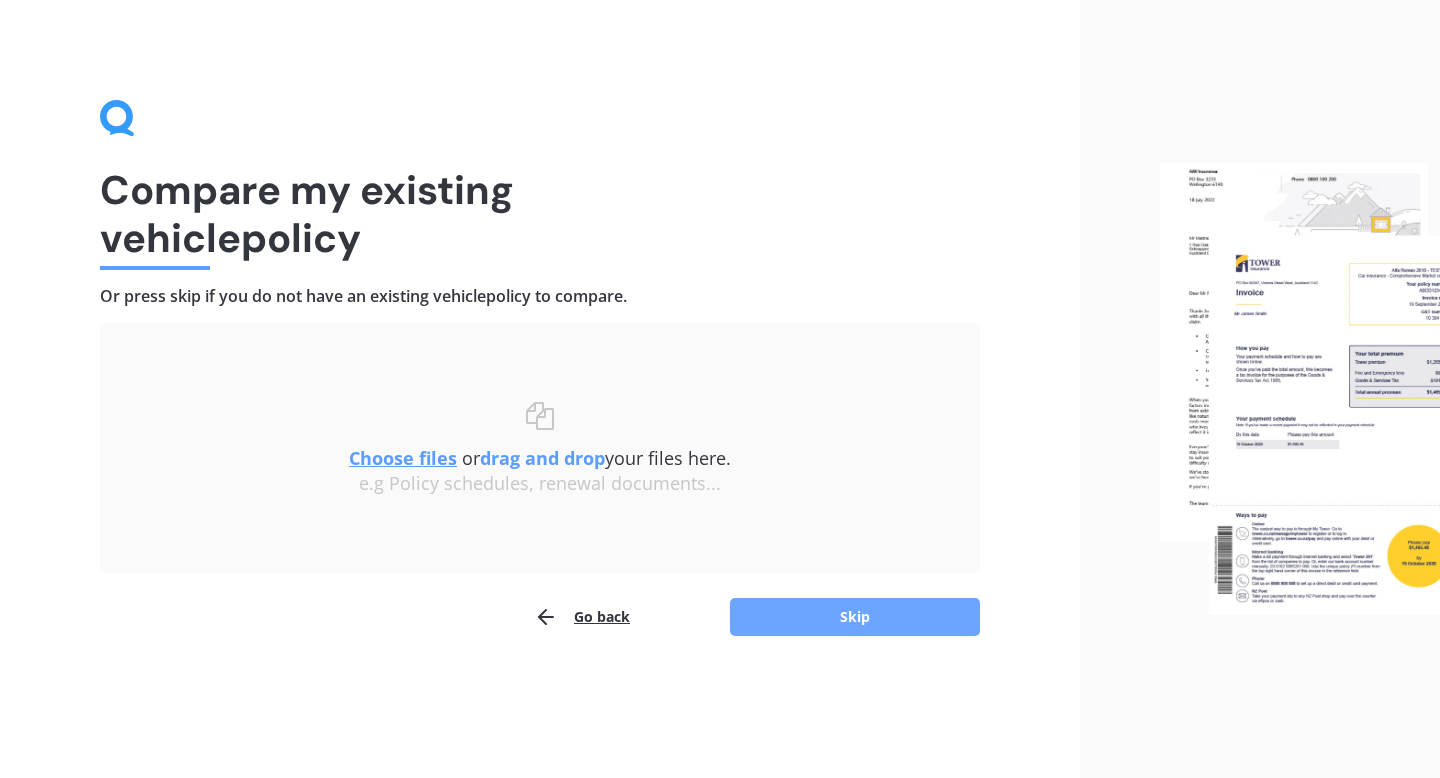 click on "Skip" at bounding box center [855, 617] 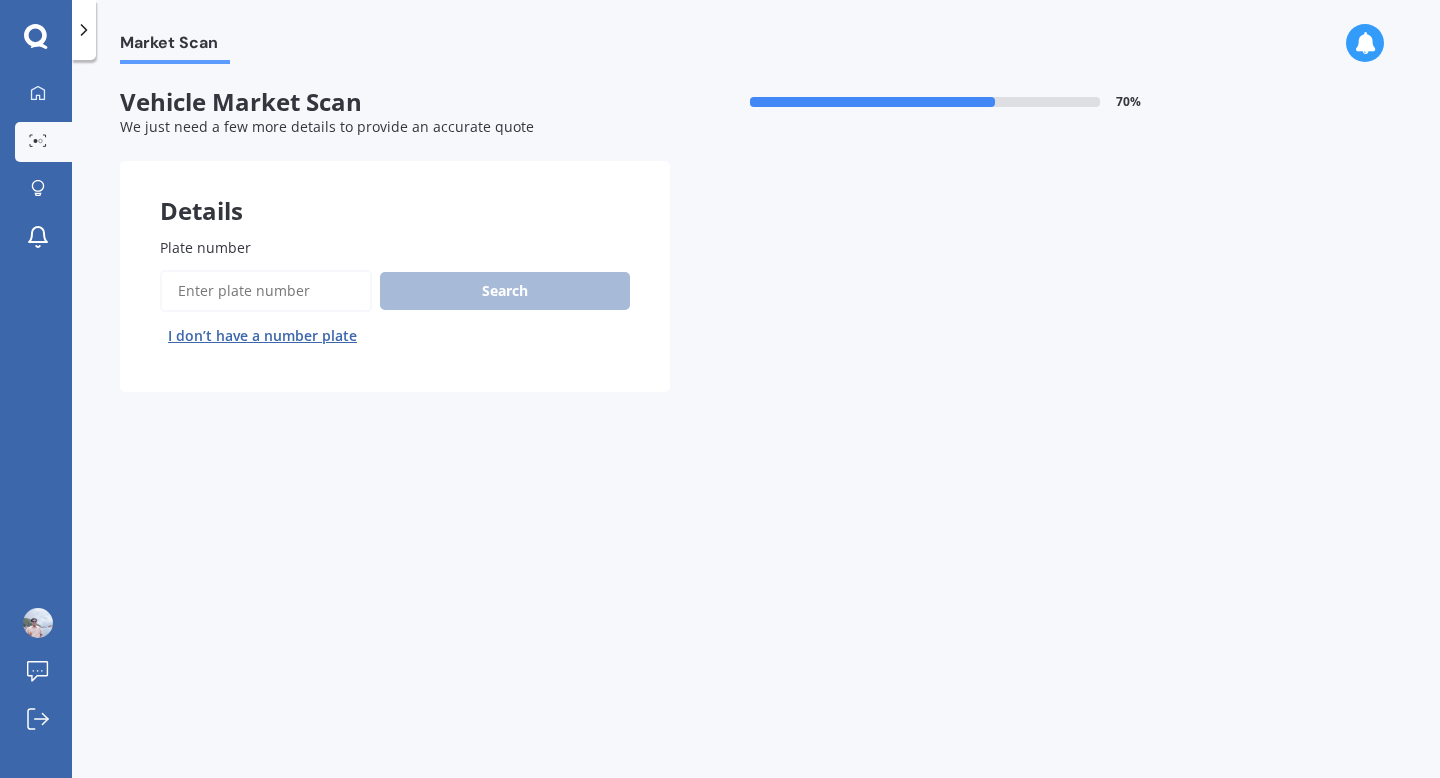 click on "Plate number" at bounding box center (266, 291) 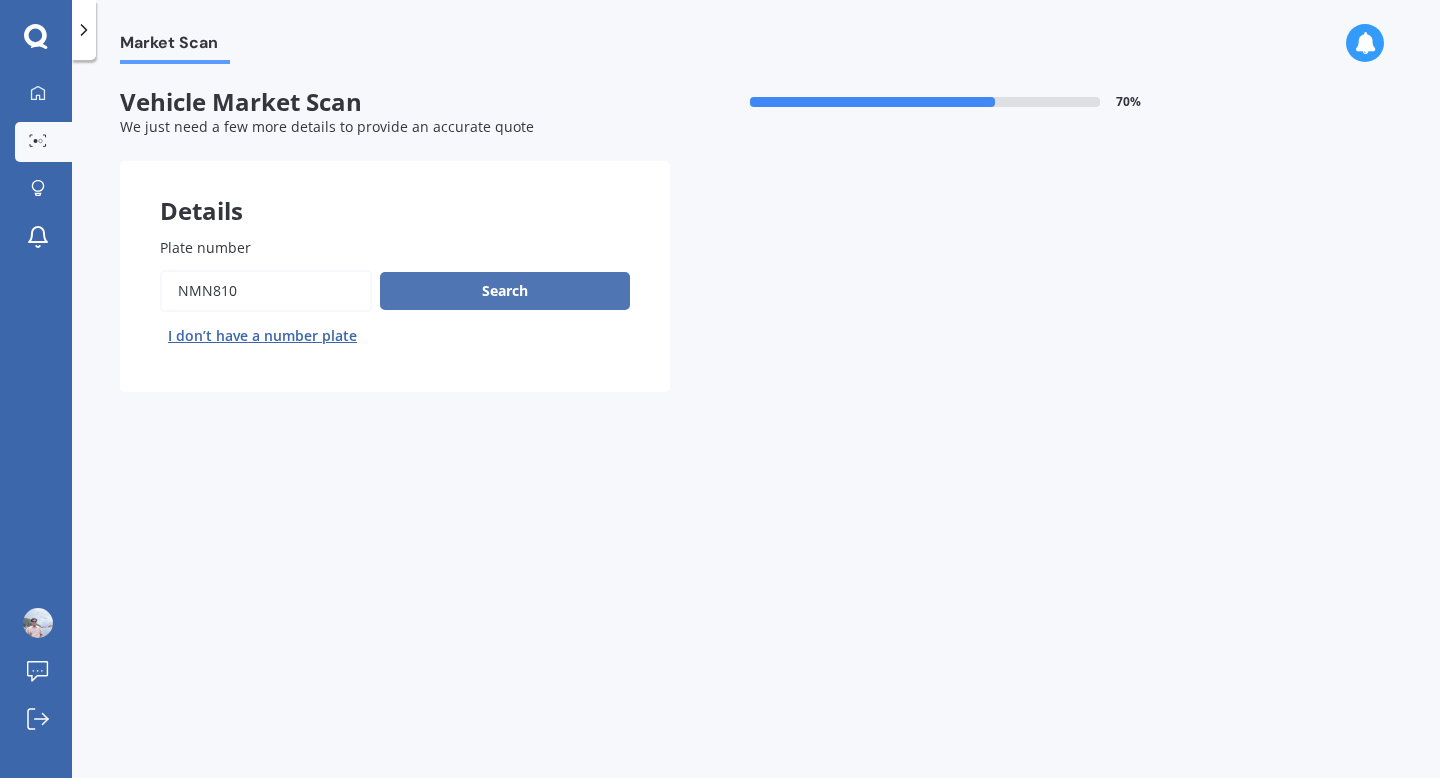 type on "nmn810" 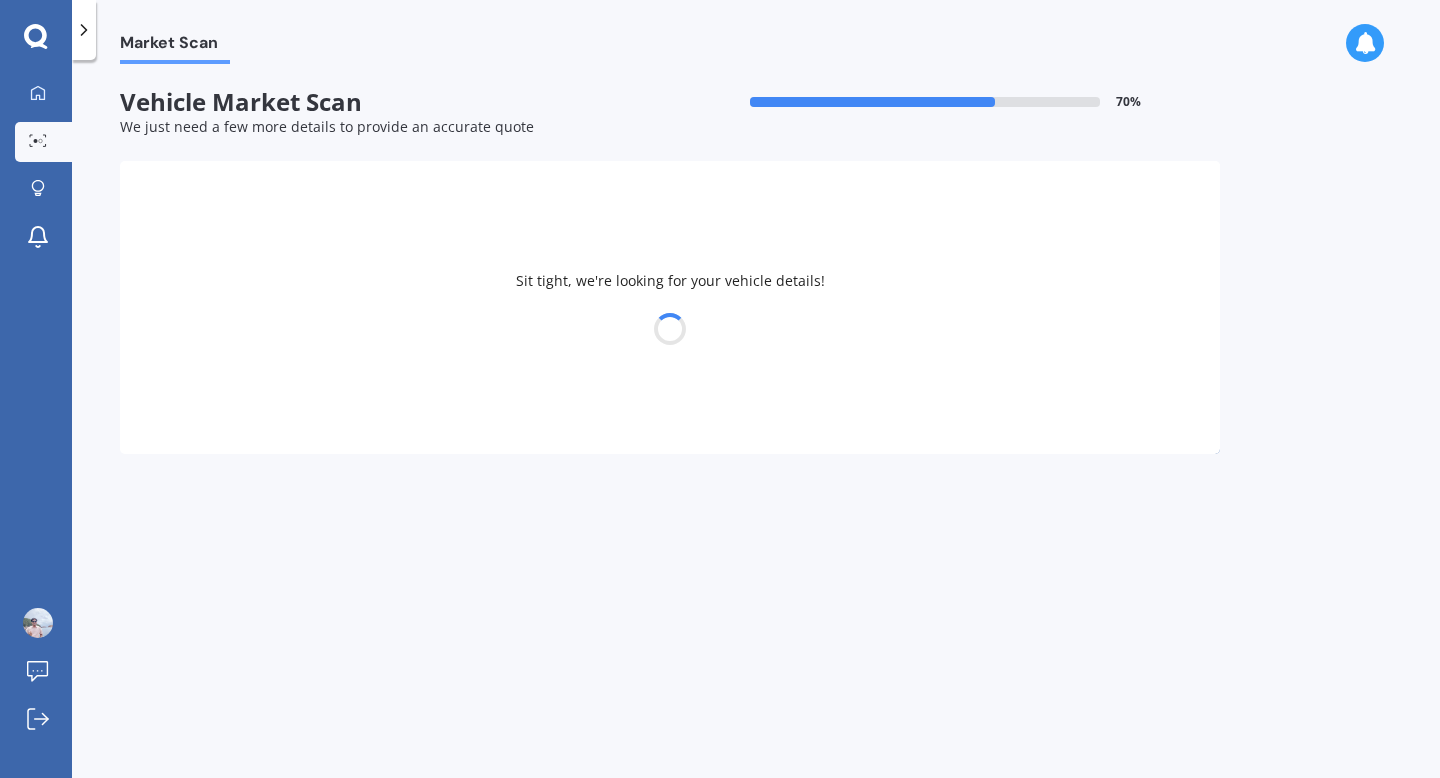 select on "AUDI" 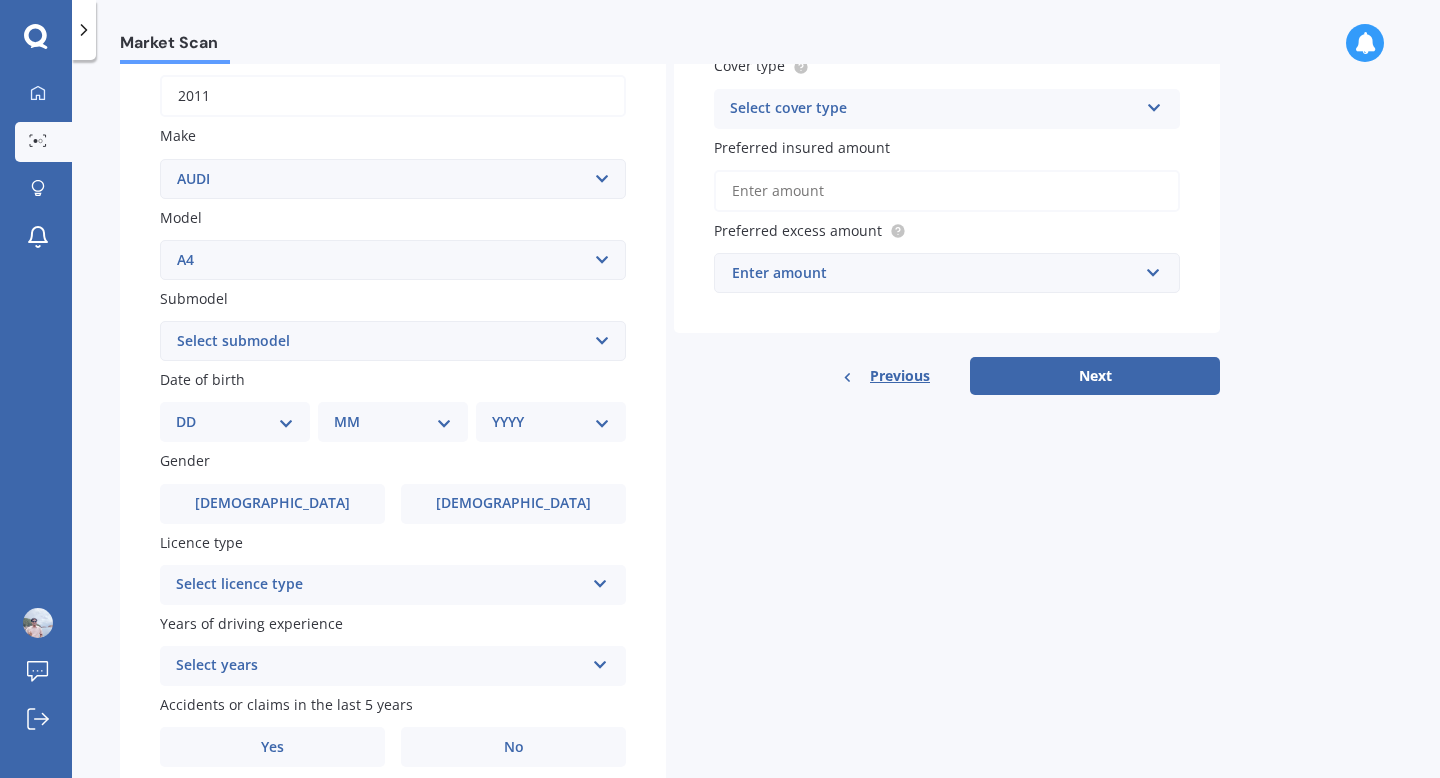 scroll, scrollTop: 316, scrollLeft: 0, axis: vertical 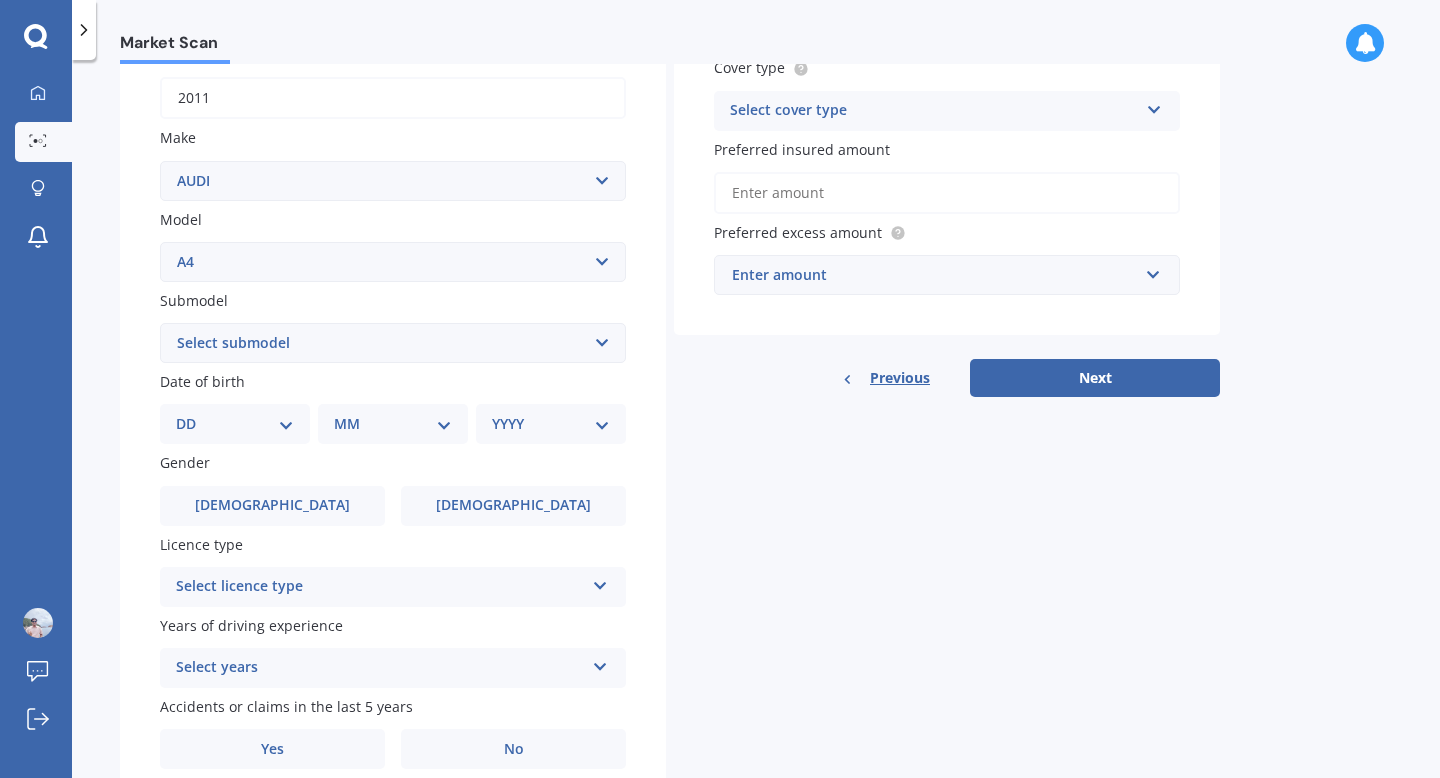 click on "Select licence type NZ Full NZ Restricted NZ Learners [GEOGRAPHIC_DATA] [GEOGRAPHIC_DATA] [GEOGRAPHIC_DATA] [GEOGRAPHIC_DATA] International / Other overseas licence" at bounding box center (393, 587) 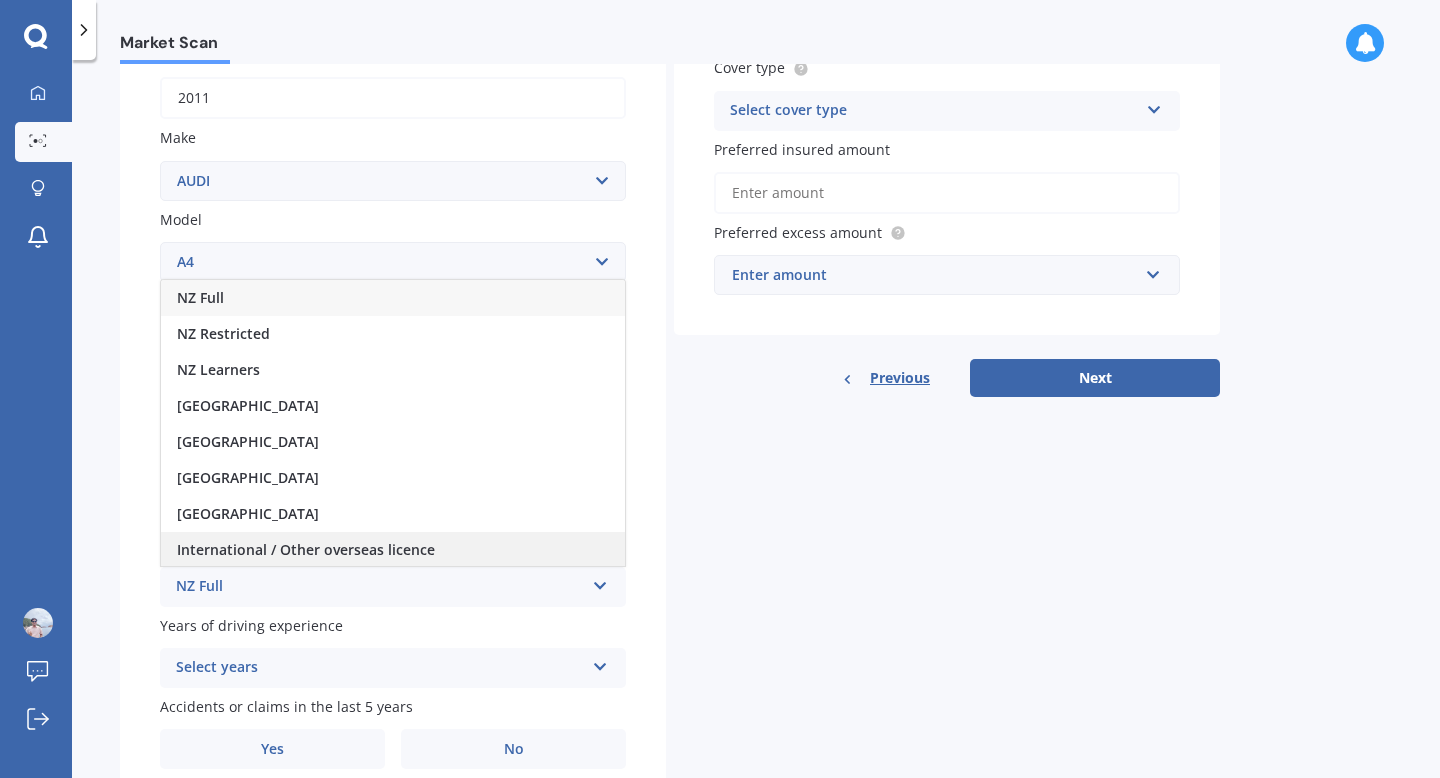 click on "International / Other overseas licence" at bounding box center [306, 549] 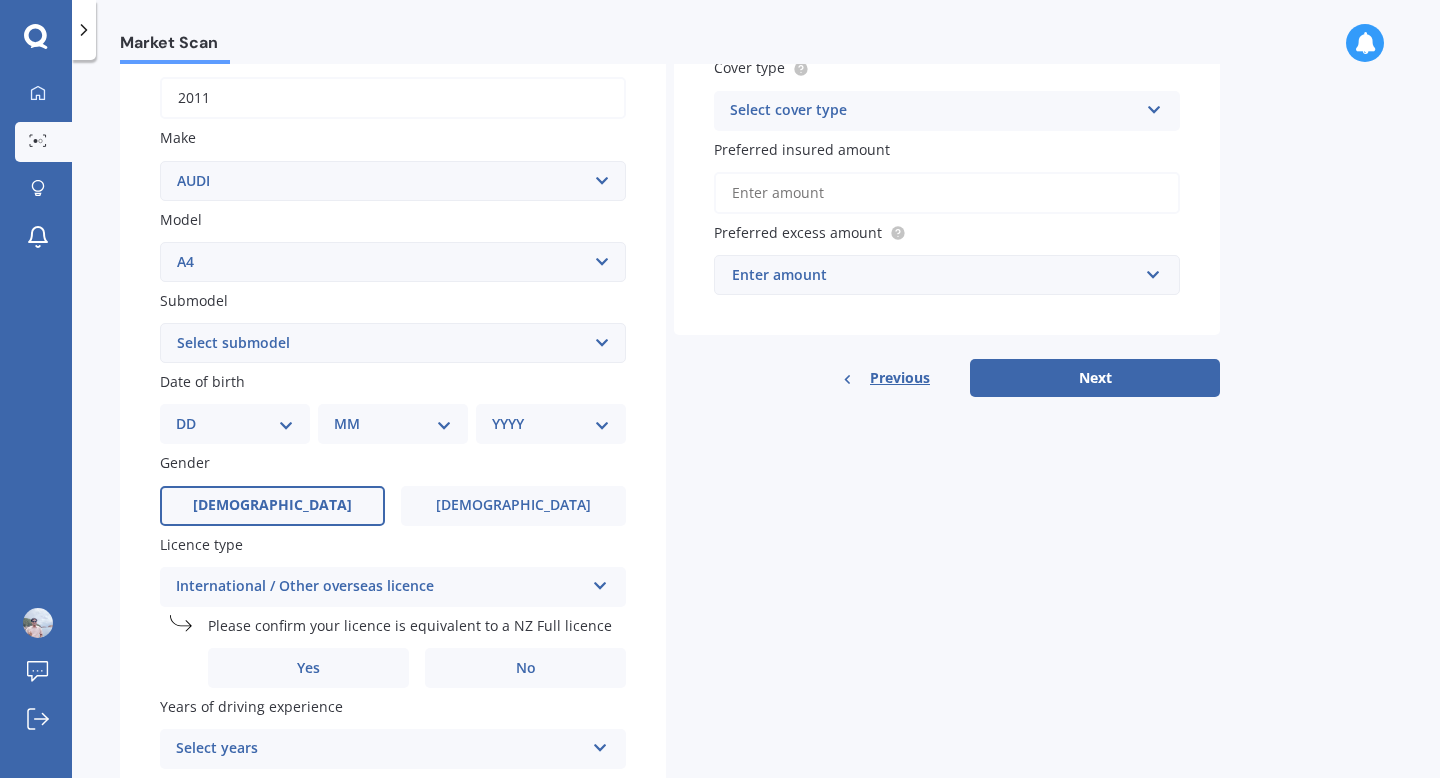 click on "[DEMOGRAPHIC_DATA]" at bounding box center (272, 506) 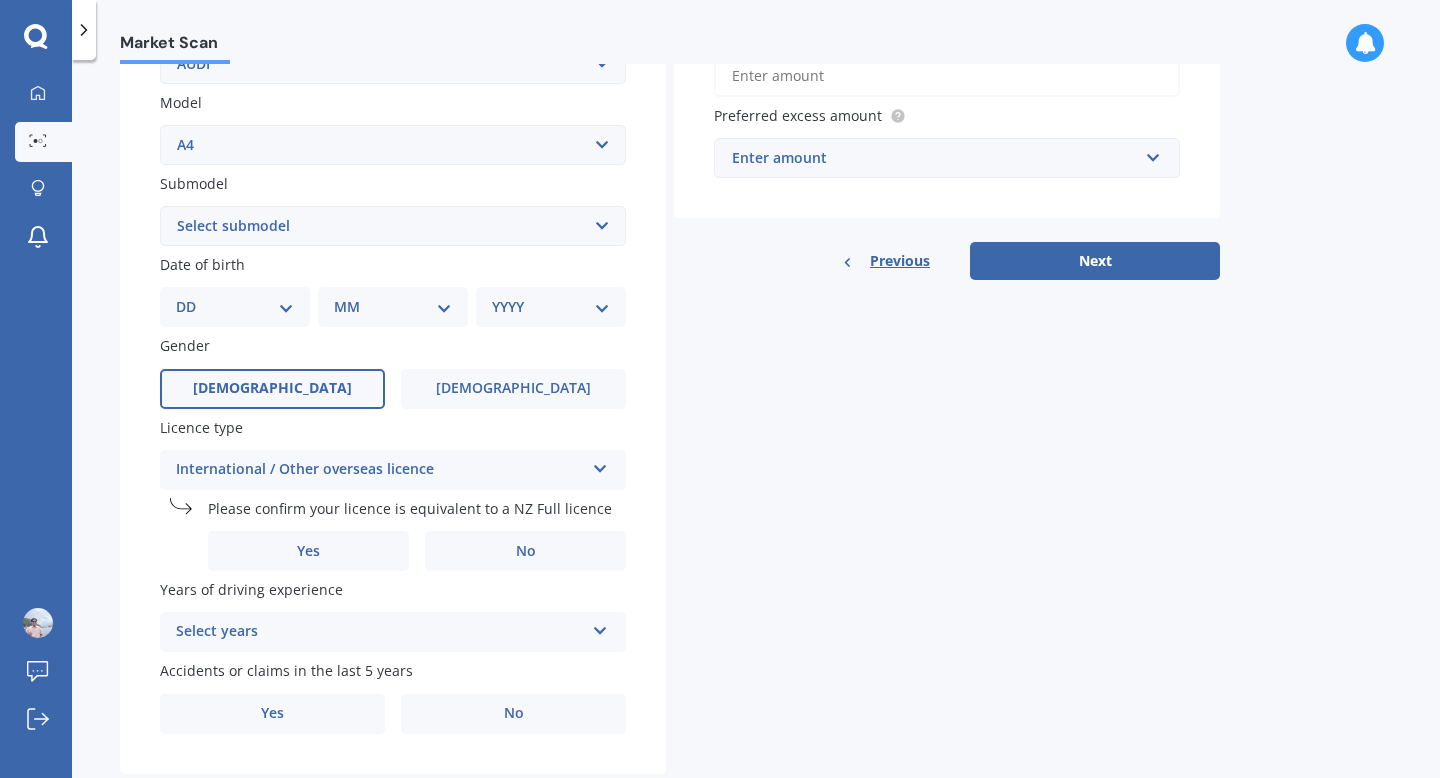 scroll, scrollTop: 437, scrollLeft: 0, axis: vertical 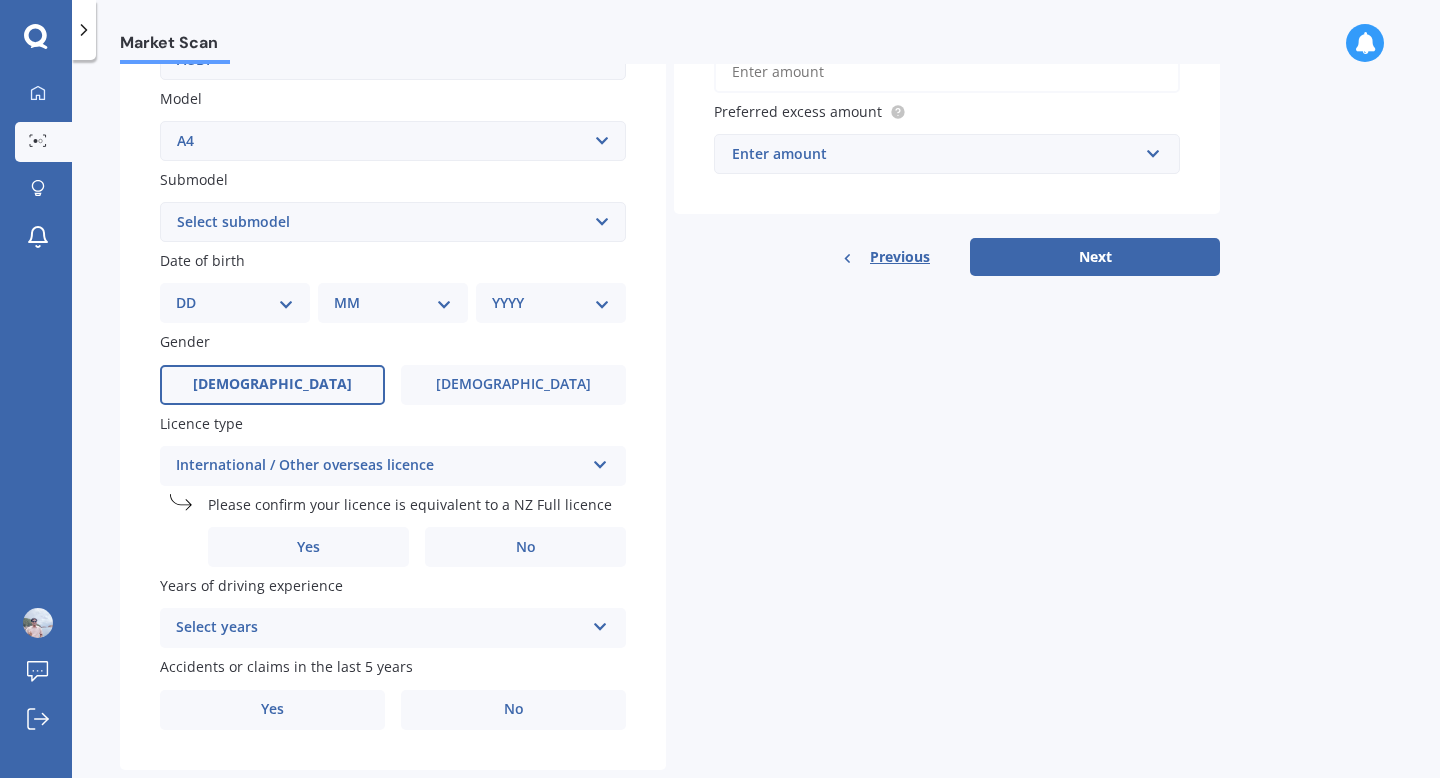 click on "Select years" at bounding box center [380, 628] 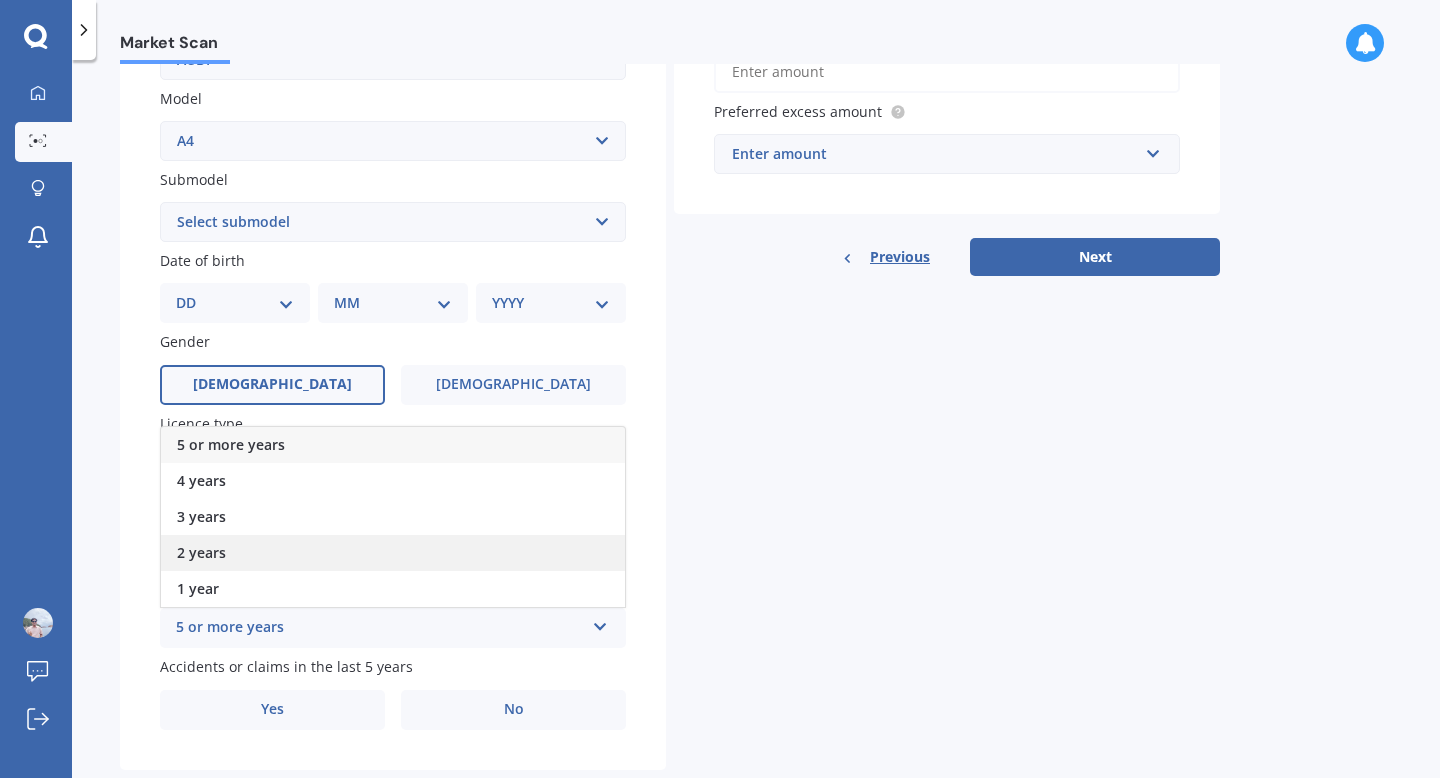 click on "2 years" at bounding box center (393, 553) 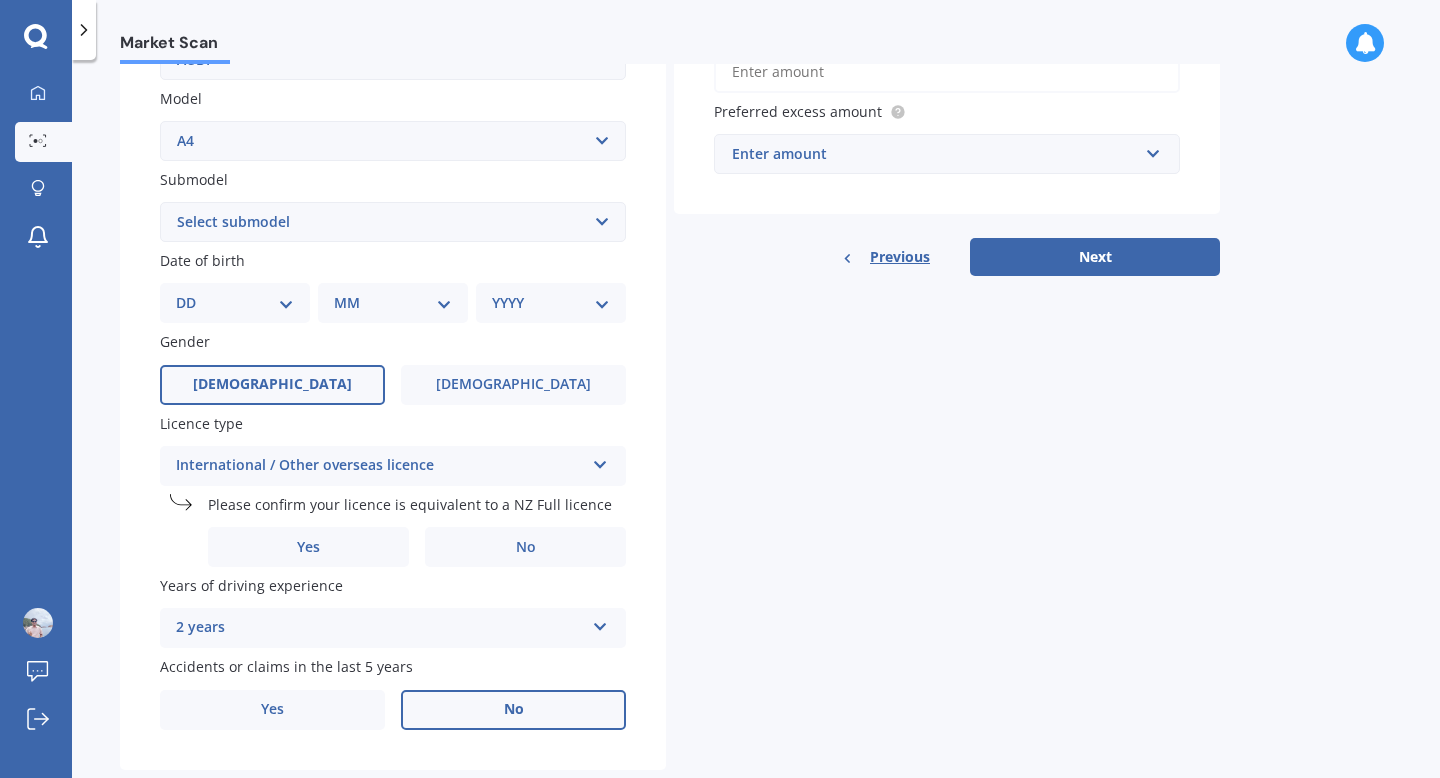 click on "No" at bounding box center [513, 710] 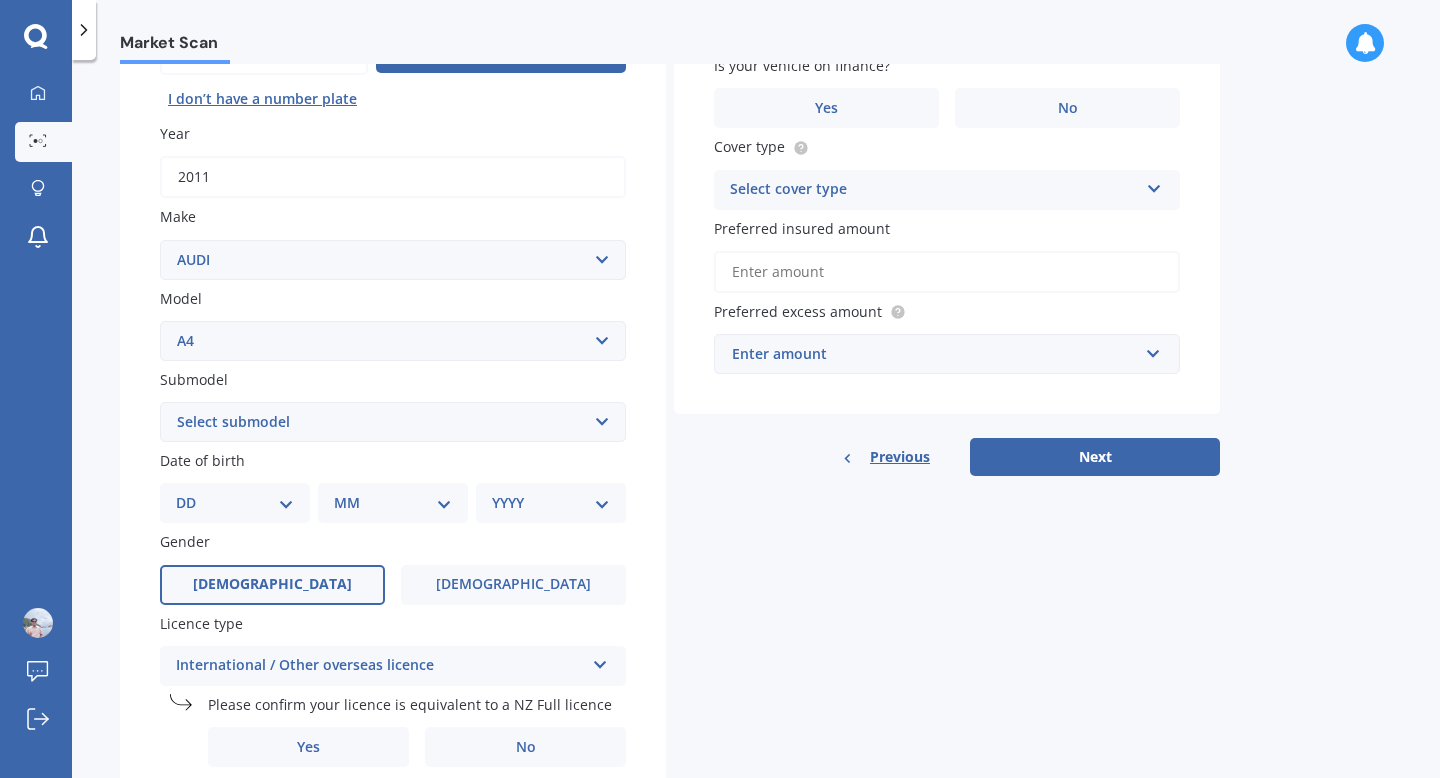 scroll, scrollTop: 234, scrollLeft: 0, axis: vertical 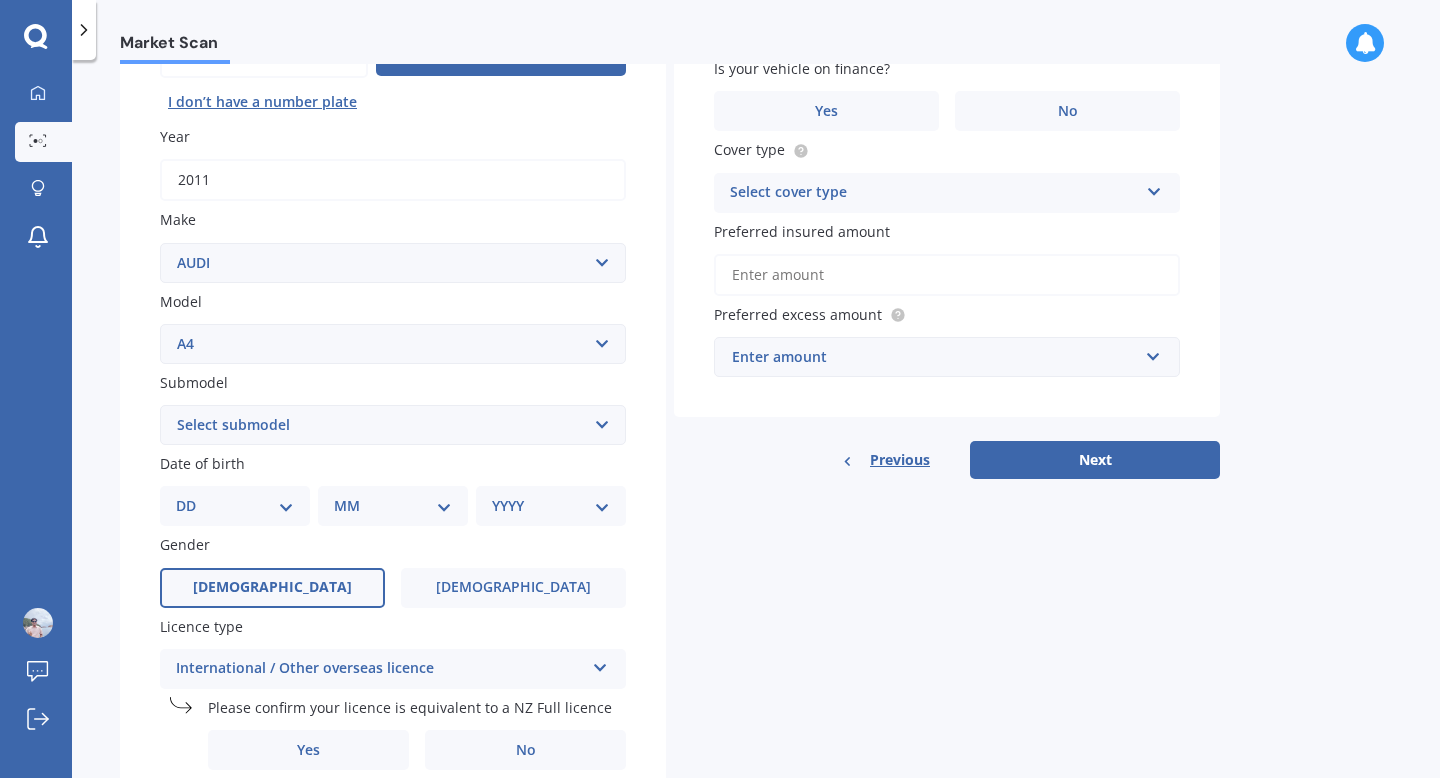 click on "DD 01 02 03 04 05 06 07 08 09 10 11 12 13 14 15 16 17 18 19 20 21 22 23 24 25 26 27 28 29 30 31" at bounding box center [235, 506] 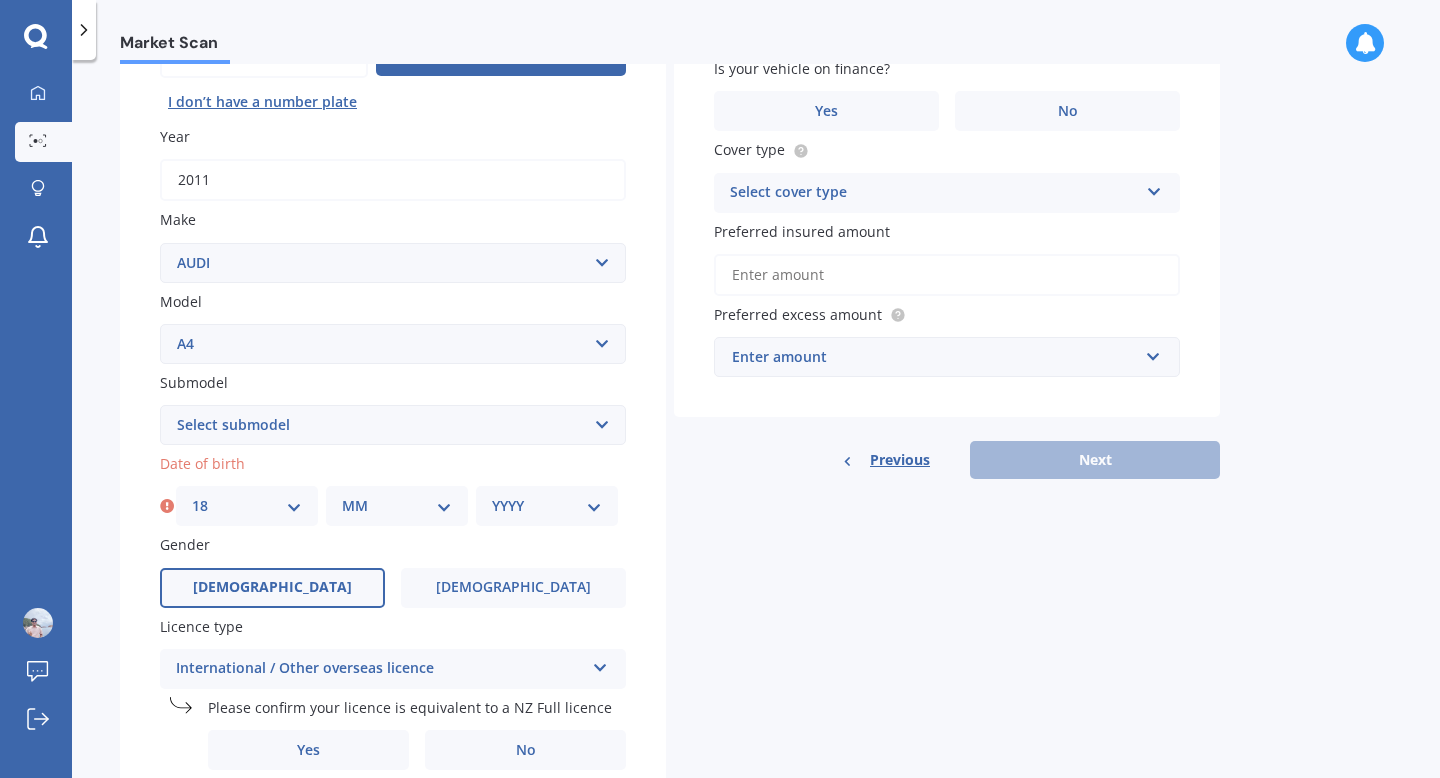 click on "MM 01 02 03 04 05 06 07 08 09 10 11 12" at bounding box center (397, 506) 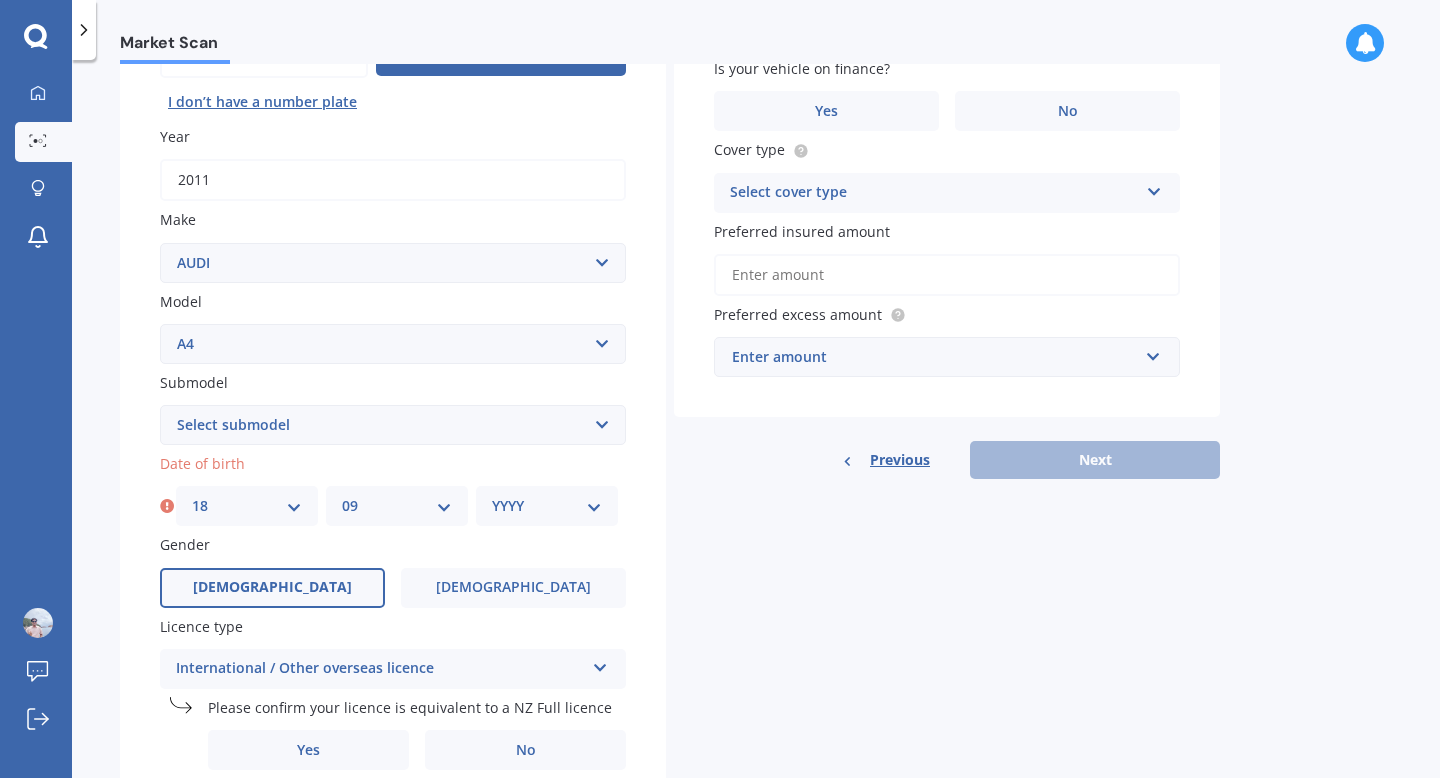 click on "YYYY 2025 2024 2023 2022 2021 2020 2019 2018 2017 2016 2015 2014 2013 2012 2011 2010 2009 2008 2007 2006 2005 2004 2003 2002 2001 2000 1999 1998 1997 1996 1995 1994 1993 1992 1991 1990 1989 1988 1987 1986 1985 1984 1983 1982 1981 1980 1979 1978 1977 1976 1975 1974 1973 1972 1971 1970 1969 1968 1967 1966 1965 1964 1963 1962 1961 1960 1959 1958 1957 1956 1955 1954 1953 1952 1951 1950 1949 1948 1947 1946 1945 1944 1943 1942 1941 1940 1939 1938 1937 1936 1935 1934 1933 1932 1931 1930 1929 1928 1927 1926" at bounding box center [547, 506] 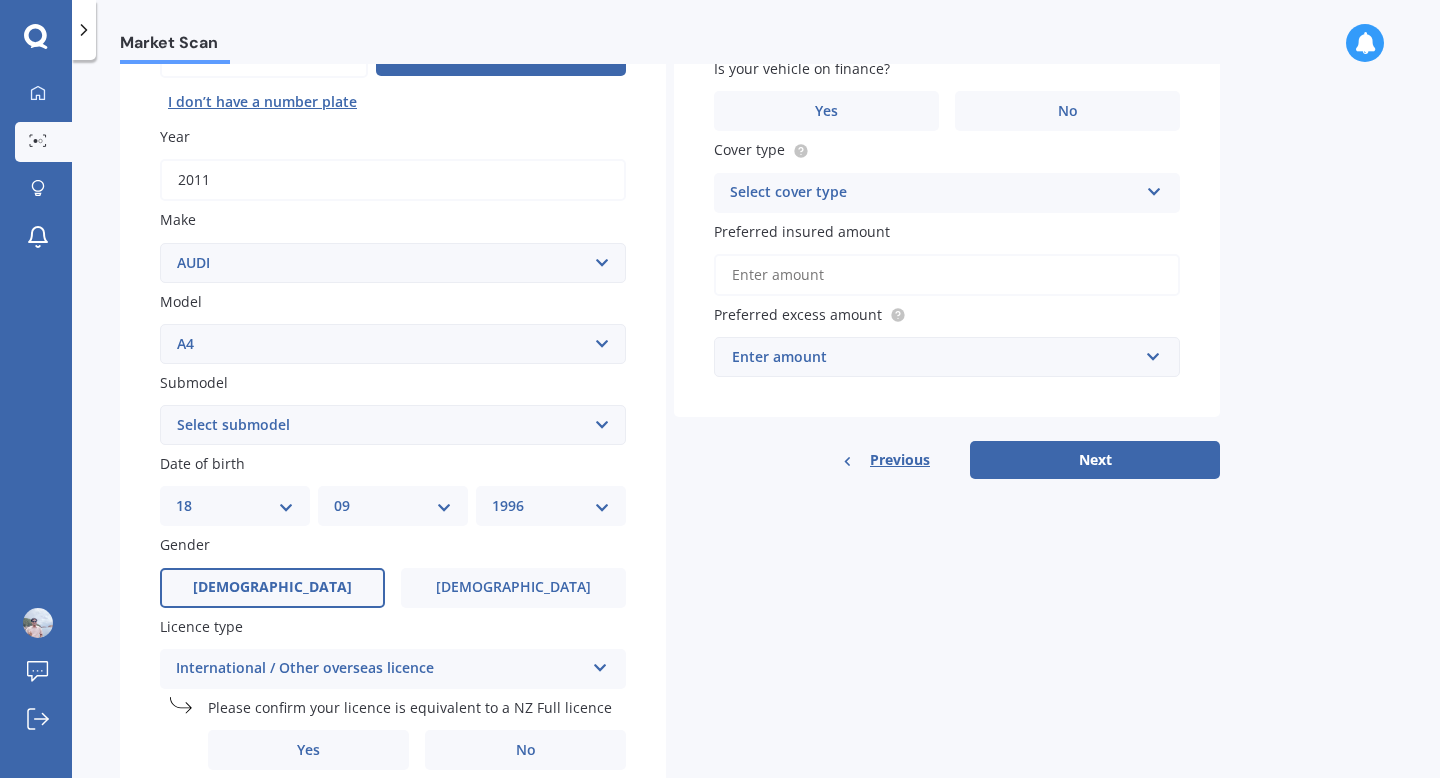 scroll, scrollTop: 219, scrollLeft: 0, axis: vertical 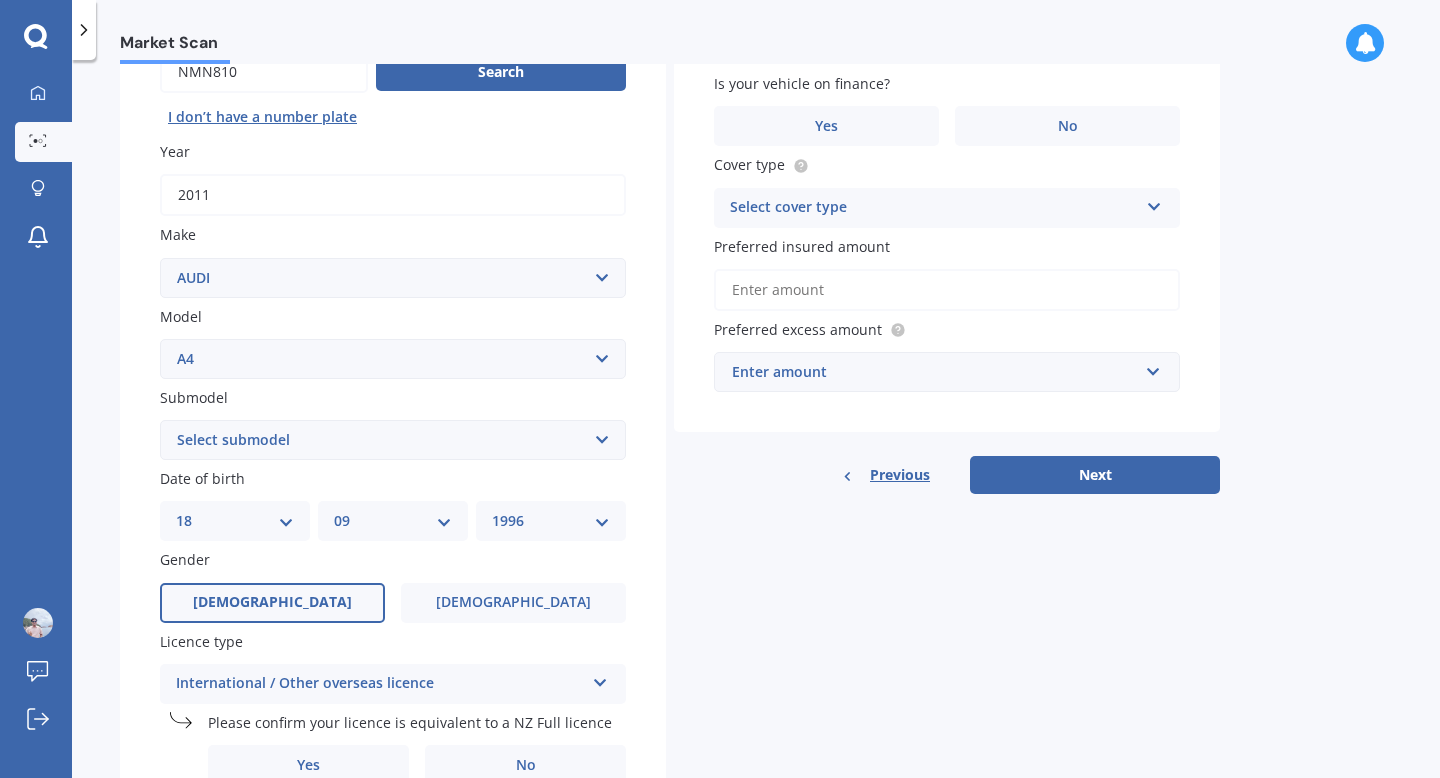 click on "Select submodel 1.8 1.8 T Multitronic 1.8 T Quattro 1.8 Turbo 1.9 TDI 2 2.0 T Quattro tip 2.0 TDI 2.0 TFSI 2.0 TFSI QS TRON AV 2.4 2.4 Quattro 2.6 2.7 Turbo Diesel 2.8 2.8 Quattro 3 3.0 litre 3.0 TDI Quattro tip 3.2 FSI Quattro 3.2 Quattro tip Avant Cabriolet 1.8 T Cabriolet 2.4 V6 Multitronic Cabriolet 3.0 Quattro tip Cabriolet 3.2 Multitronic Cabriolet 3.2 Quattro Quattro Turbo Turbo Quattro" at bounding box center [393, 440] 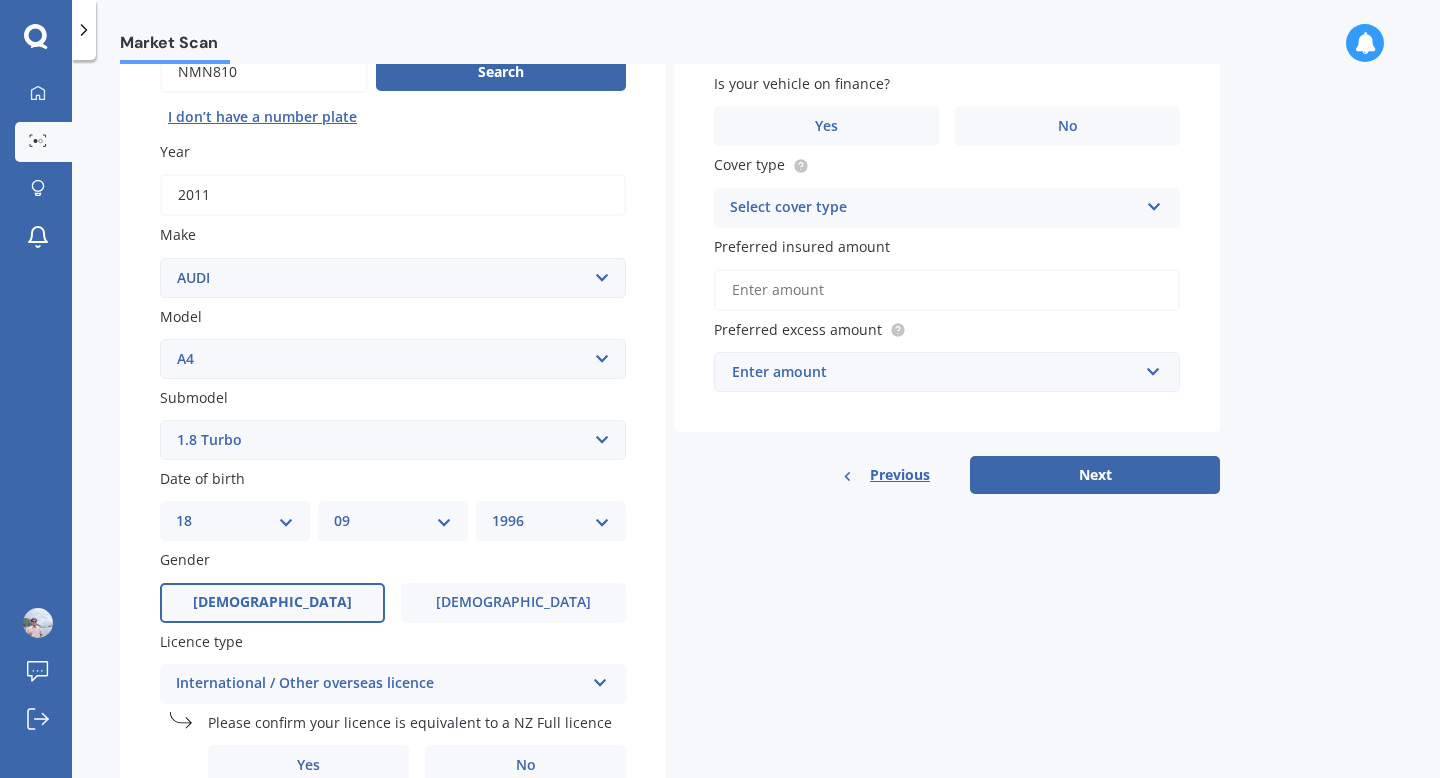 click on "Select submodel 1.8 1.8 T Multitronic 1.8 T Quattro 1.8 Turbo 1.9 TDI 2 2.0 T Quattro tip 2.0 TDI 2.0 TFSI 2.0 TFSI QS TRON AV 2.4 2.4 Quattro 2.6 2.7 Turbo Diesel 2.8 2.8 Quattro 3 3.0 litre 3.0 TDI Quattro tip 3.2 FSI Quattro 3.2 Quattro tip Avant Cabriolet 1.8 T Cabriolet 2.4 V6 Multitronic Cabriolet 3.0 Quattro tip Cabriolet 3.2 Multitronic Cabriolet 3.2 Quattro Quattro Turbo Turbo Quattro" at bounding box center (393, 440) 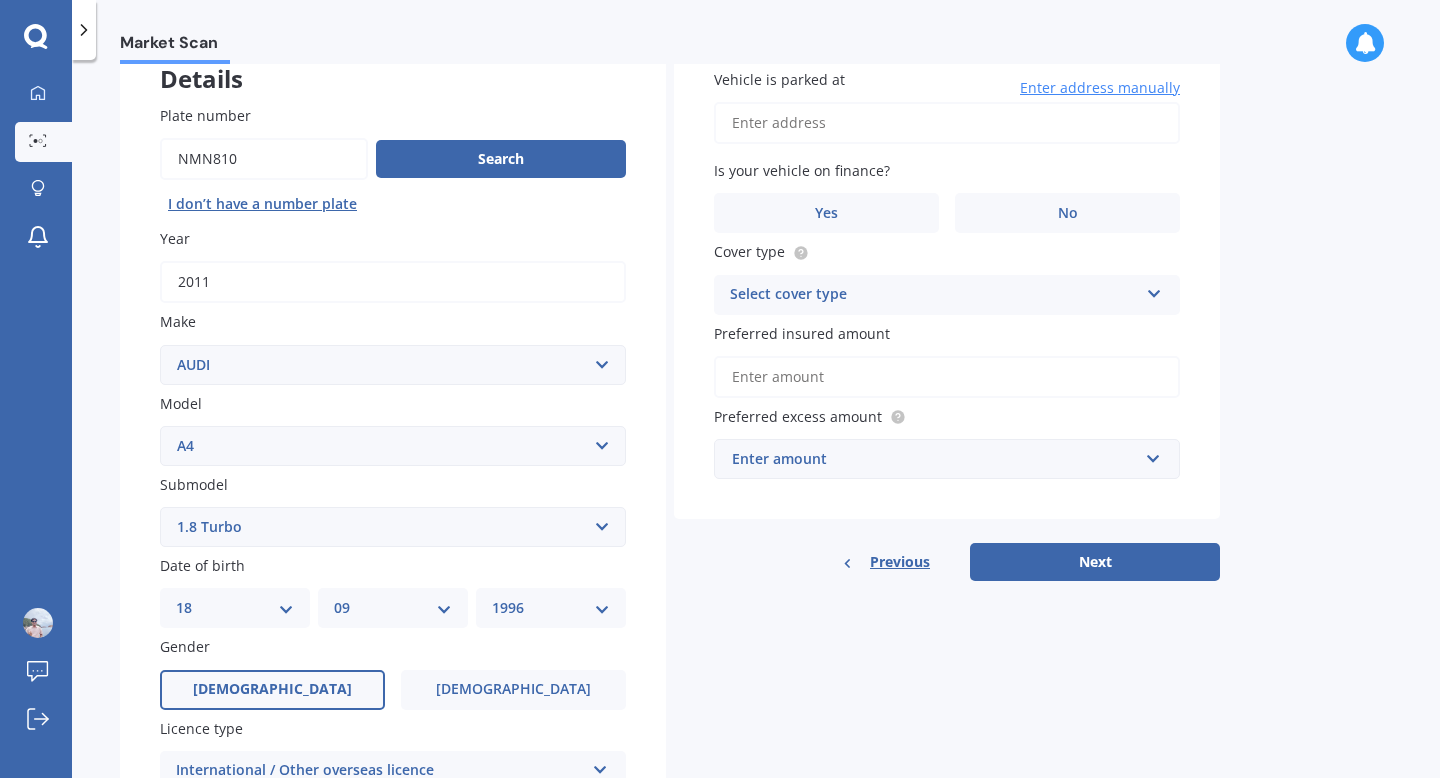 scroll, scrollTop: 0, scrollLeft: 0, axis: both 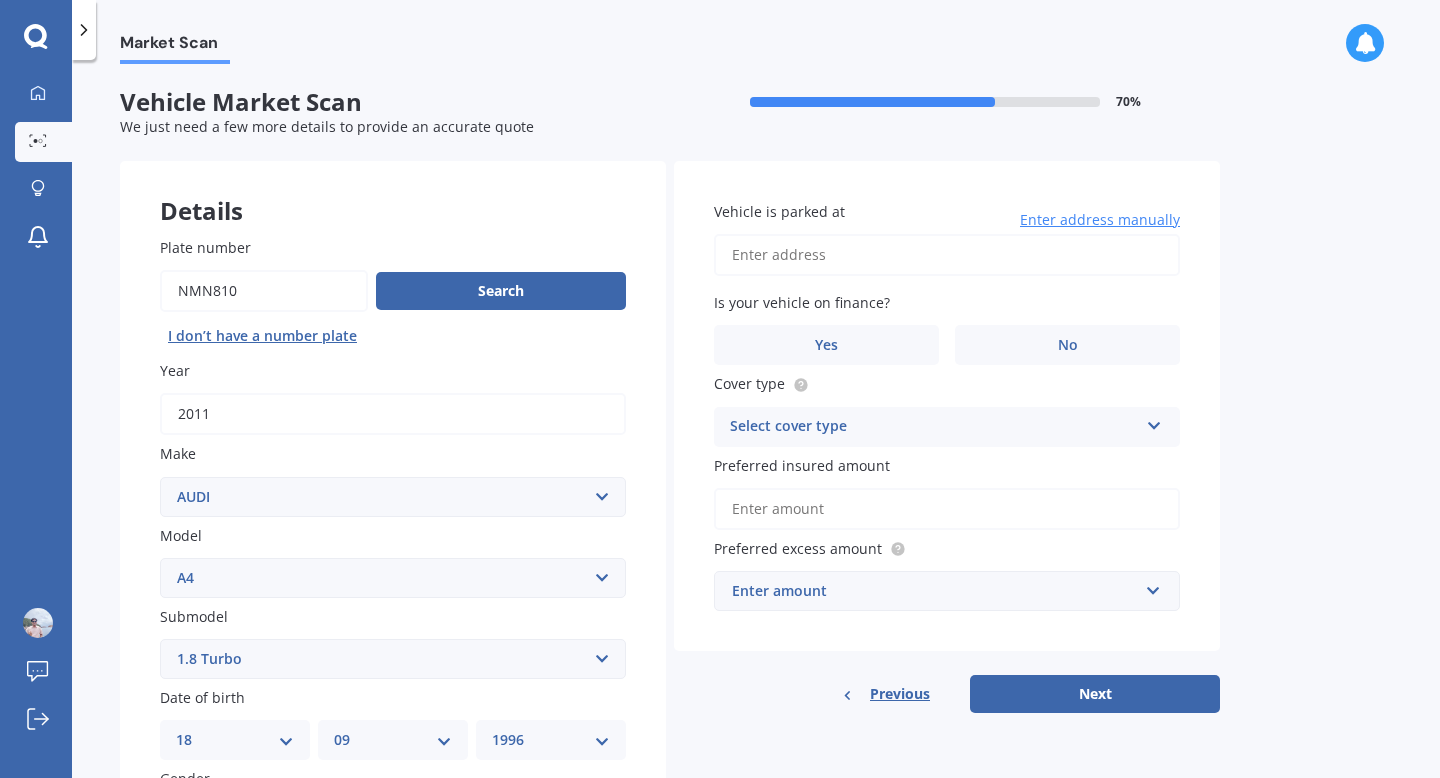 click on "Vehicle is parked at" at bounding box center [947, 255] 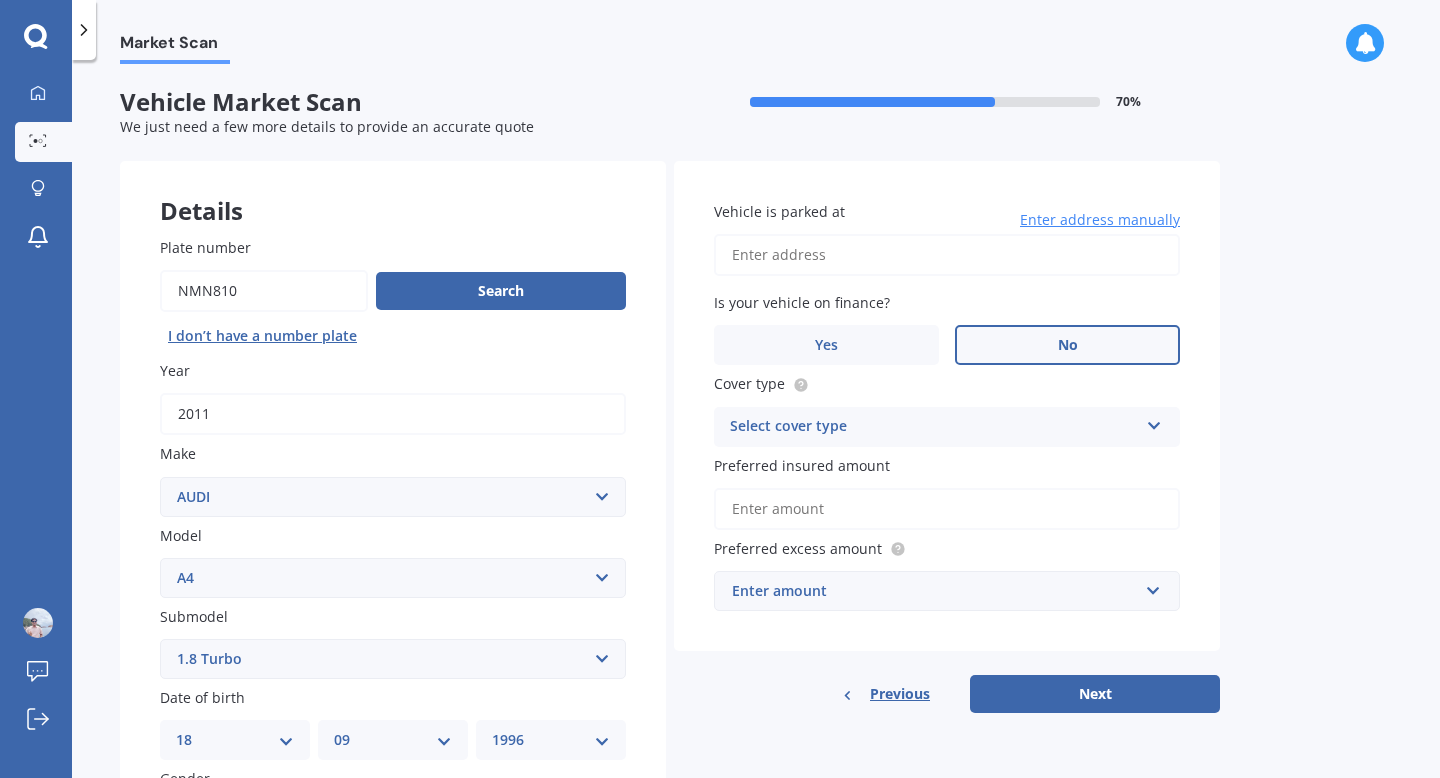 click on "No" at bounding box center (1067, 345) 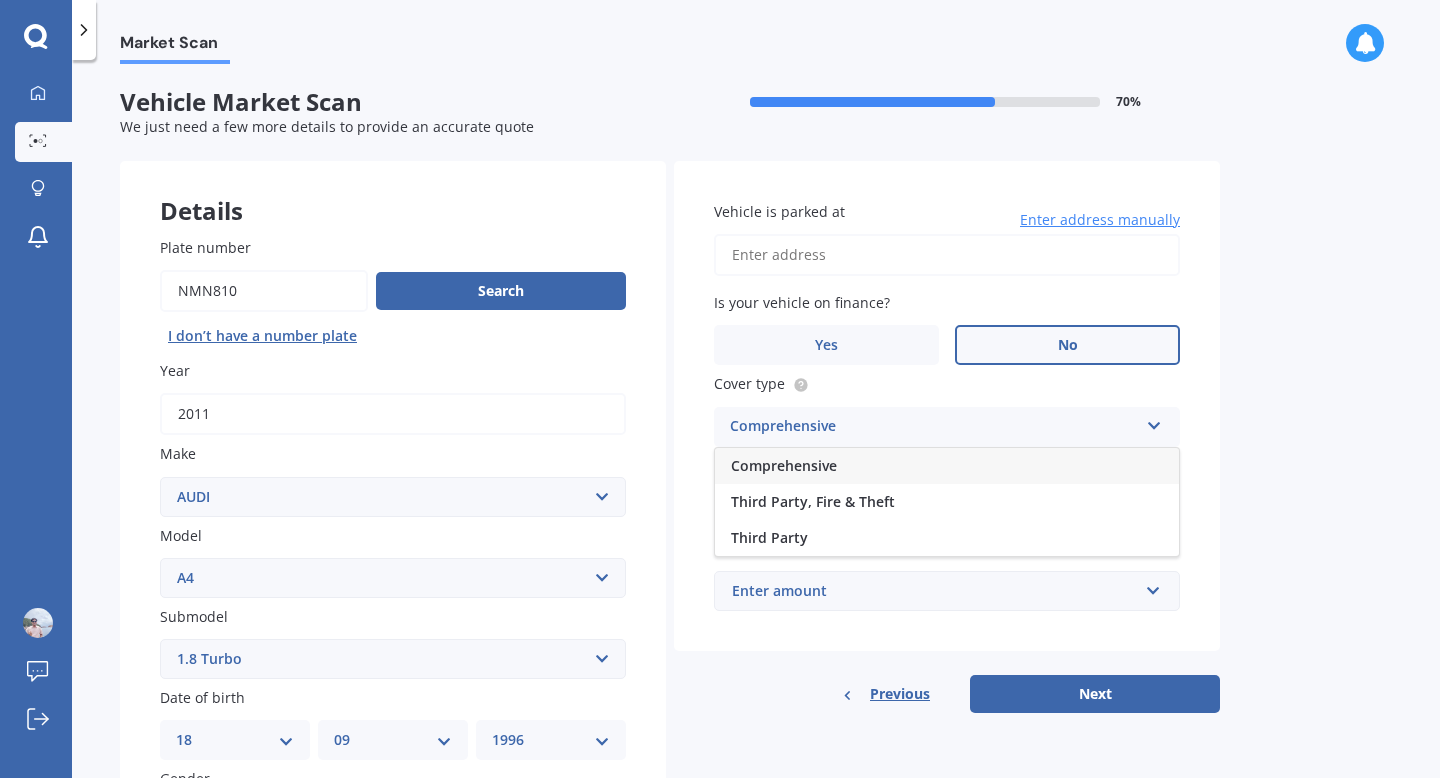 click on "Comprehensive" at bounding box center (947, 466) 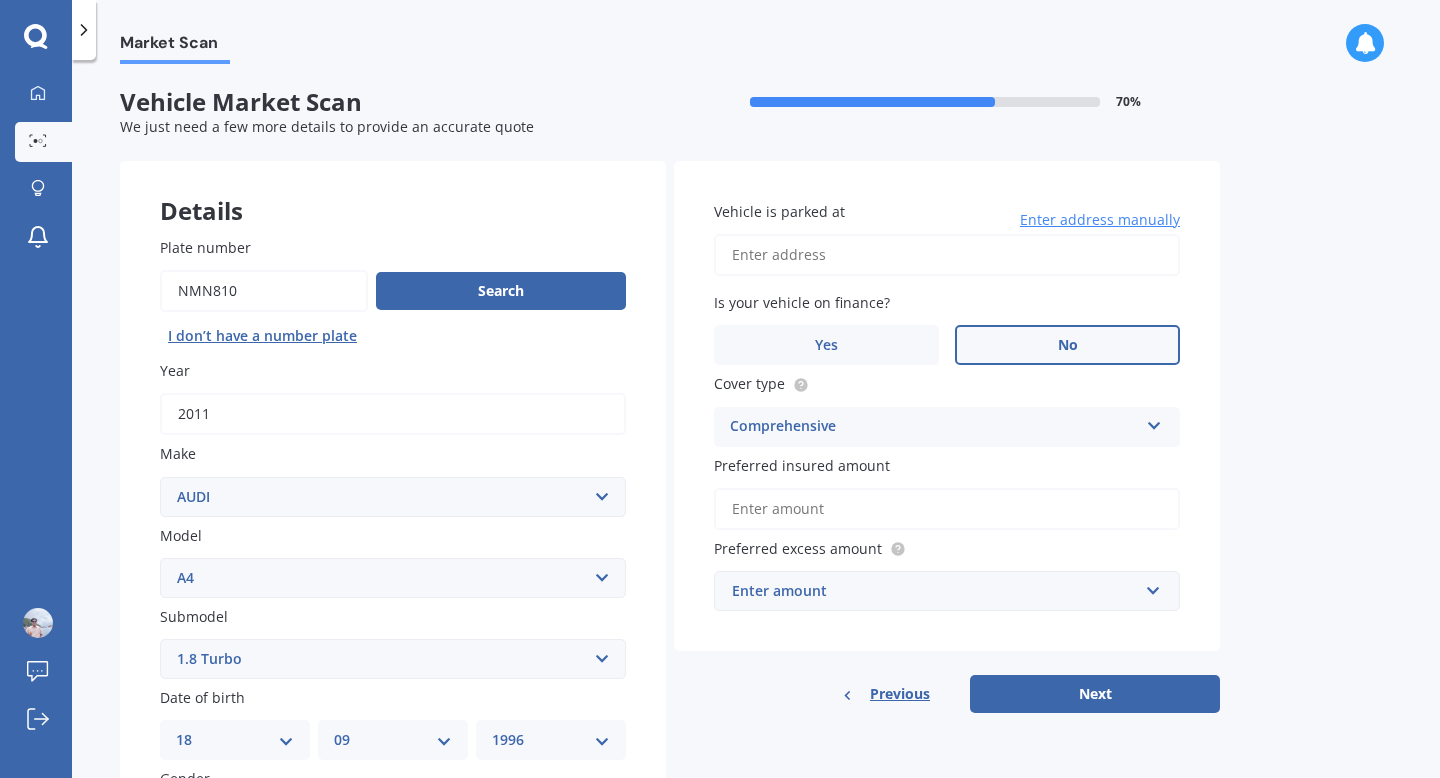 click on "Preferred insured amount" at bounding box center (947, 509) 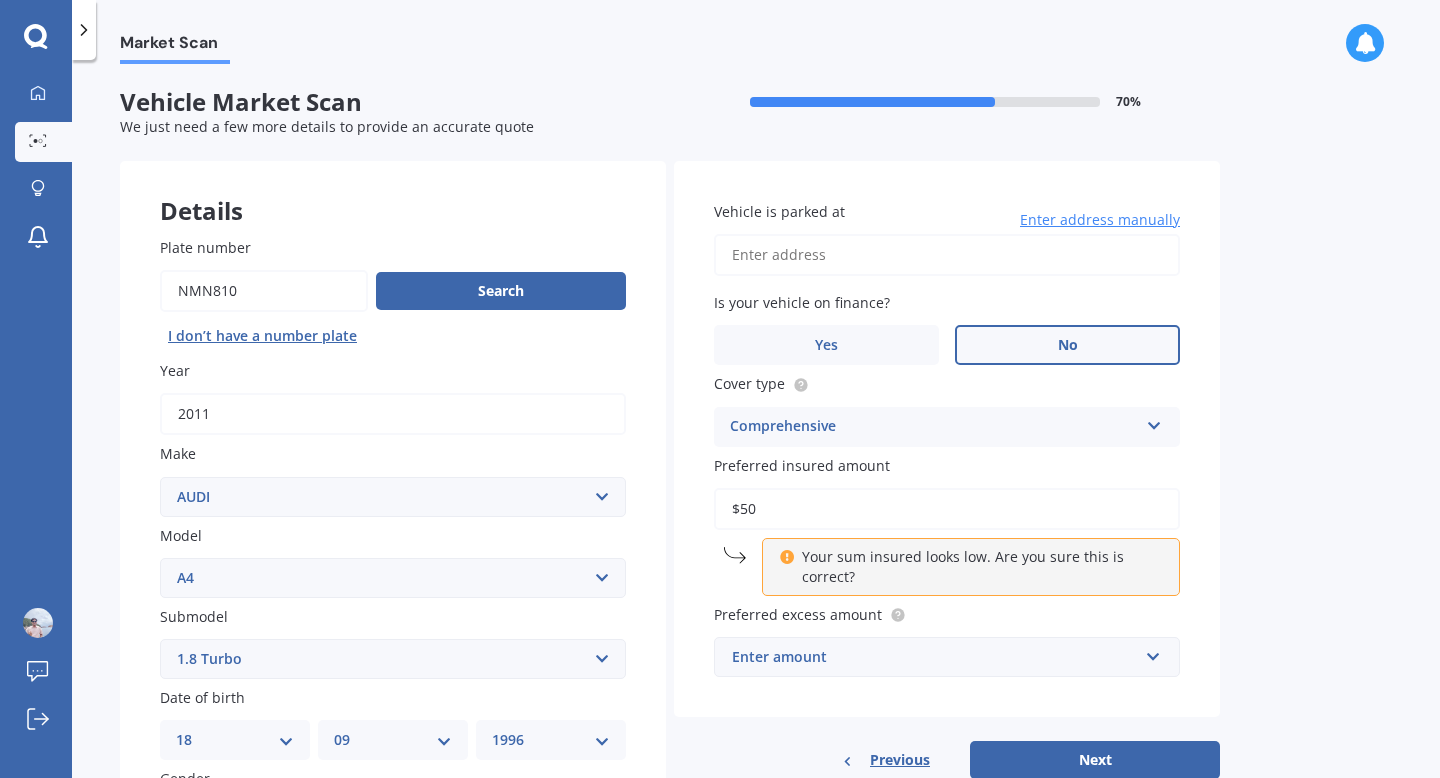 click on "Enter amount" at bounding box center (935, 657) 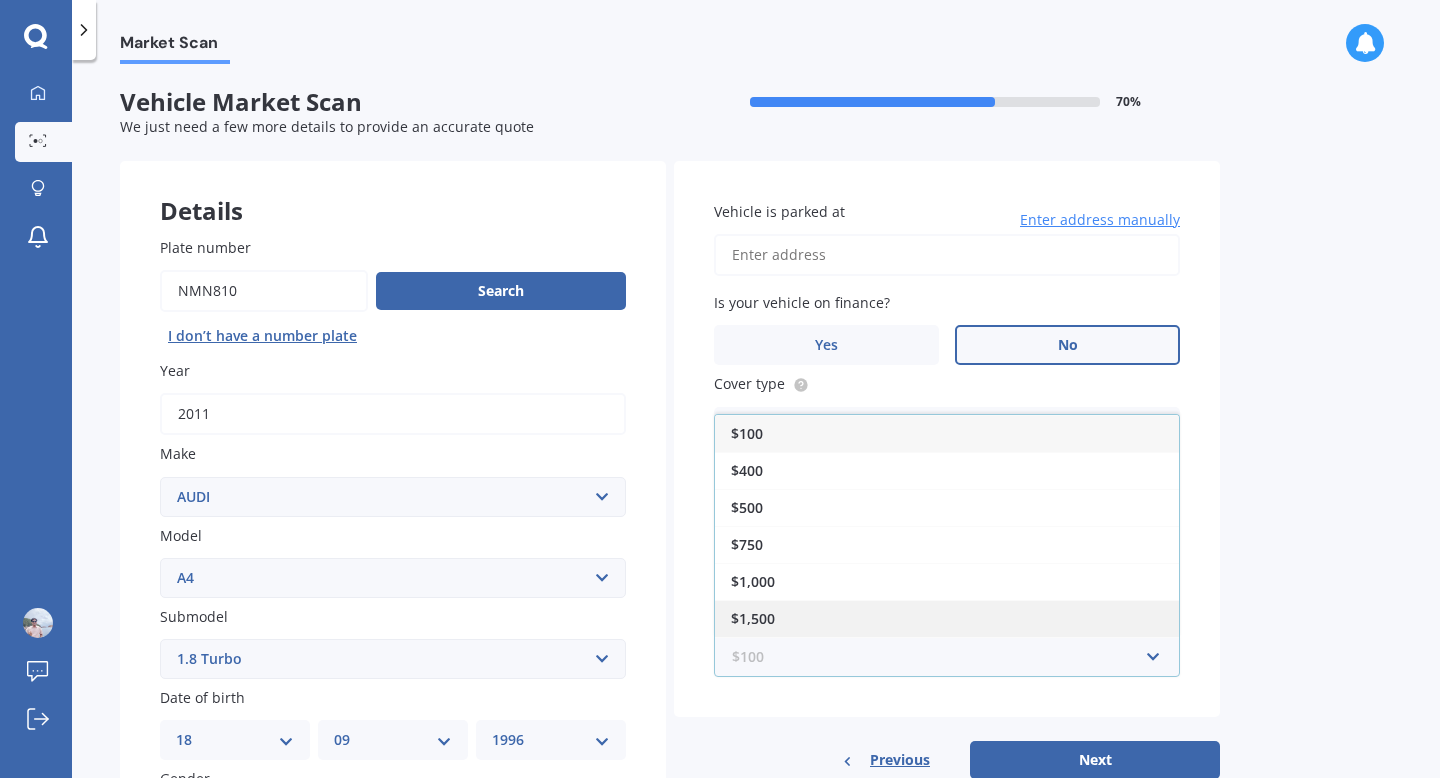 scroll, scrollTop: 35, scrollLeft: 0, axis: vertical 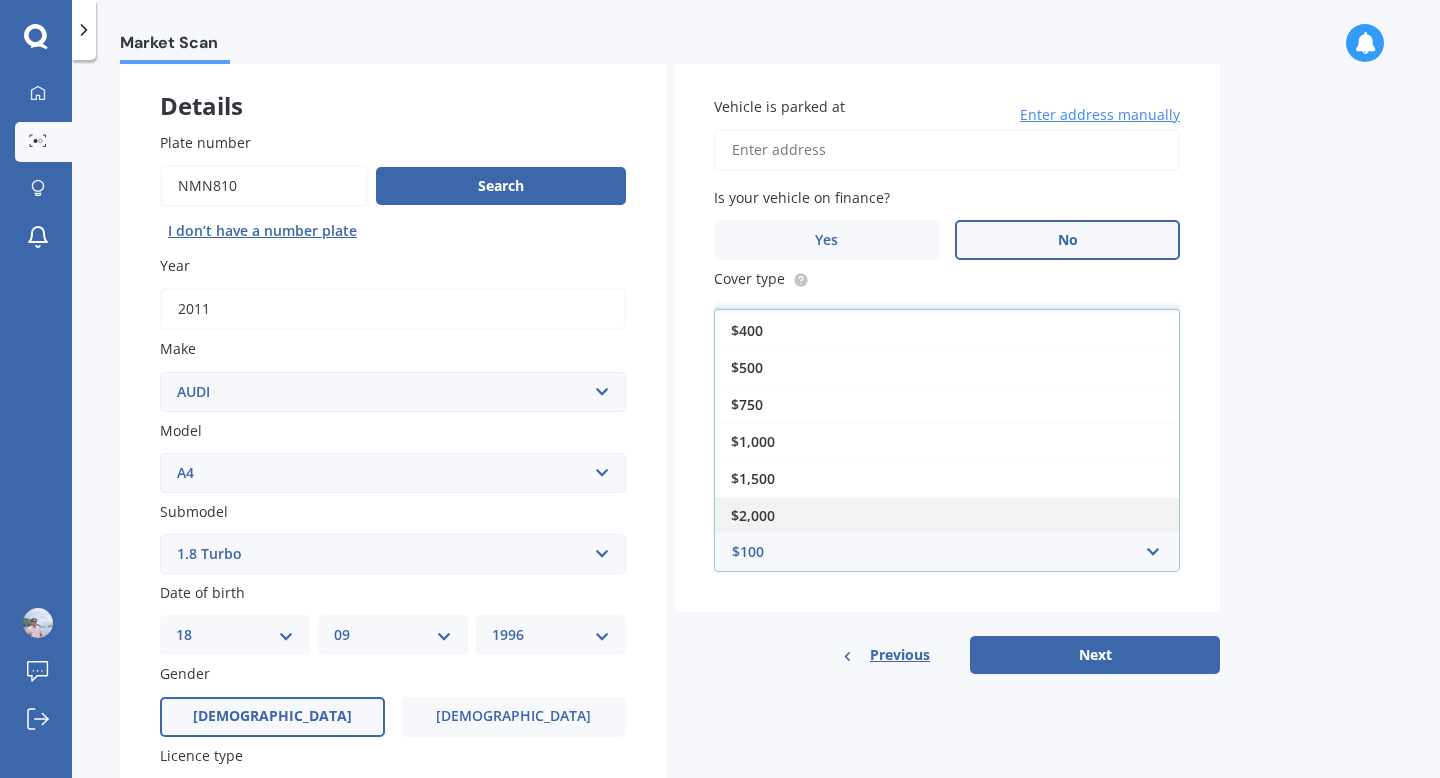 click on "$2,000" at bounding box center (947, 515) 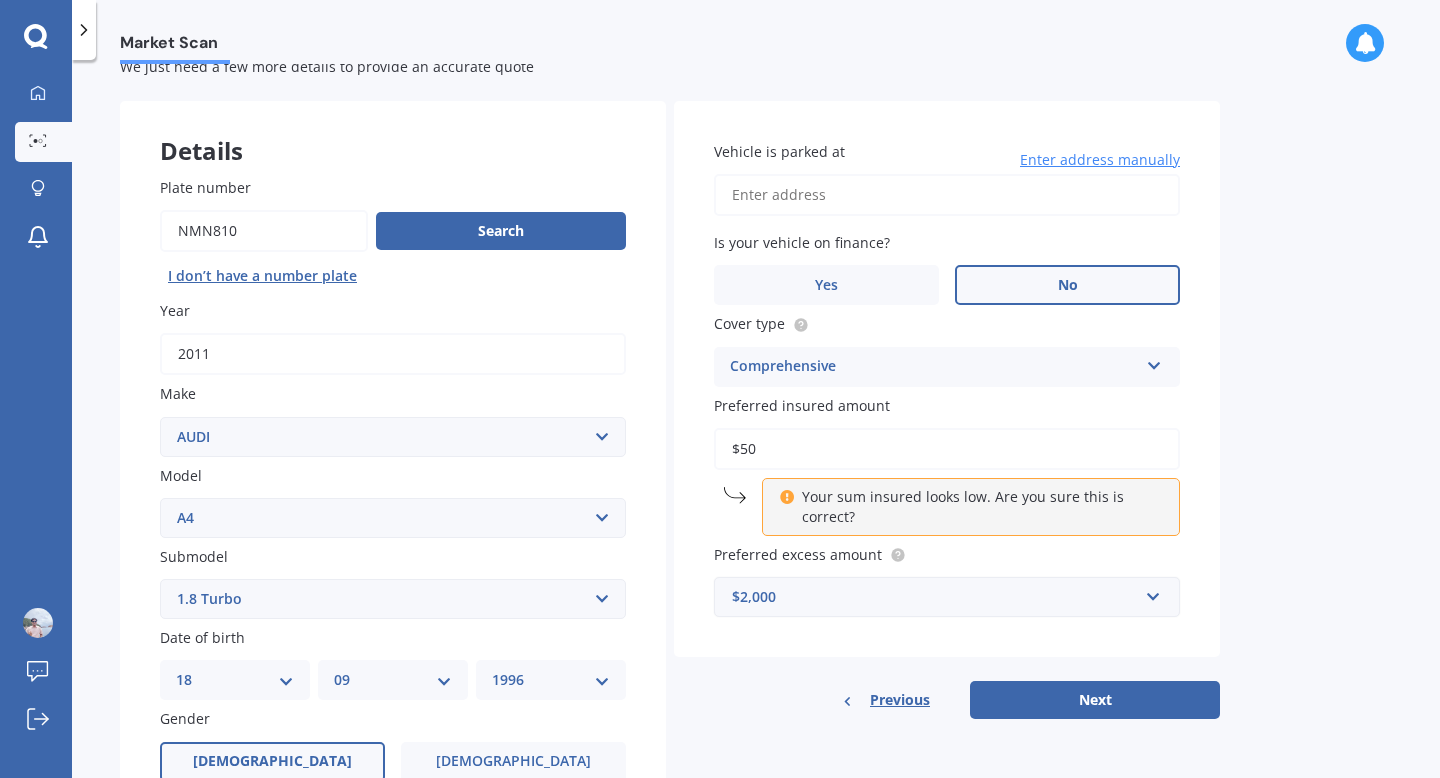 scroll, scrollTop: 59, scrollLeft: 0, axis: vertical 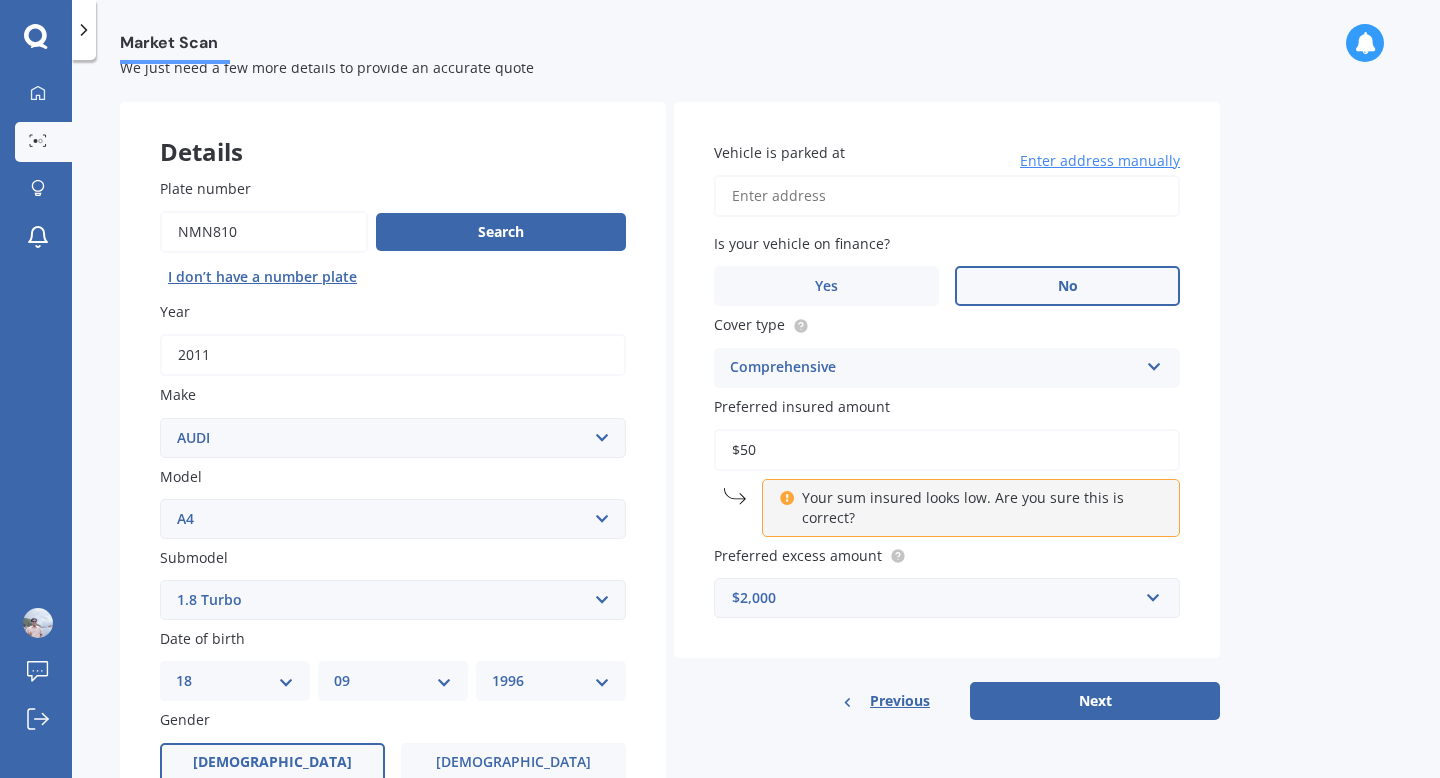 click on "$50" at bounding box center (947, 450) 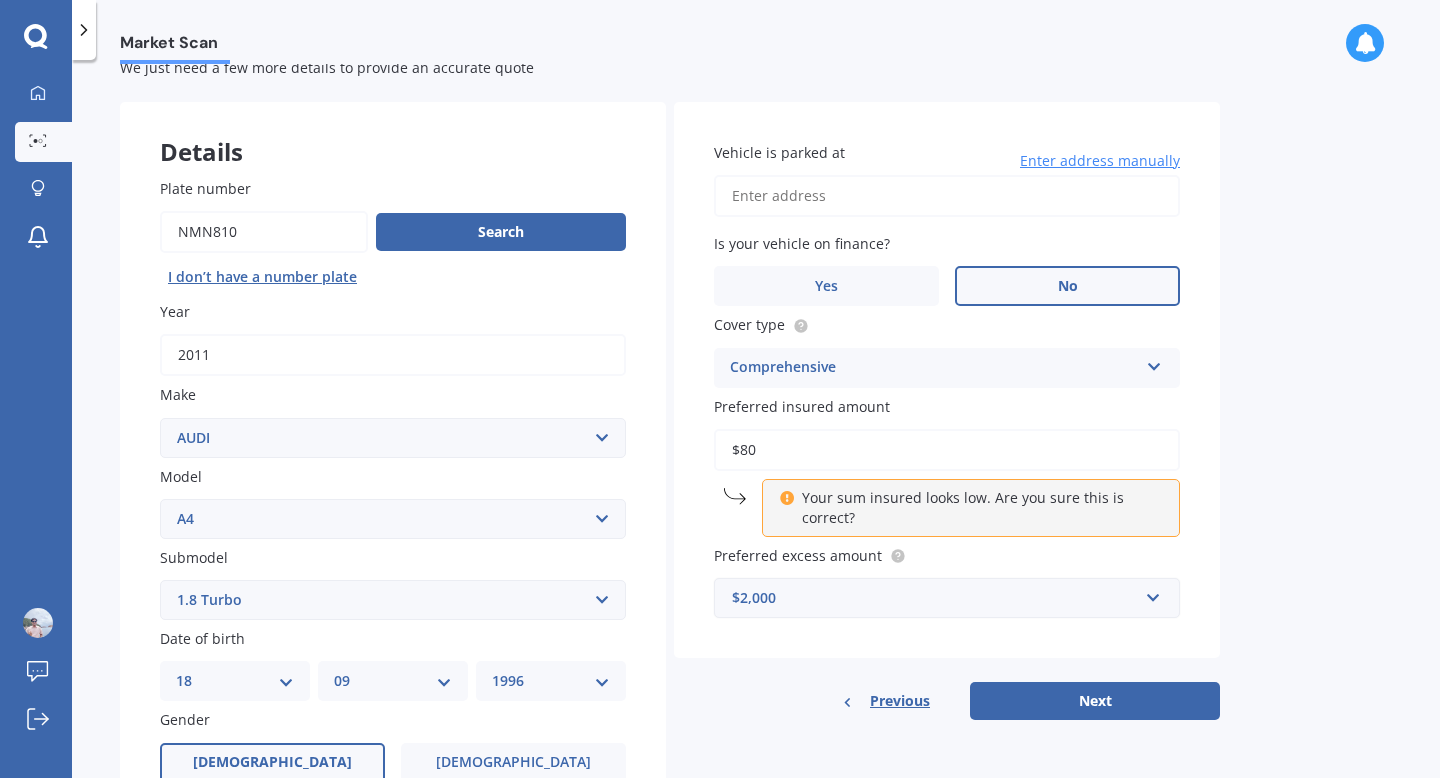 click on "$2,000" at bounding box center (935, 598) 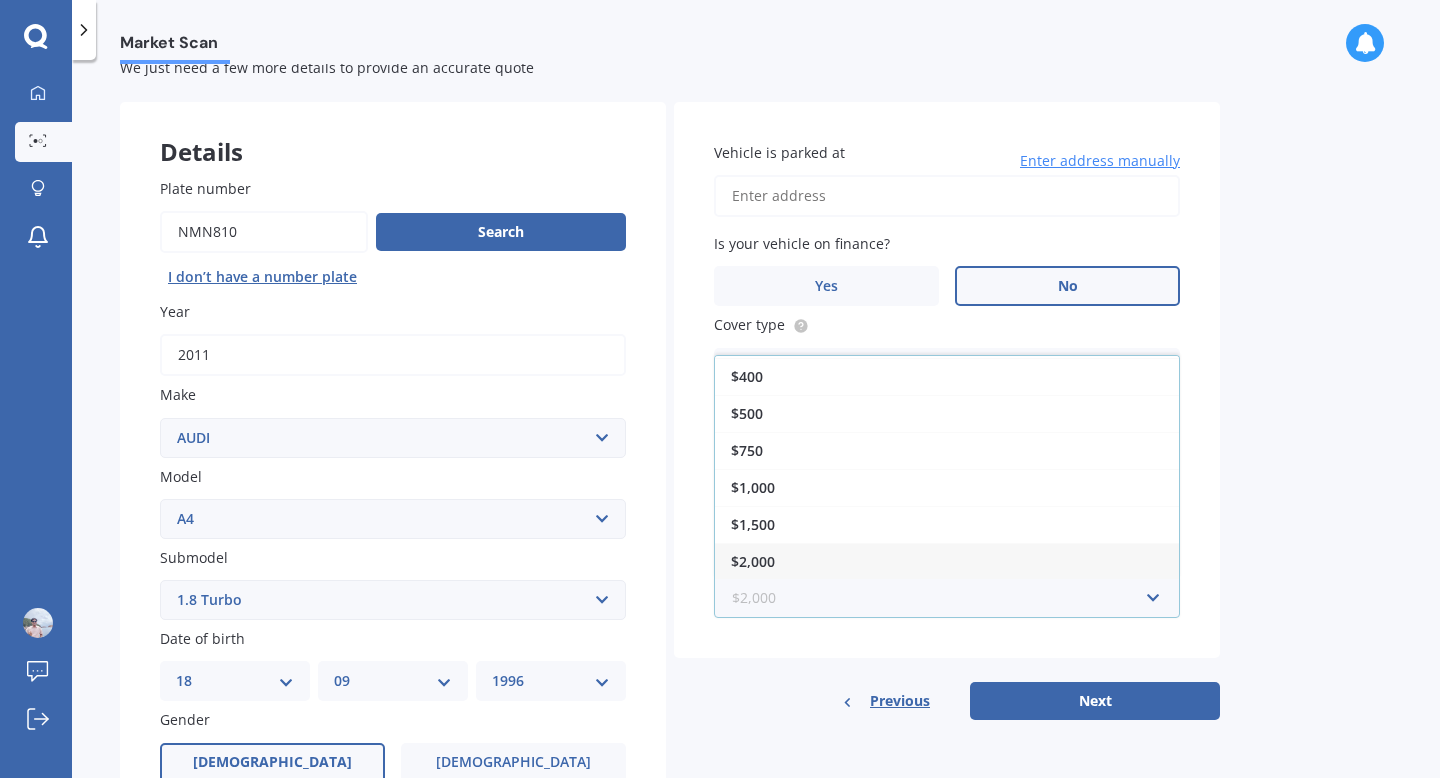 click at bounding box center (940, 598) 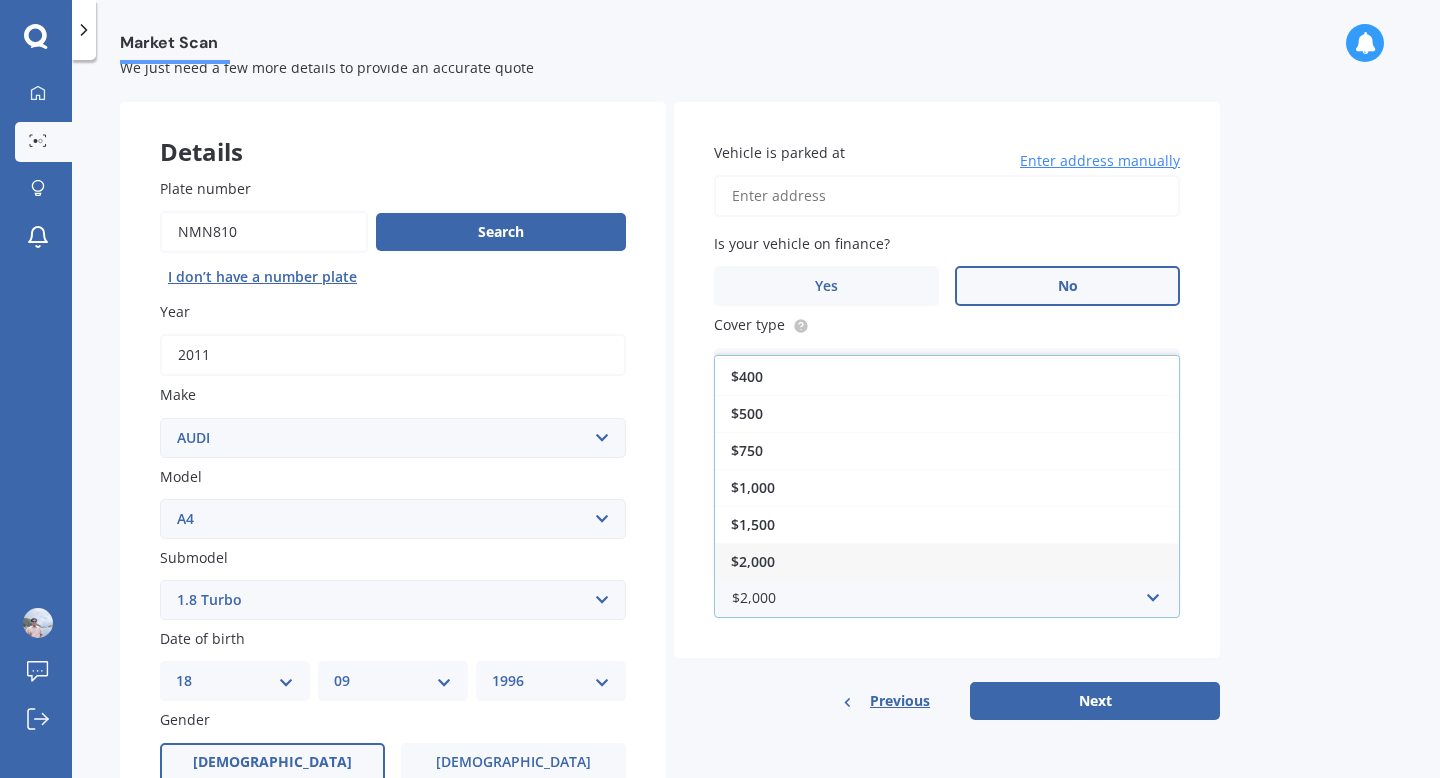 click on "$2,000" at bounding box center [947, 561] 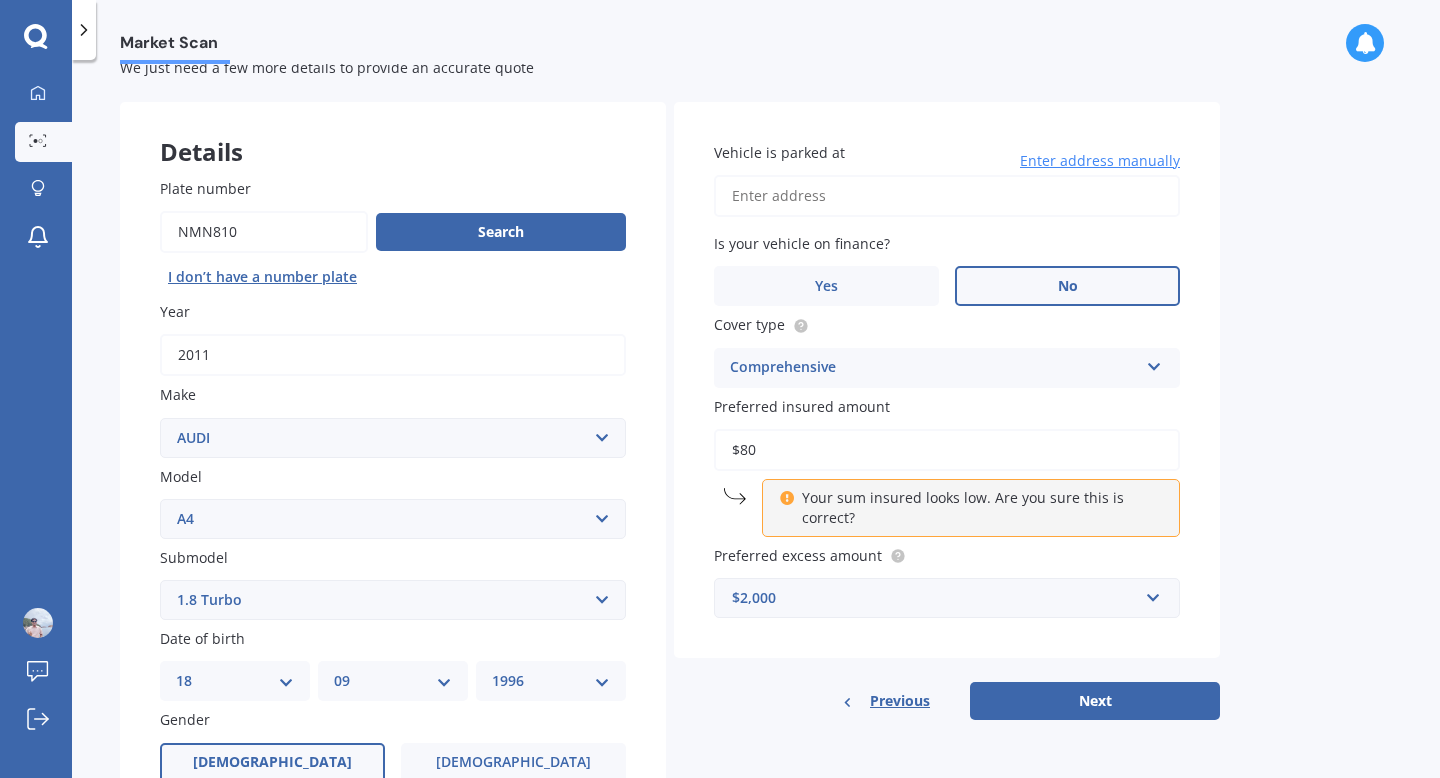 click on "$80" at bounding box center [947, 450] 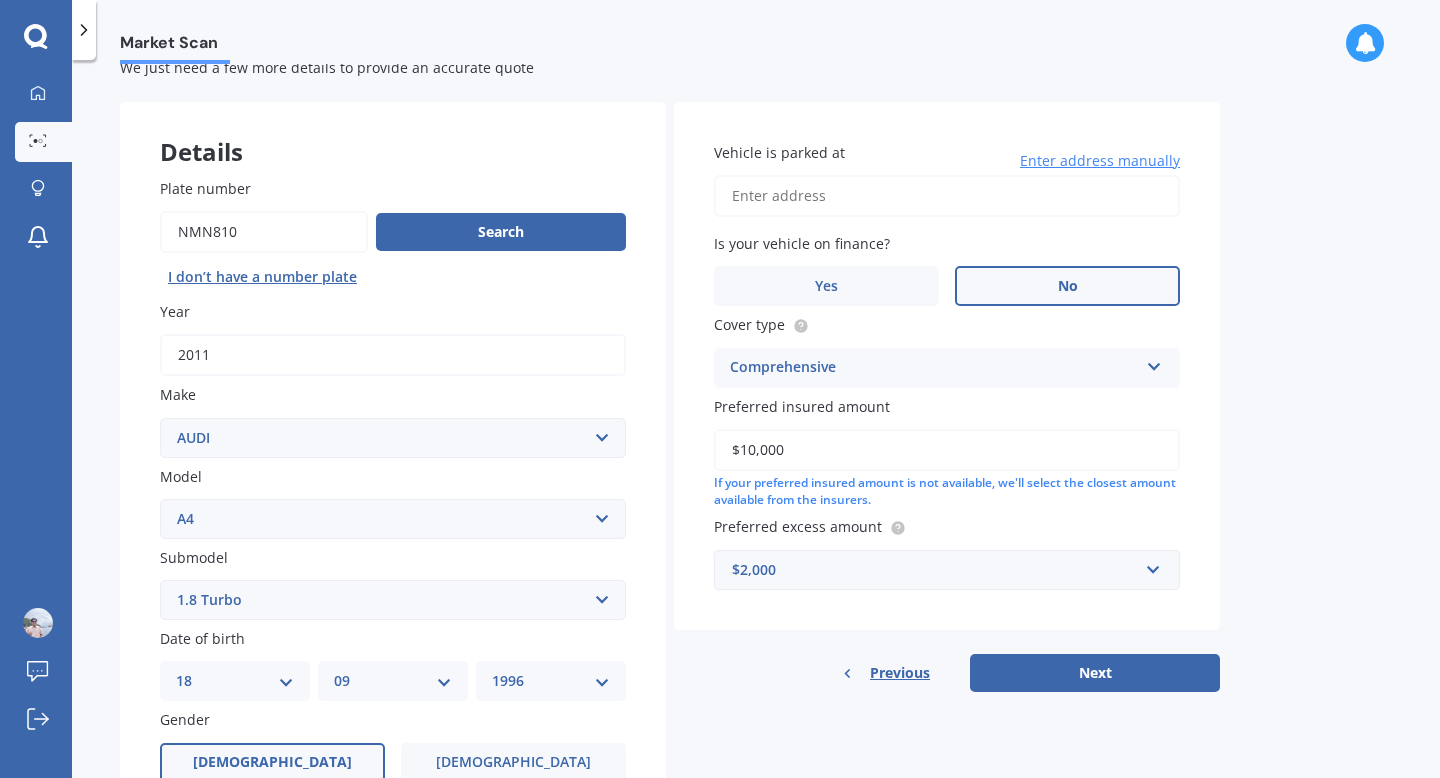 type on "$10,000" 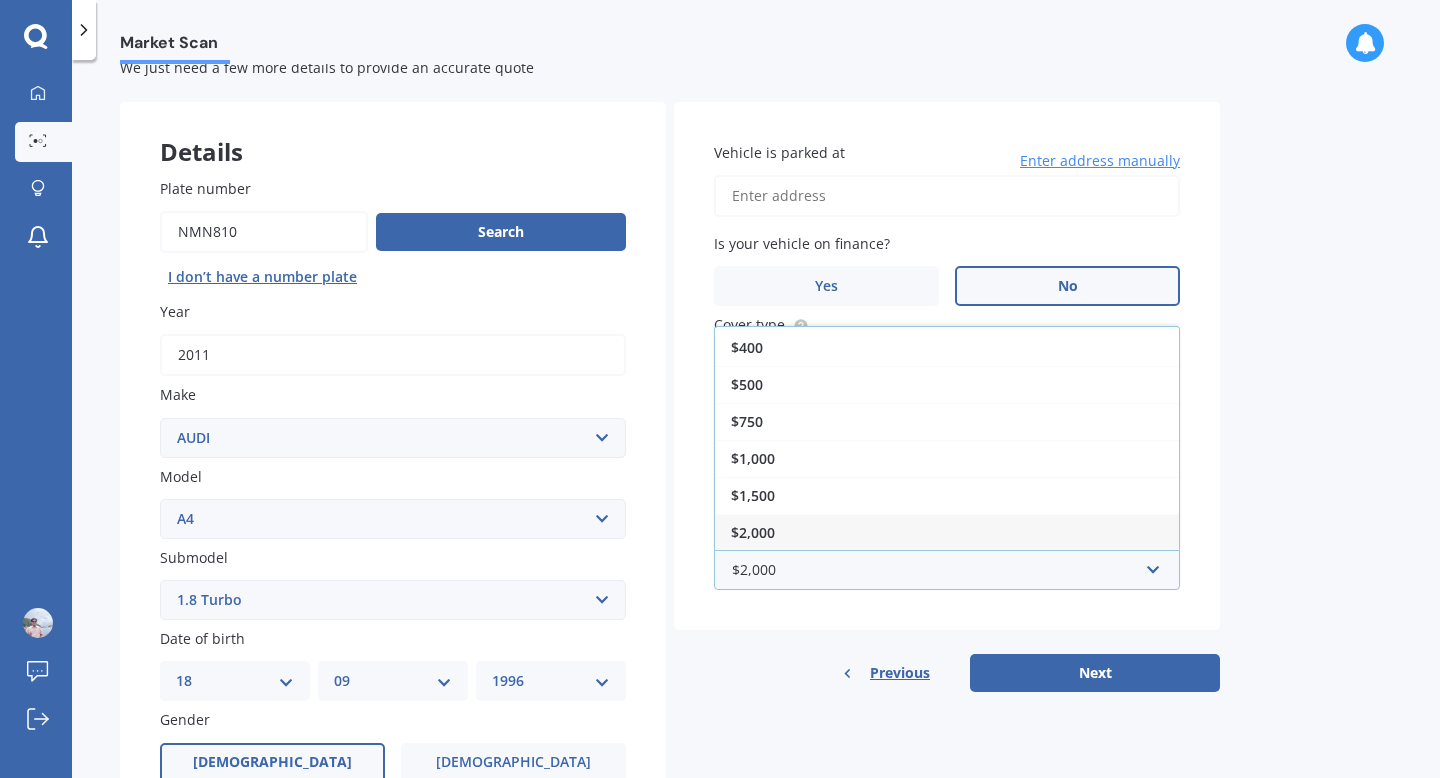 click on "$2,000" at bounding box center [947, 532] 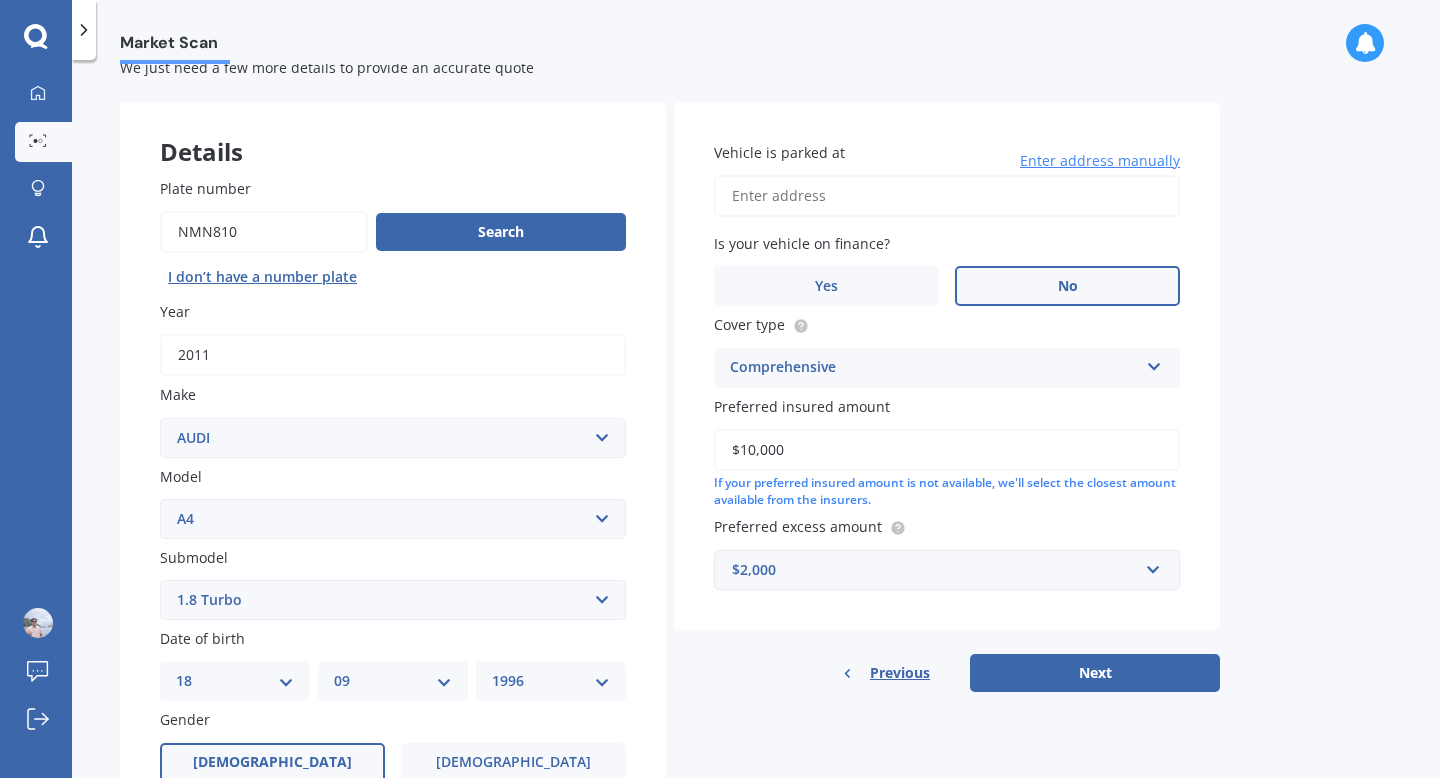 click on "$2,000" at bounding box center (935, 570) 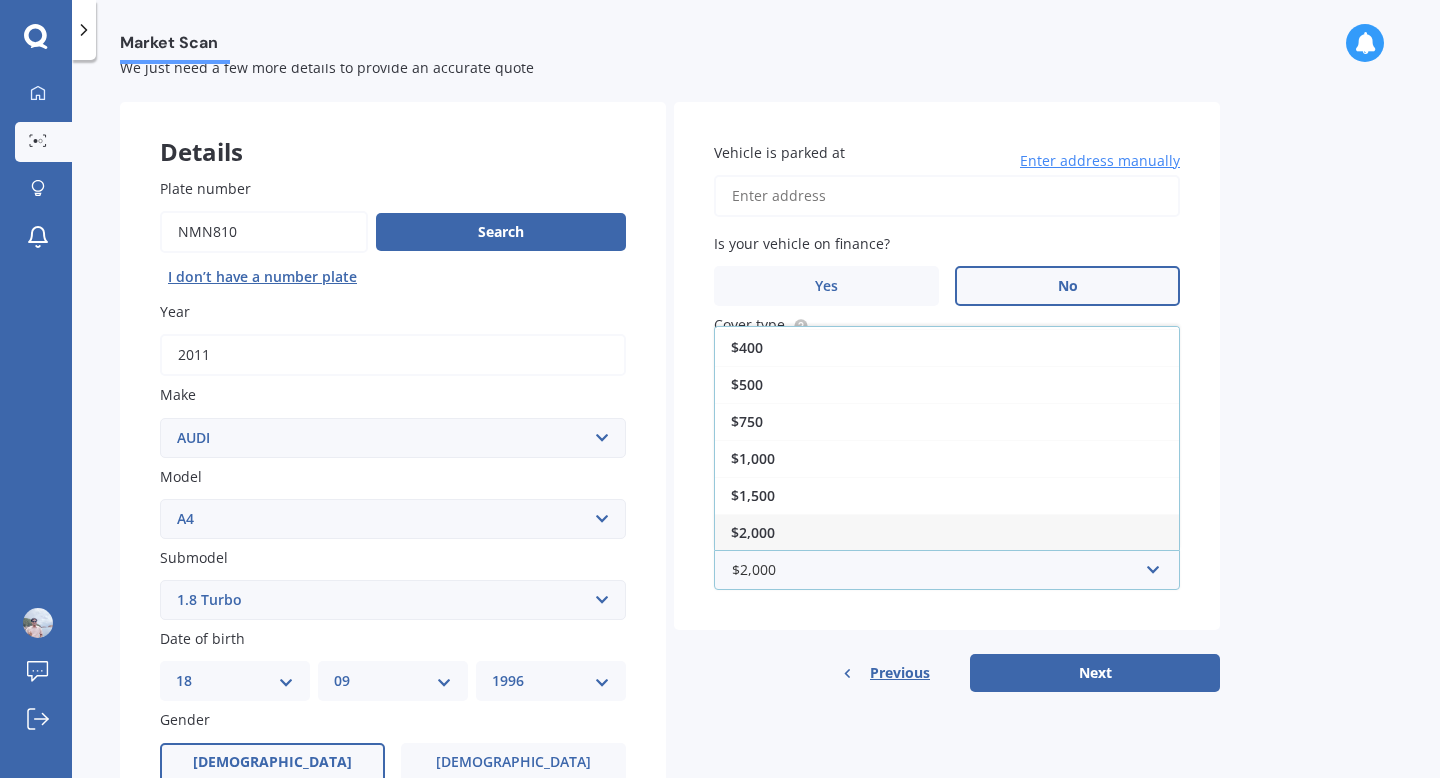 click on "$2,000" at bounding box center (947, 532) 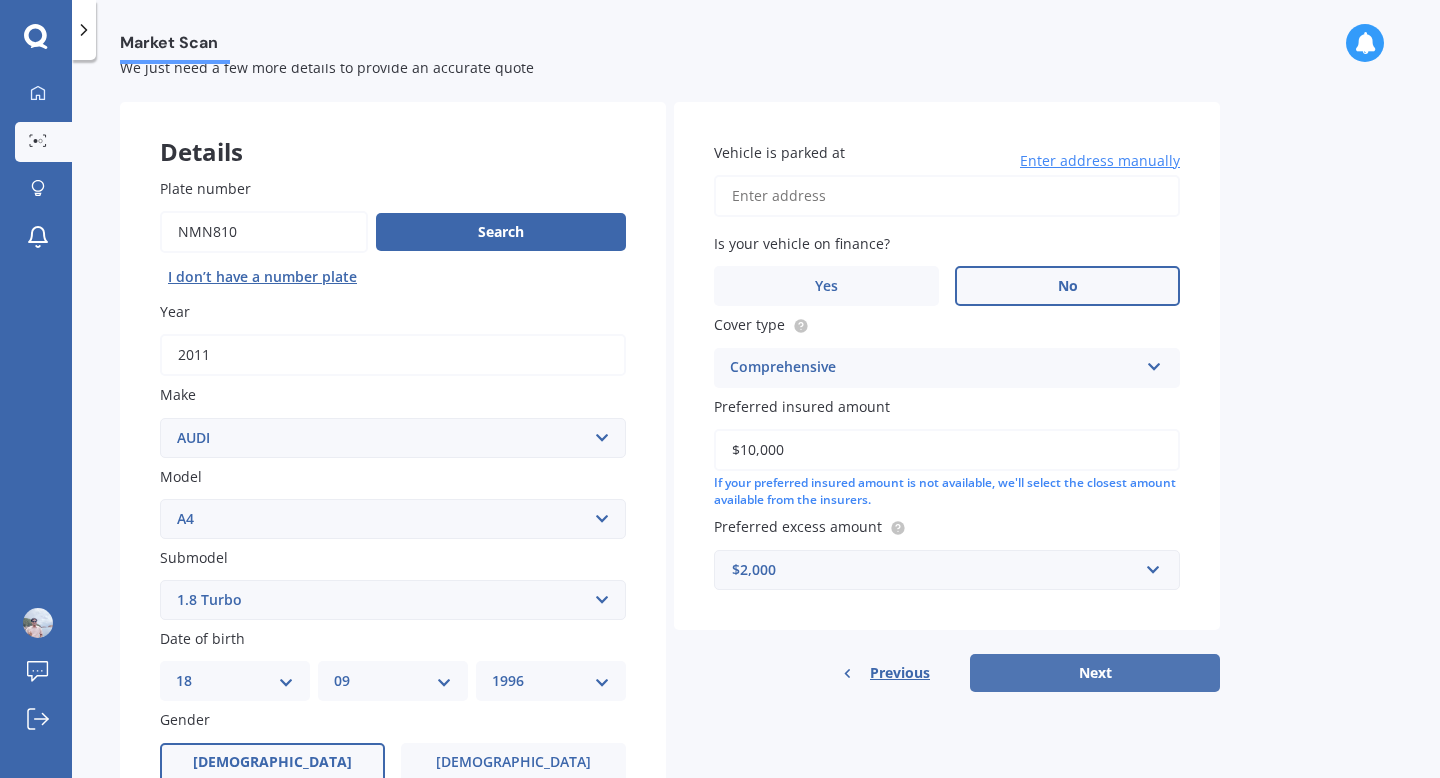 click on "Next" at bounding box center (1095, 673) 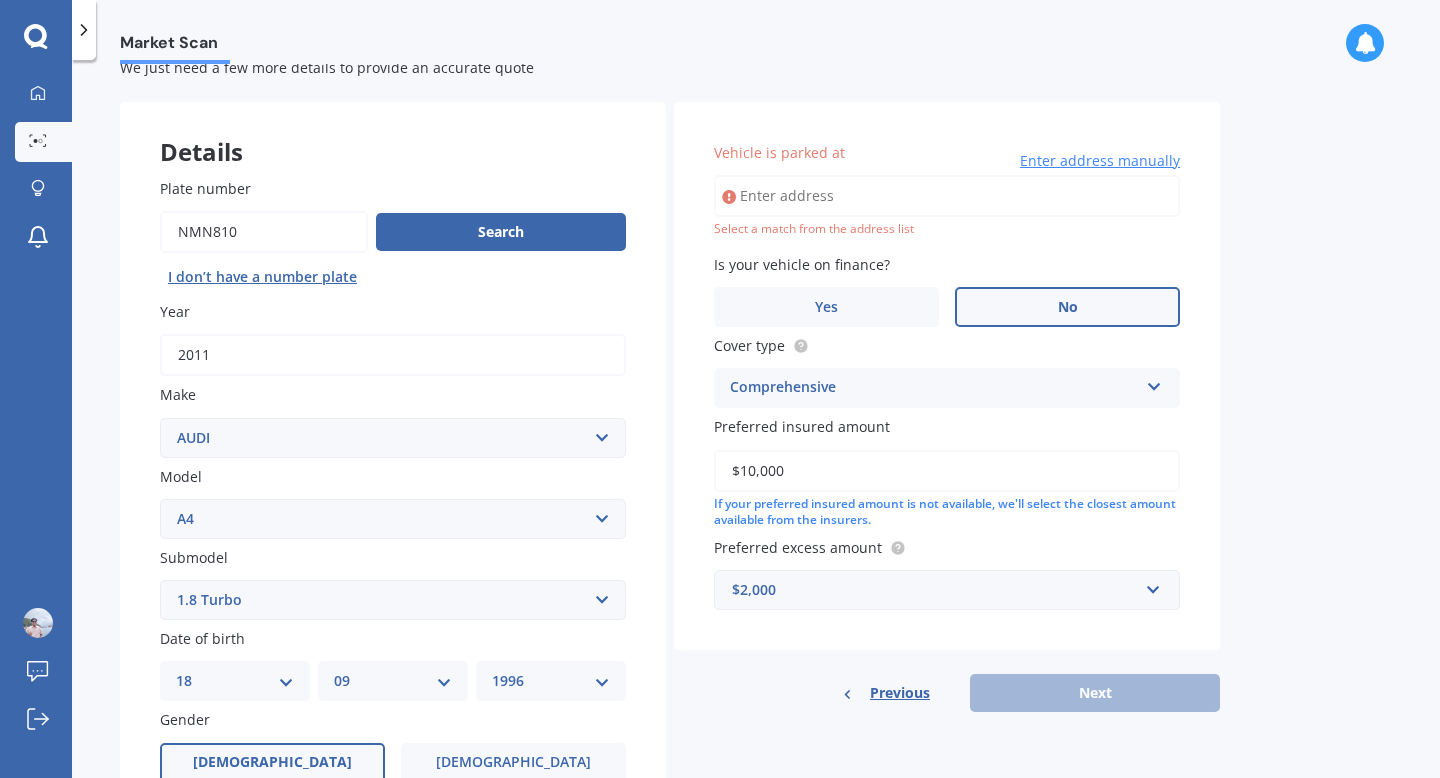 click on "Vehicle is parked at" at bounding box center (947, 196) 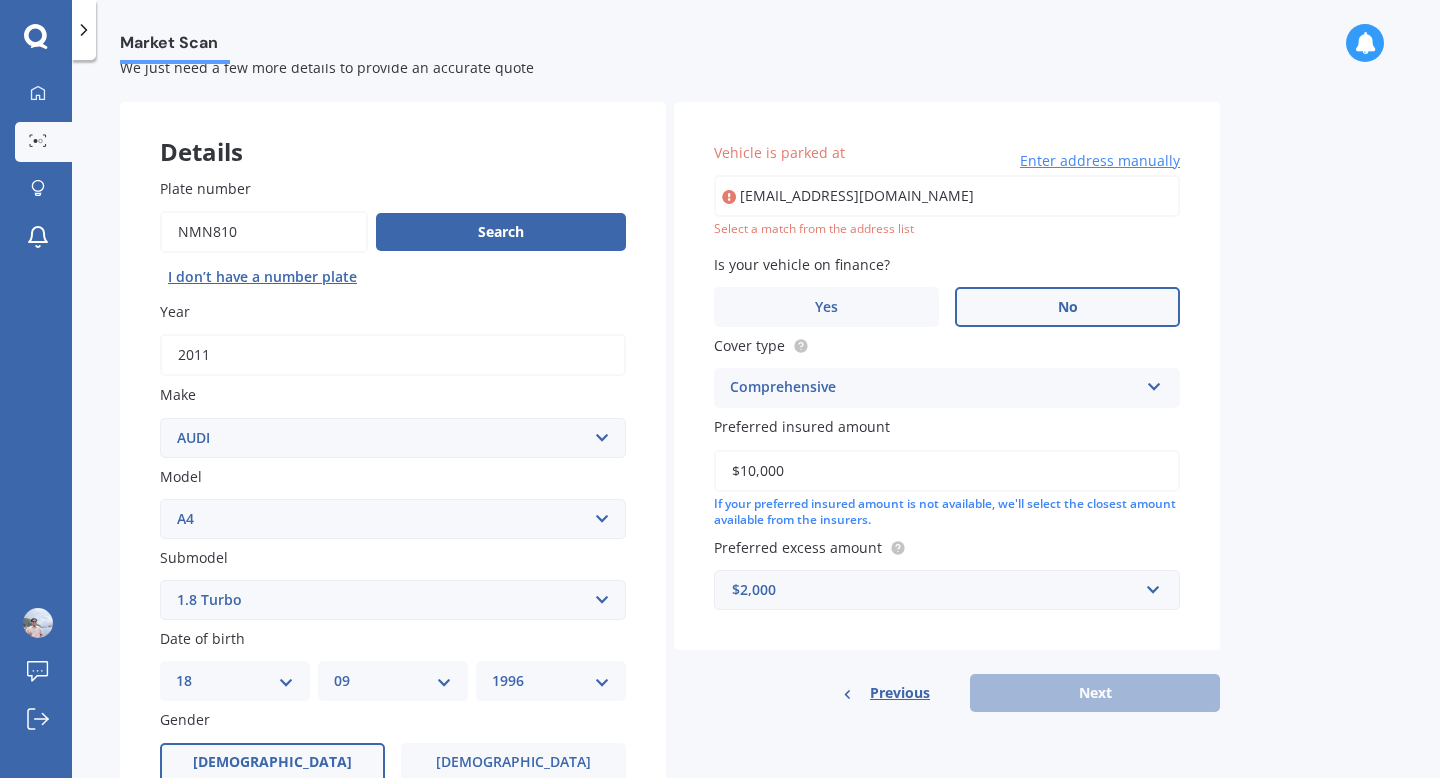 click on "Comprehensive" at bounding box center [934, 388] 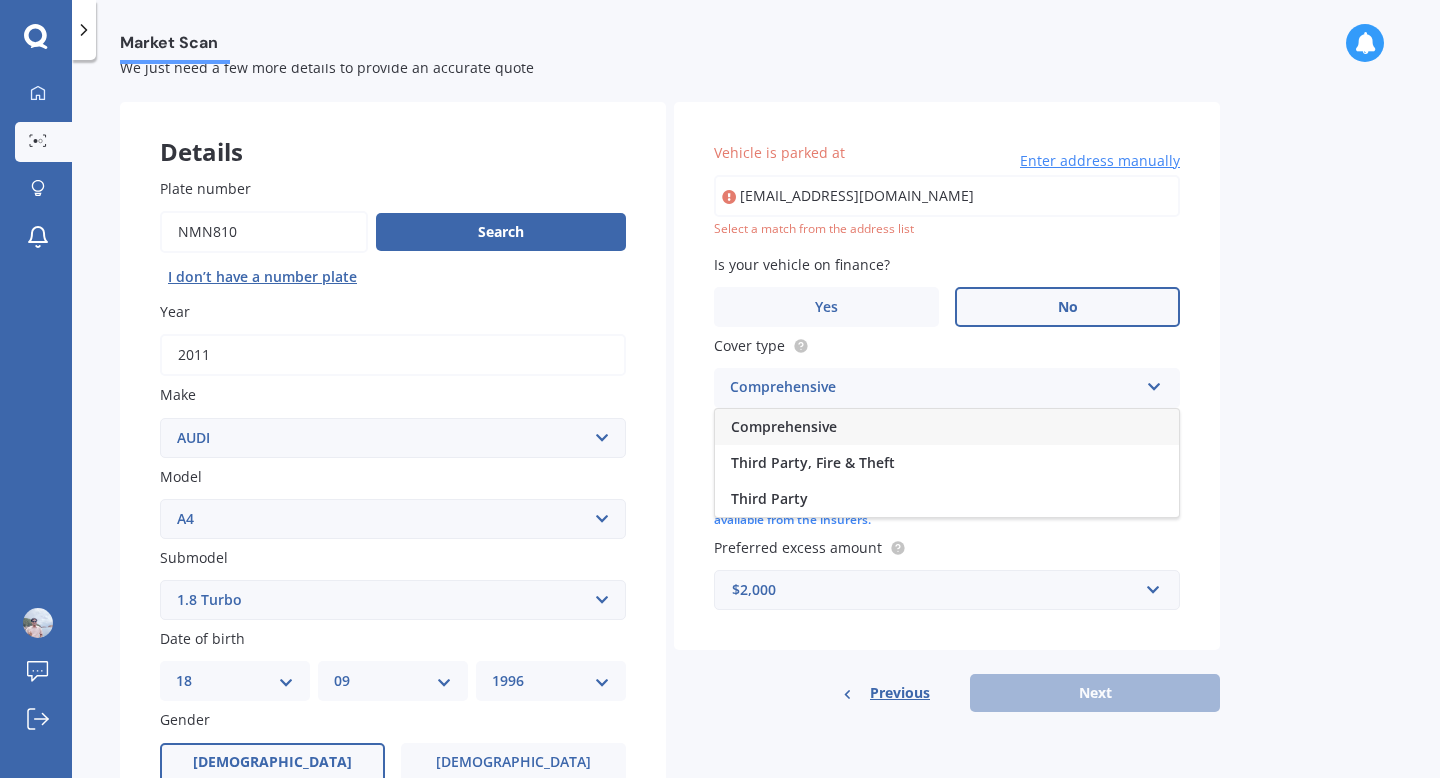 click on "Comprehensive" at bounding box center [934, 388] 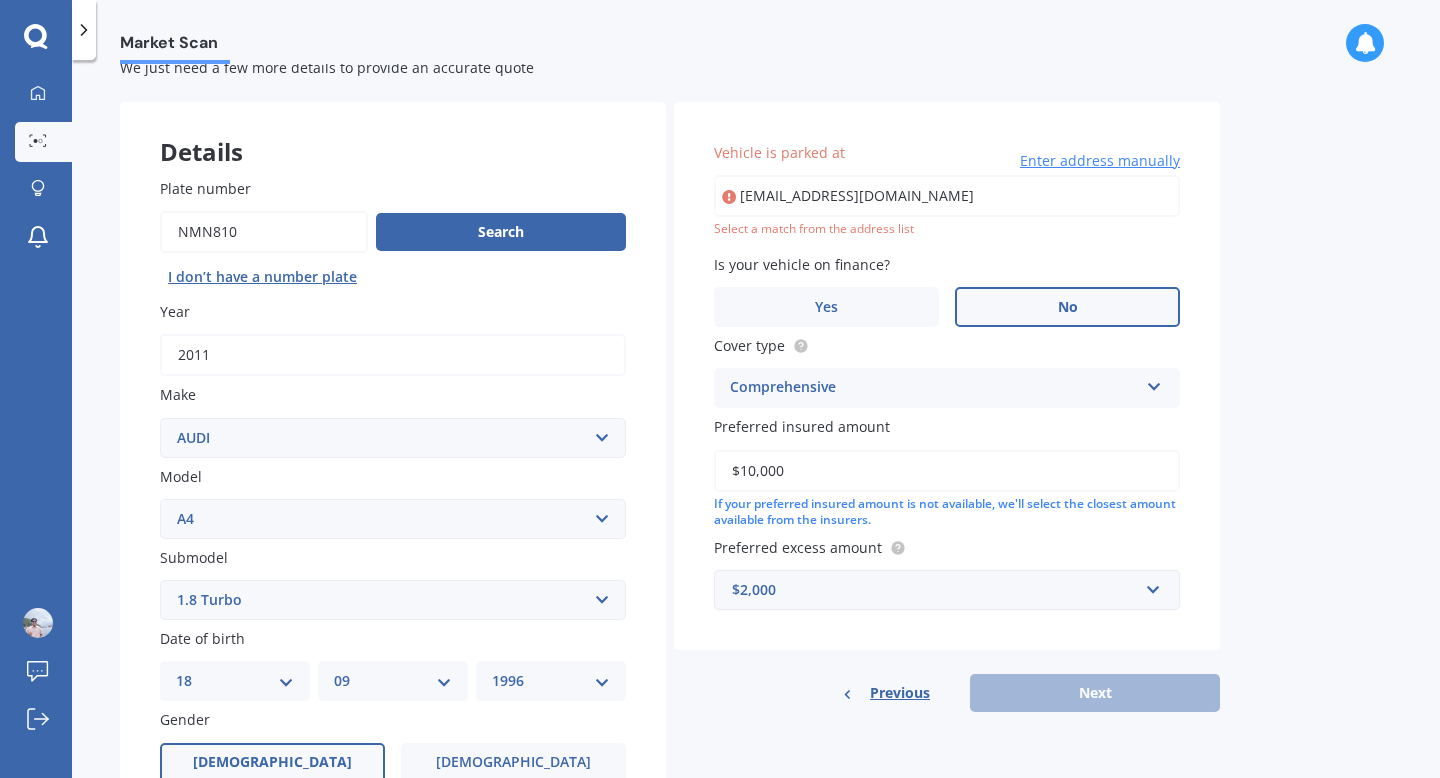 click on "$2,000" at bounding box center [935, 590] 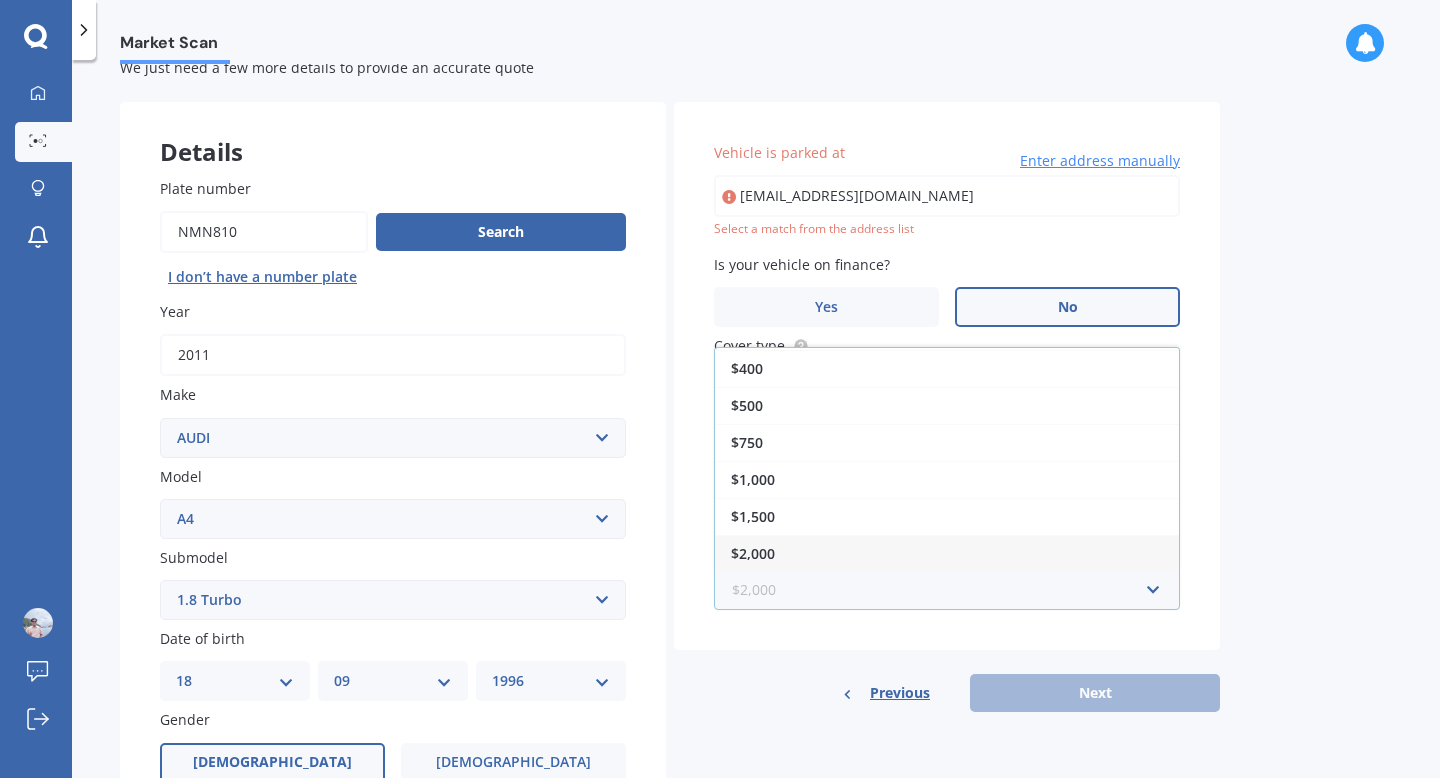 click at bounding box center (940, 590) 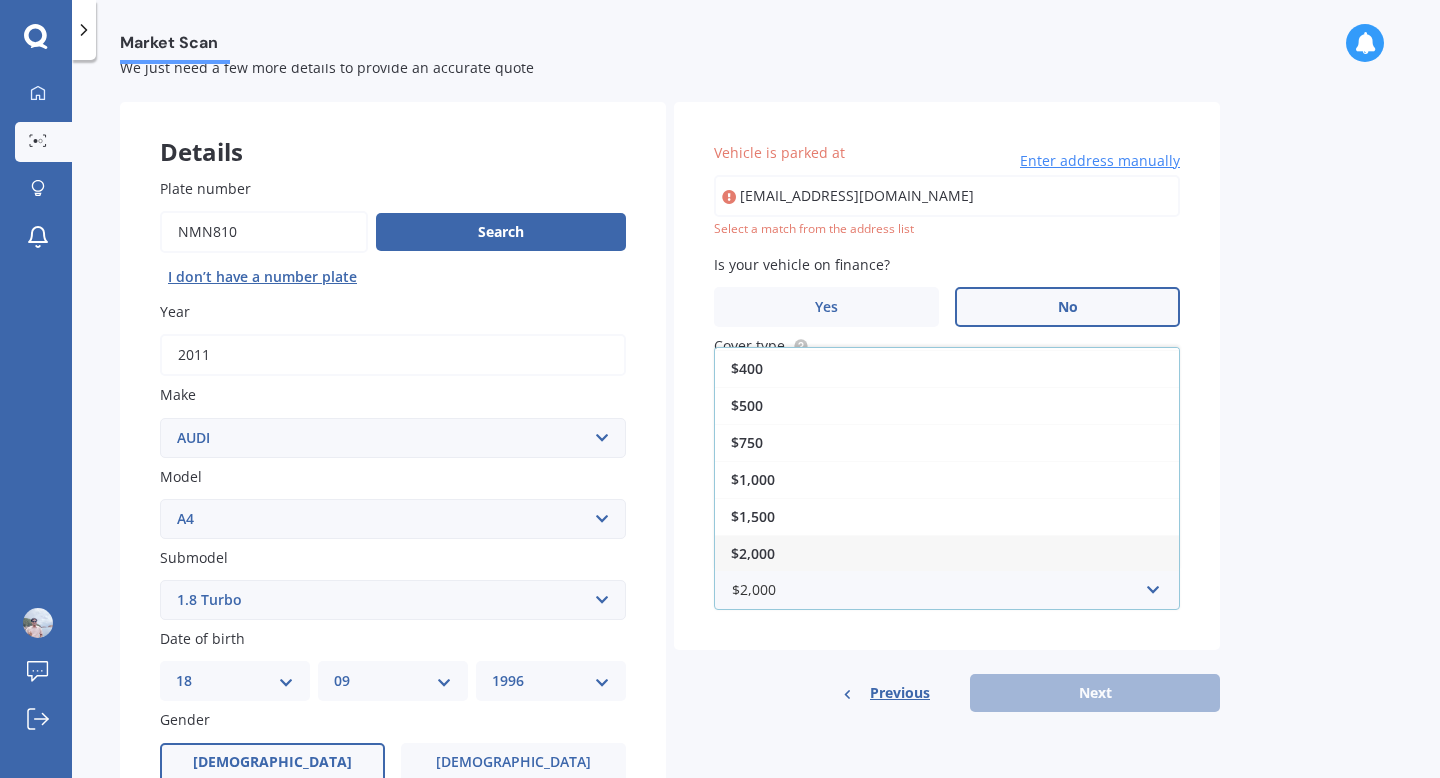 click on "$2,000" at bounding box center [947, 553] 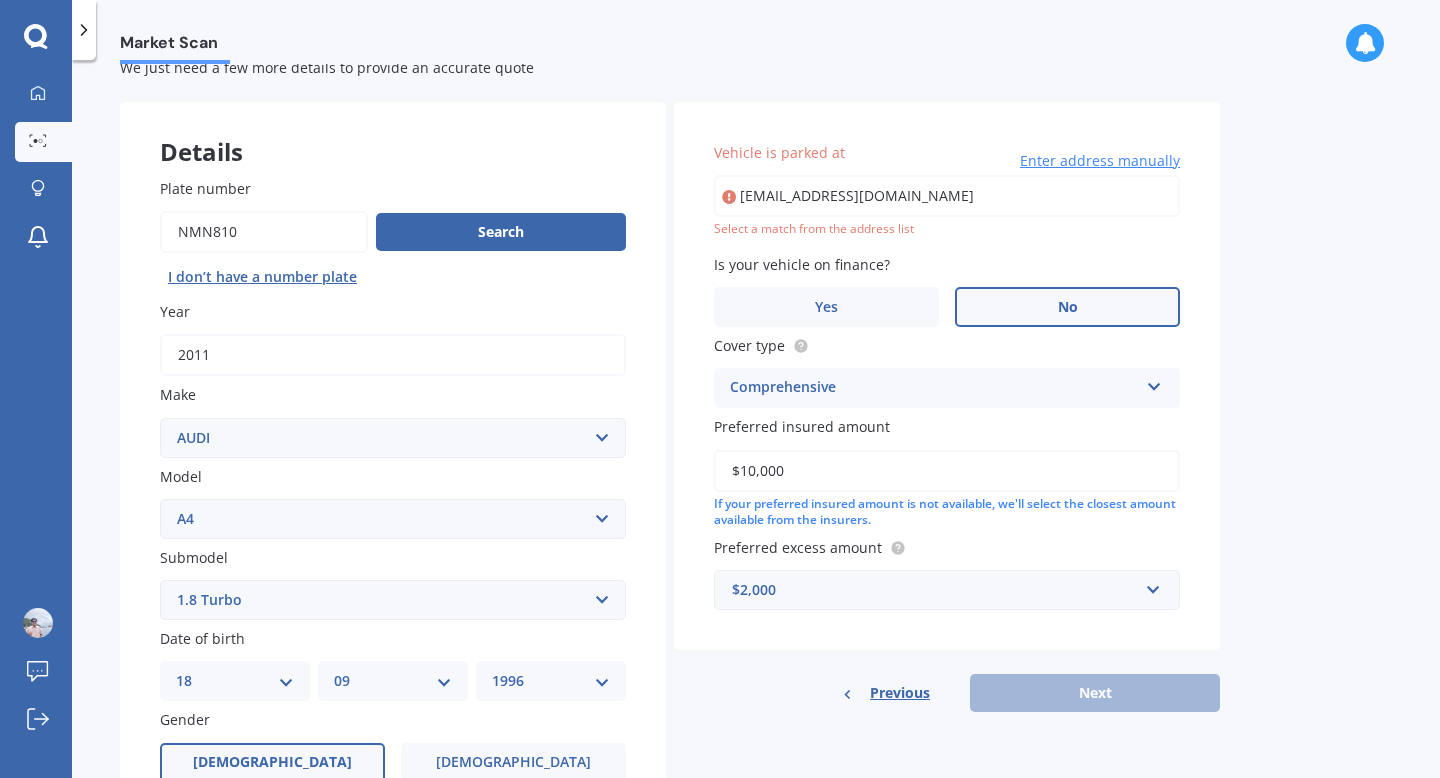 click on "Previous Next" at bounding box center (947, 693) 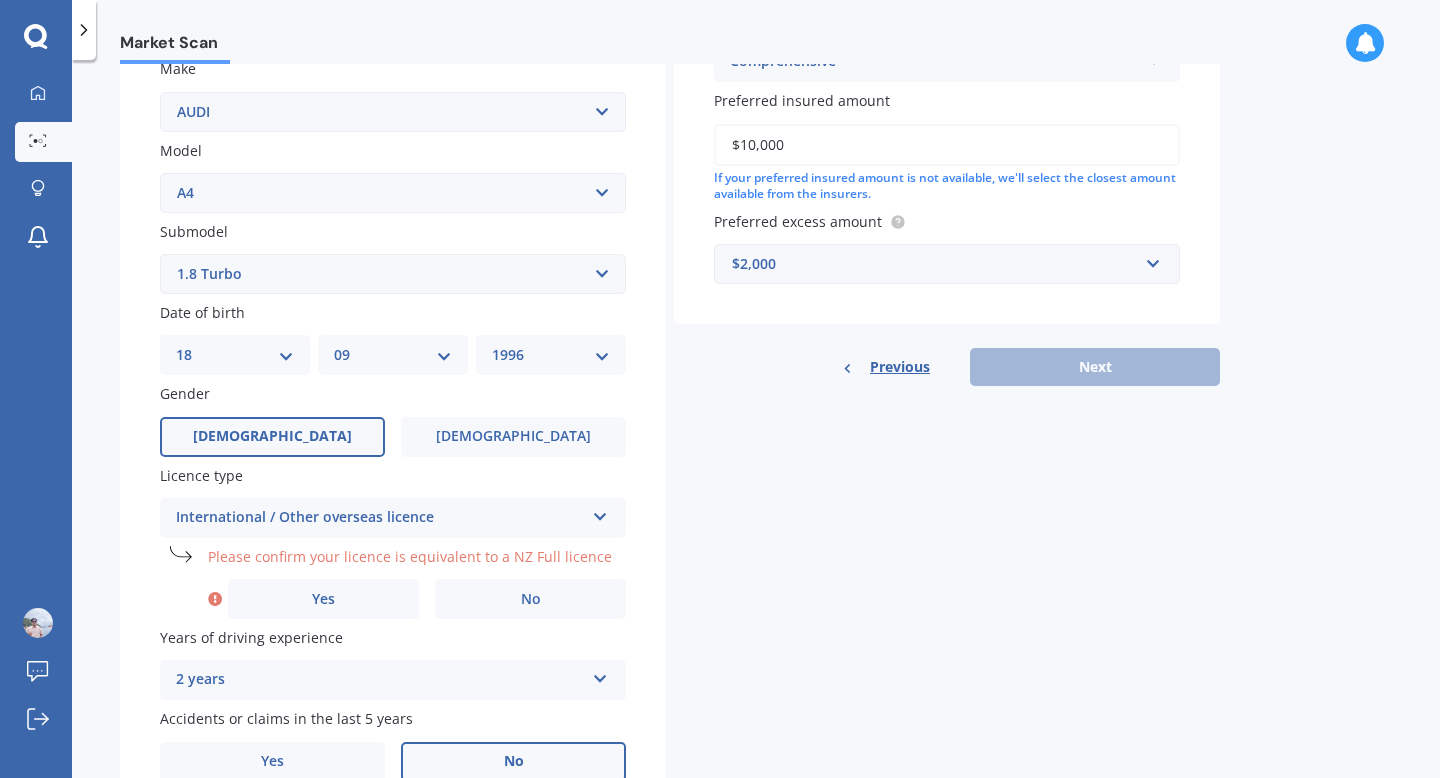 scroll, scrollTop: 486, scrollLeft: 0, axis: vertical 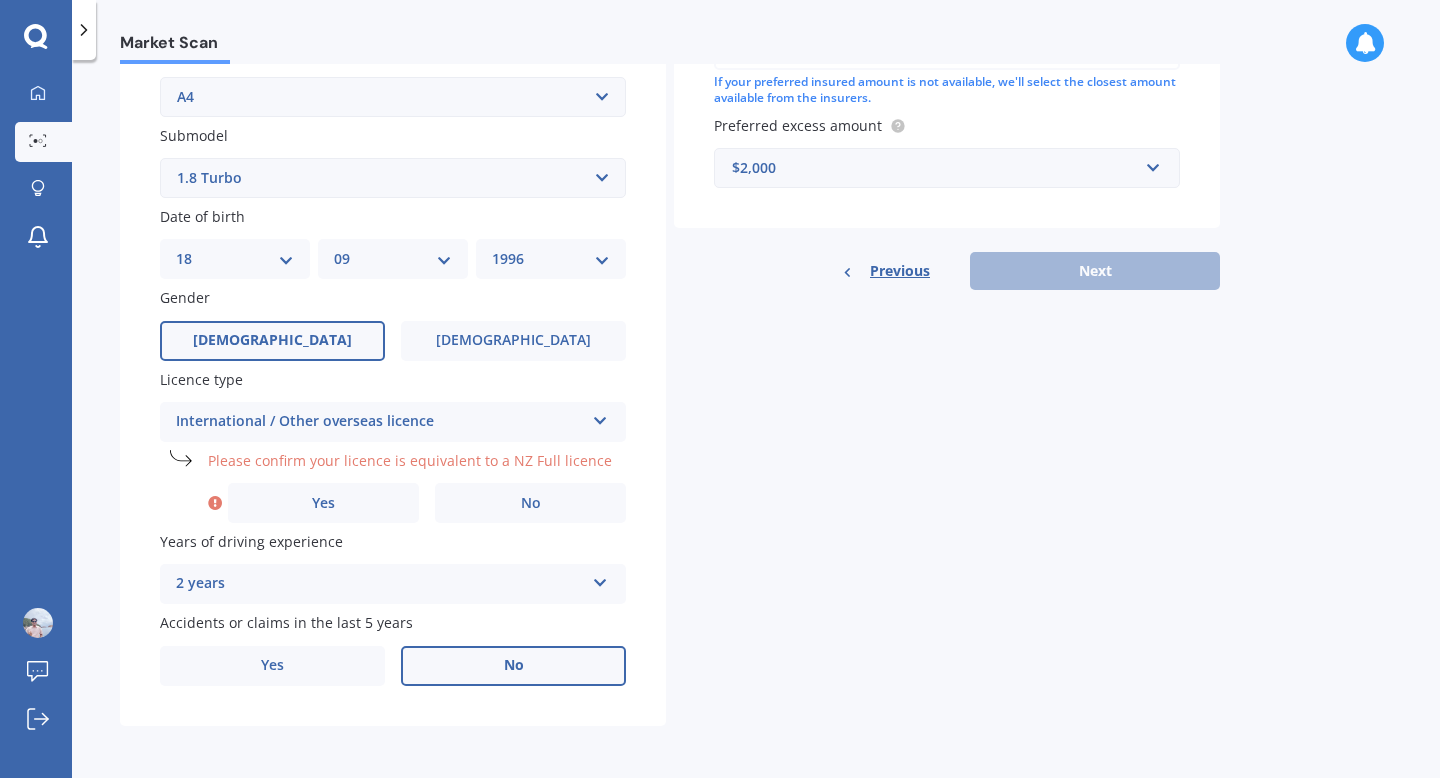 click on "International / Other overseas licence" at bounding box center [380, 422] 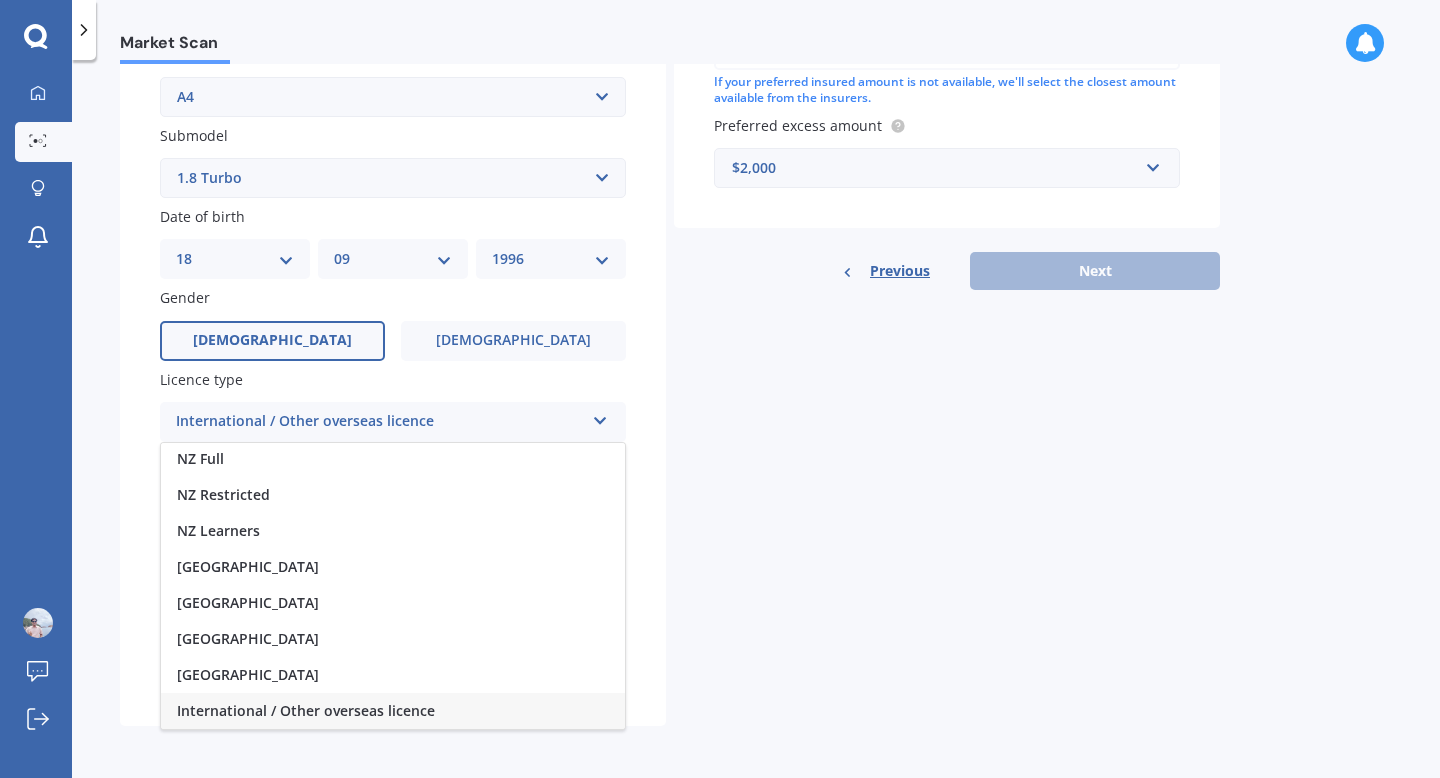 click on "International / Other overseas licence" at bounding box center [306, 710] 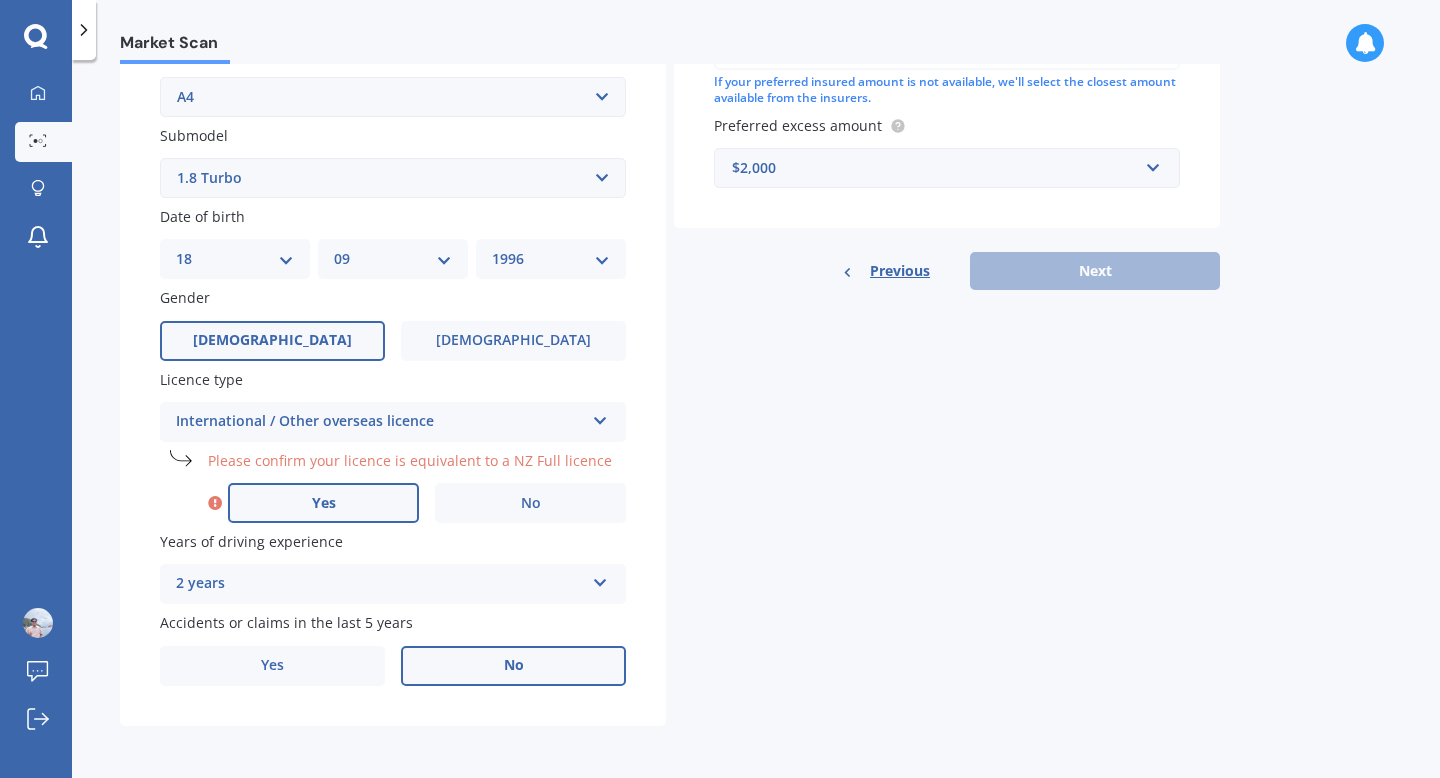 click on "Yes" at bounding box center (323, 503) 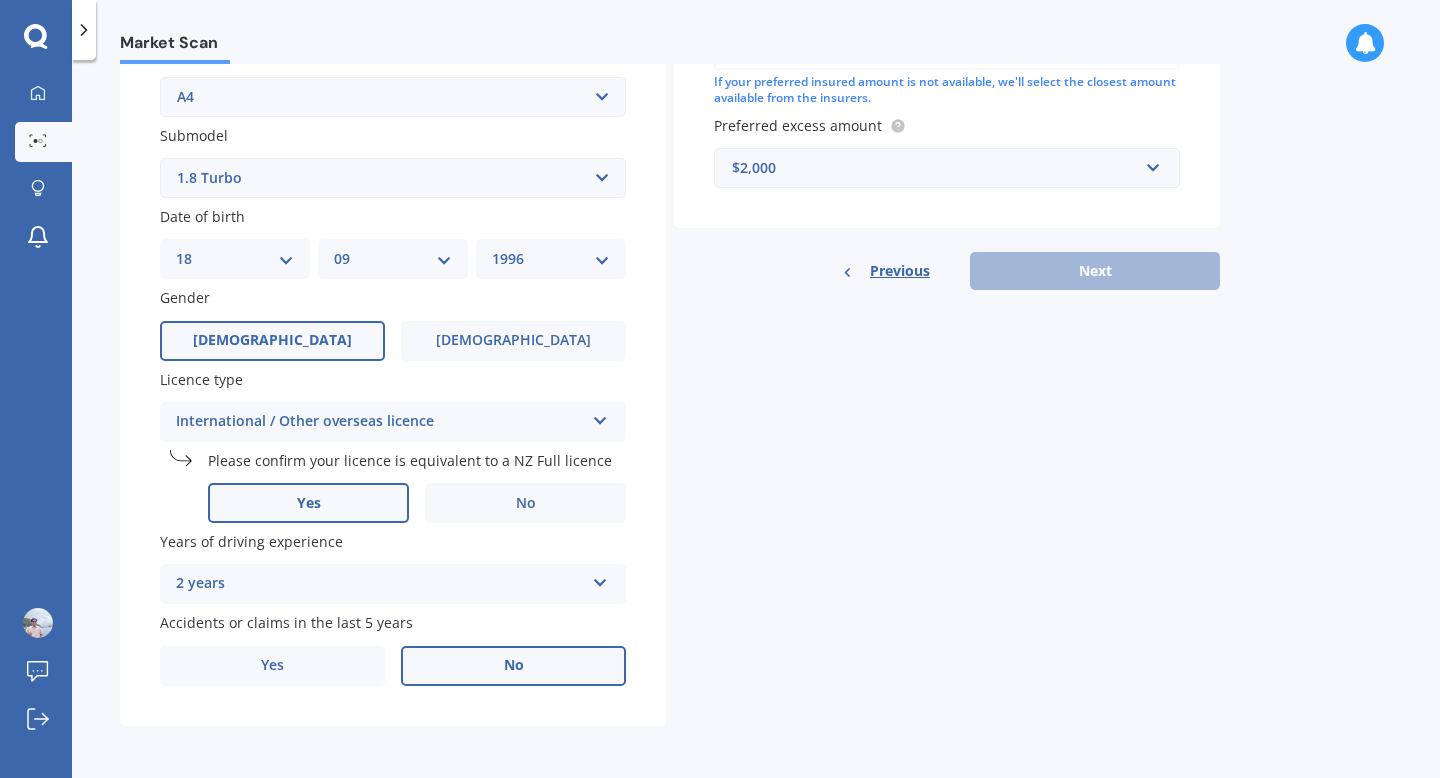 click on "Details Plate number Search I don’t have a number plate Year [DATE] Make Select make AC ALFA ROMEO ASTON [PERSON_NAME] AUDI AUSTIN BEDFORD Bentley BMW BYD CADILLAC CAN-AM CHERY CHEVROLET CHRYSLER Citroen CRUISEAIR CUPRA DAEWOO DAIHATSU DAIMLER DAMON DIAHATSU DODGE EXOCET FACTORY FIVE FERRARI FIAT Fiord FLEETWOOD FORD FOTON FRASER GEELY GENESIS GEORGIE BOY GMC GREAT WALL GWM [PERSON_NAME] HINO [PERSON_NAME] HOLIDAY RAMBLER HONDA HUMMER HYUNDAI INFINITI ISUZU IVECO JAC JAECOO JAGUAR JEEP KGM KIA LADA LAMBORGHINI LANCIA LANDROVER LDV LEXUS LINCOLN LOTUS LUNAR M.G M.G. MAHINDRA MASERATI MAZDA MCLAREN MERCEDES AMG Mercedes Benz MERCEDES-AMG MERCURY MINI MITSUBISHI [PERSON_NAME] NEWMAR NISSAN OMODA OPEL OXFORD PEUGEOT Plymouth Polestar PONTIAC PORSCHE PROTON RAM Range Rover Rayne RENAULT ROLLS ROYCE ROVER SAAB SATURN SEAT SHELBY SKODA SMART SSANGYONG SUBARU SUZUKI TATA TESLA TIFFIN Toyota TRIUMPH TVR Vauxhall VOLKSWAGEN VOLVO WESTFIELD WINNEBAGO ZX Model Select model 100 200T 80 90 A1 A3 A4 A4 All Road 4WD A5 A6 A7 A8 Allroad Q2" at bounding box center (670, 203) 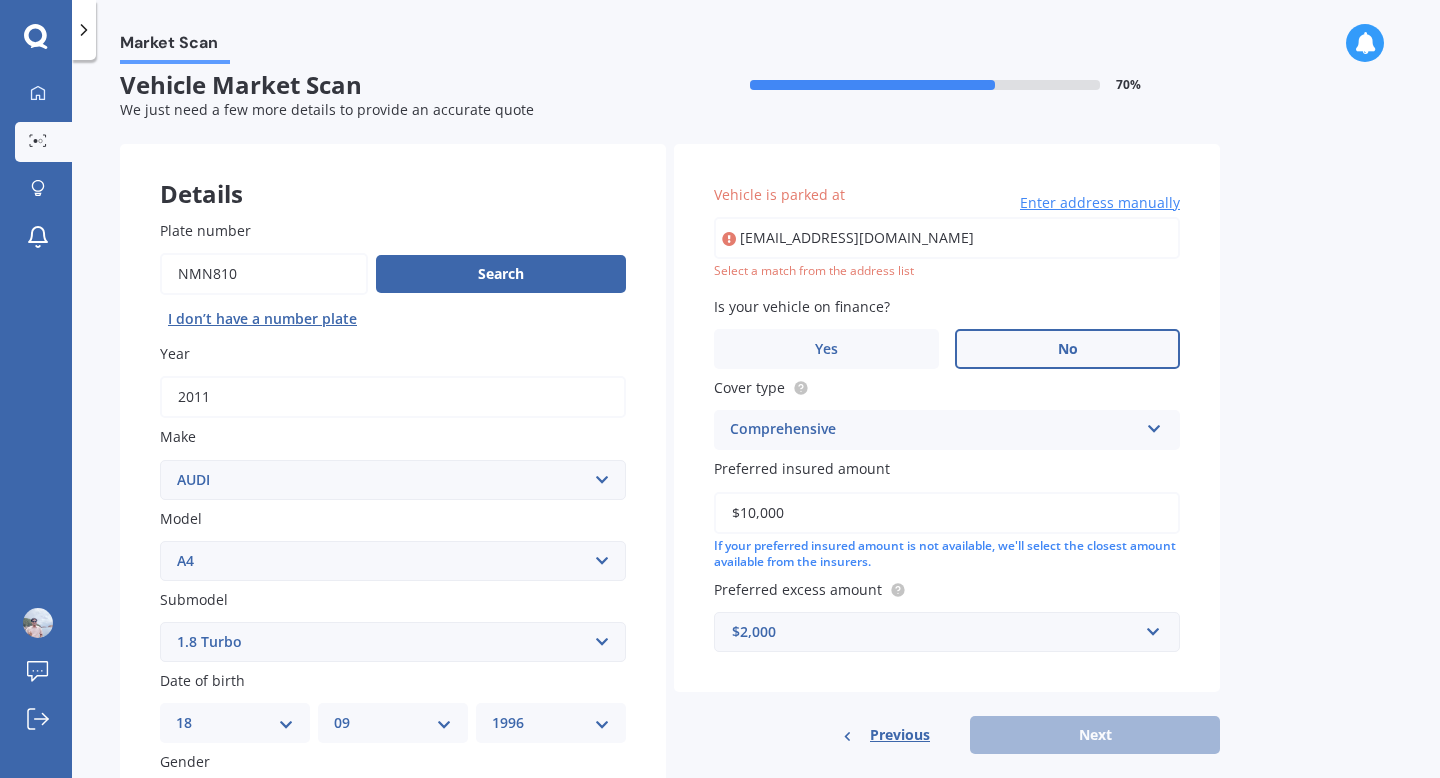scroll, scrollTop: 16, scrollLeft: 0, axis: vertical 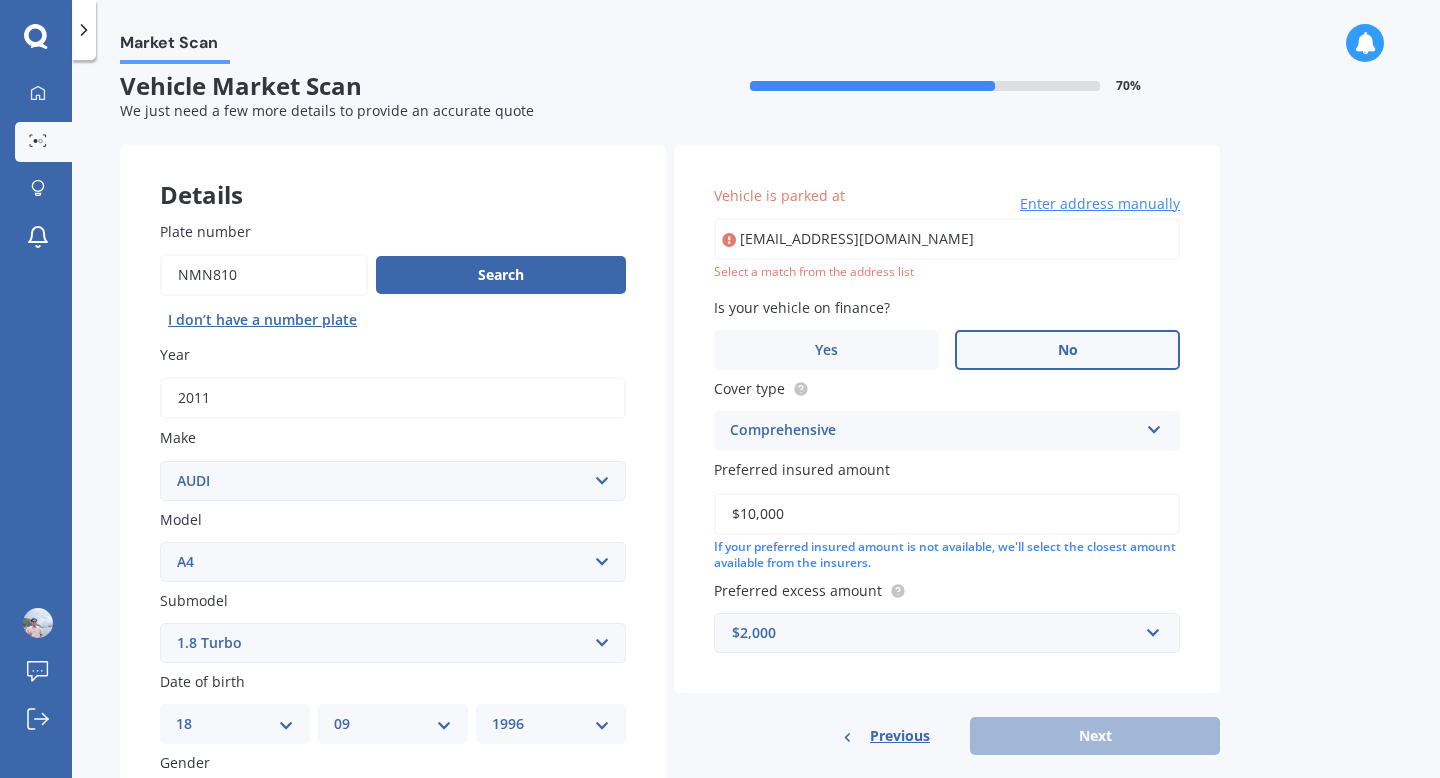 click on "[EMAIL_ADDRESS][DOMAIN_NAME]" at bounding box center [947, 239] 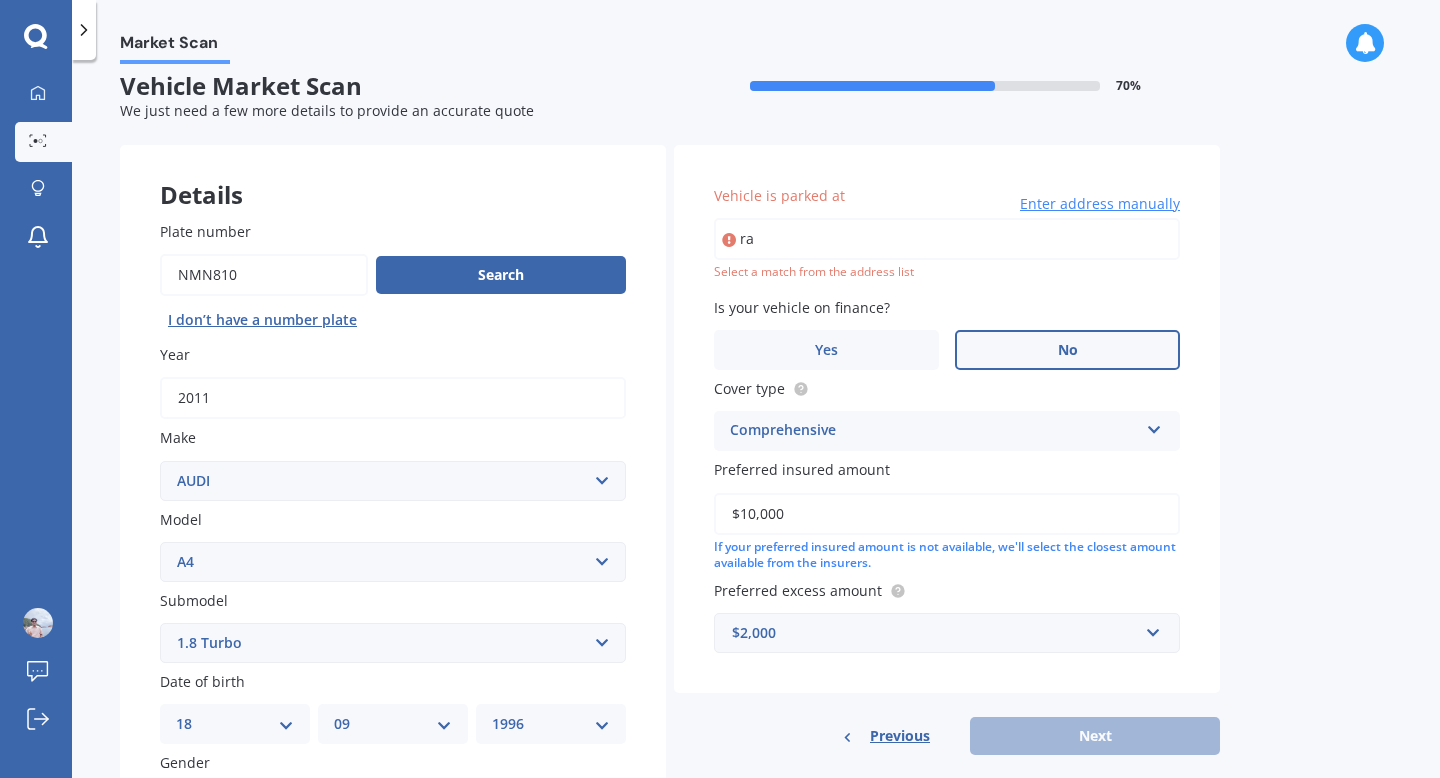 type on "r" 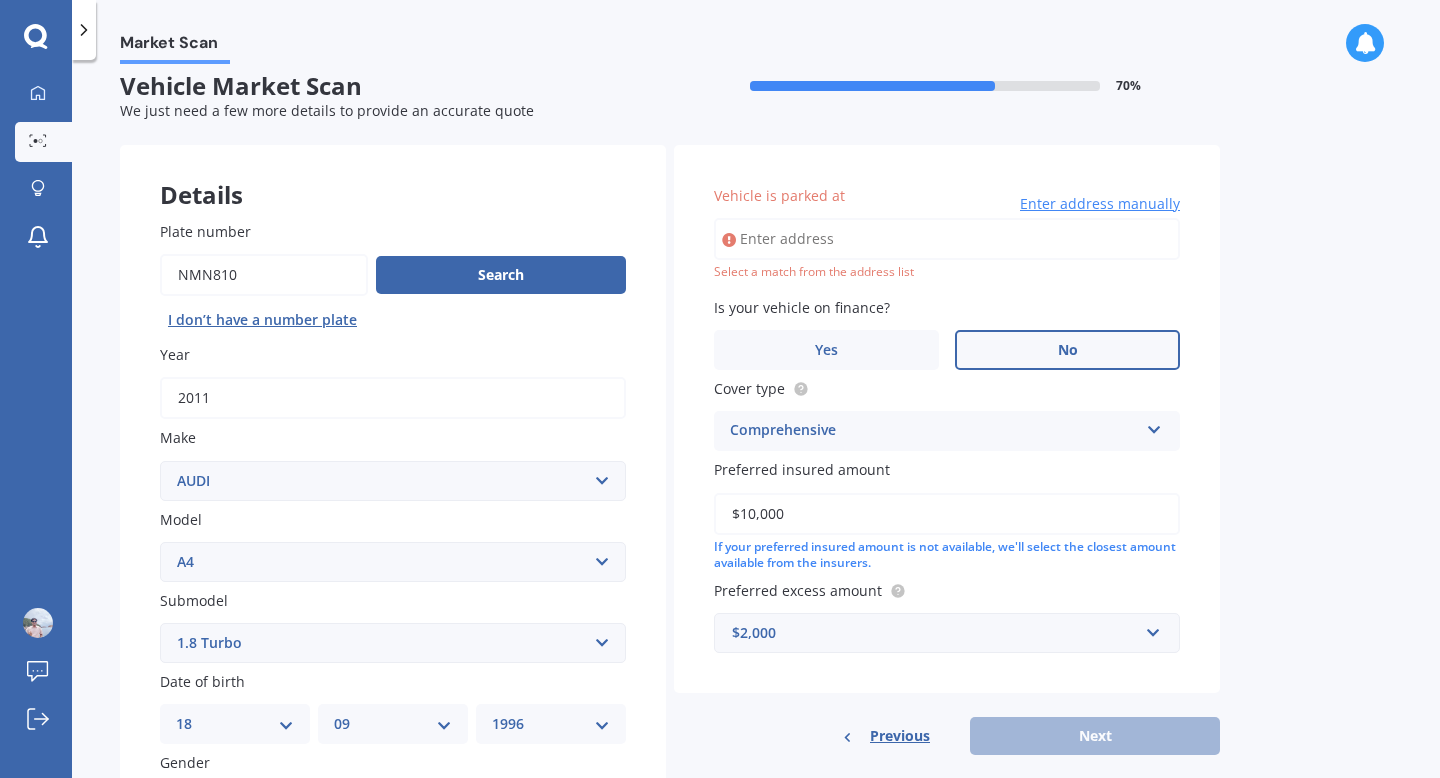 click on "Enter address manually" at bounding box center [1100, 204] 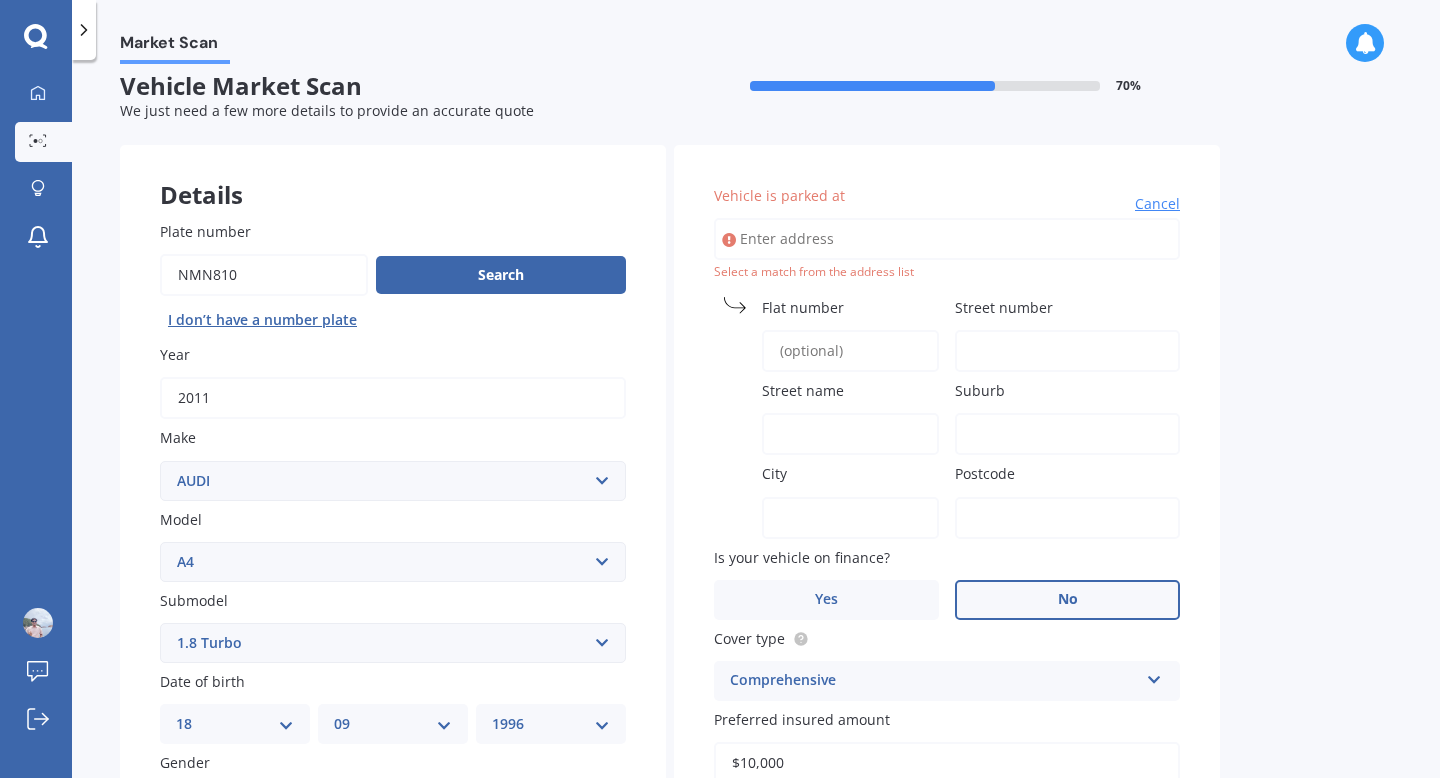 click on "Vehicle is parked at" at bounding box center [947, 239] 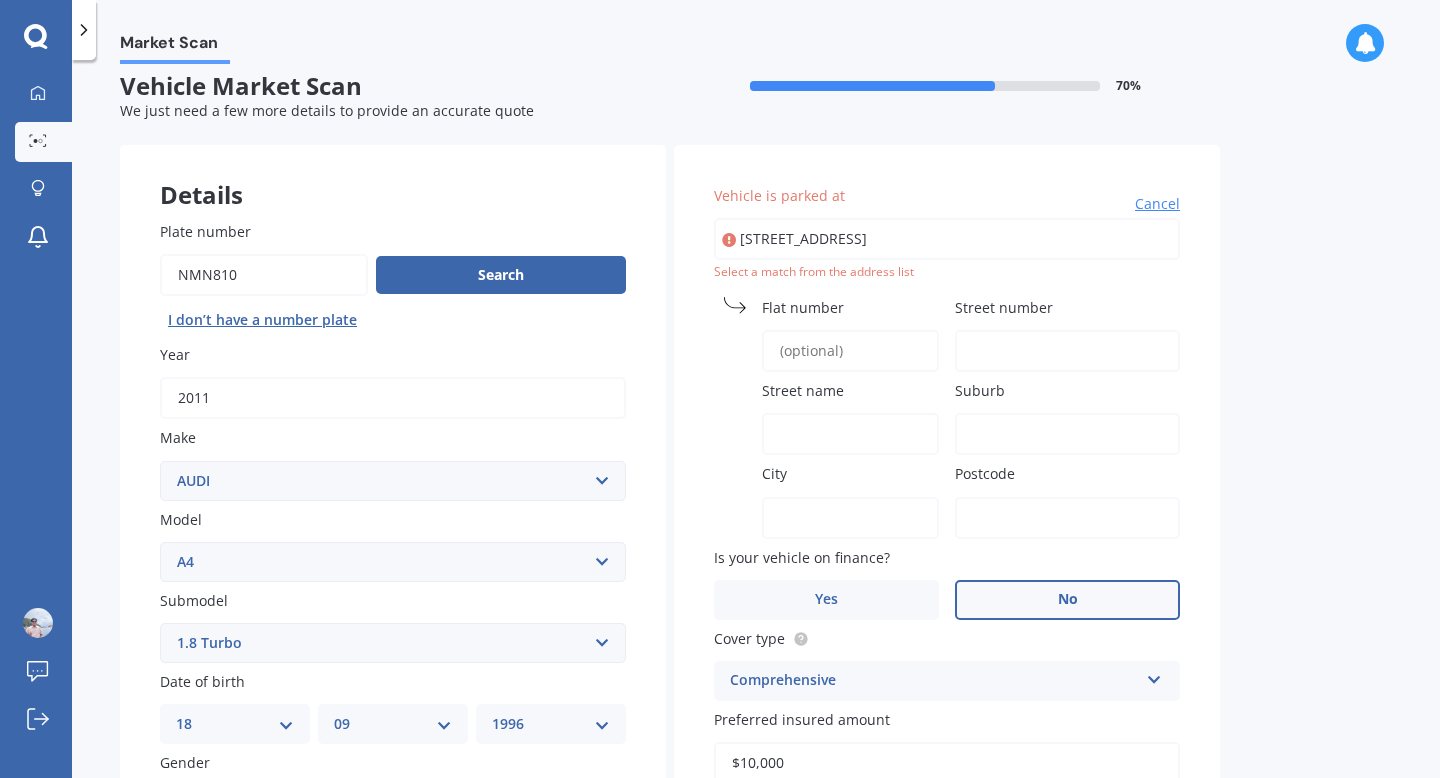 type on "[STREET_ADDRESS]" 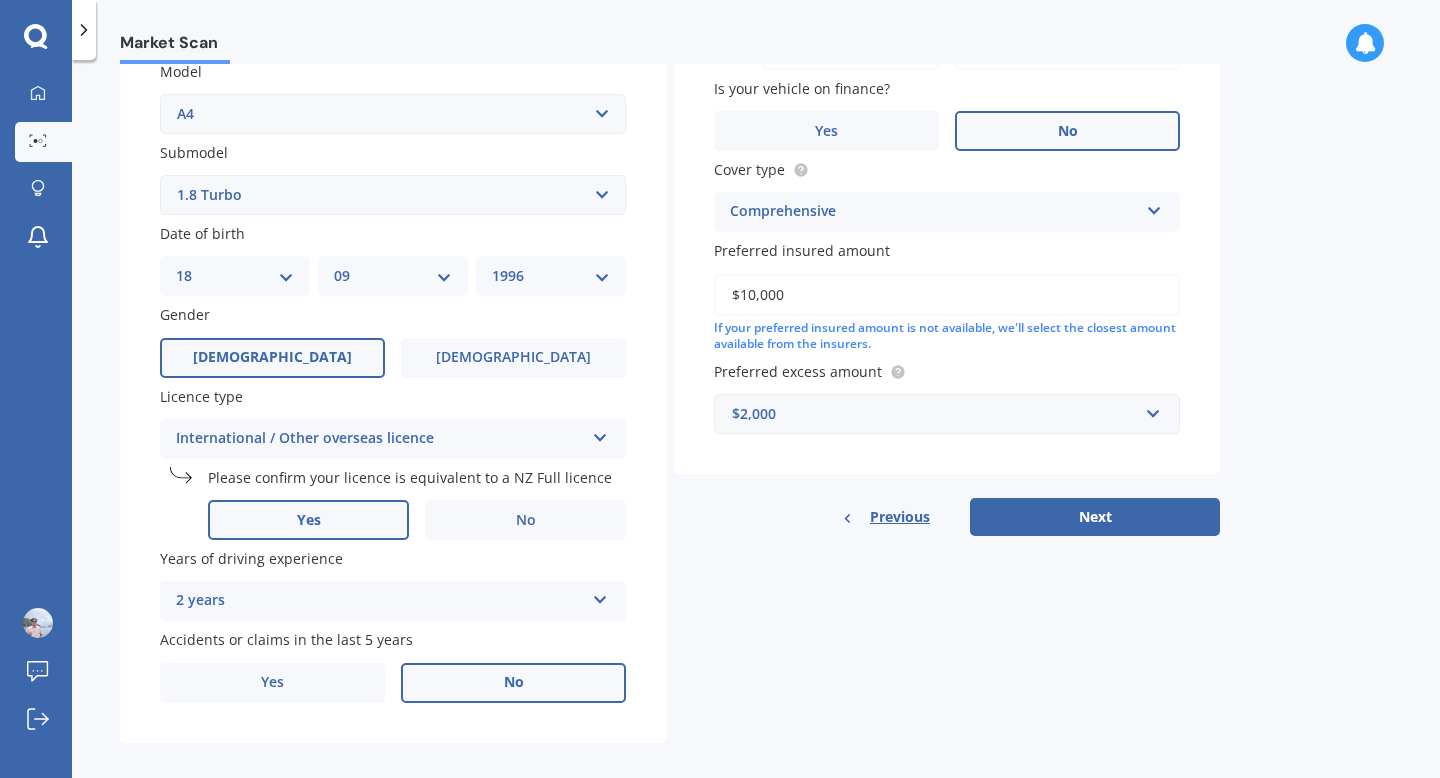 scroll, scrollTop: 486, scrollLeft: 0, axis: vertical 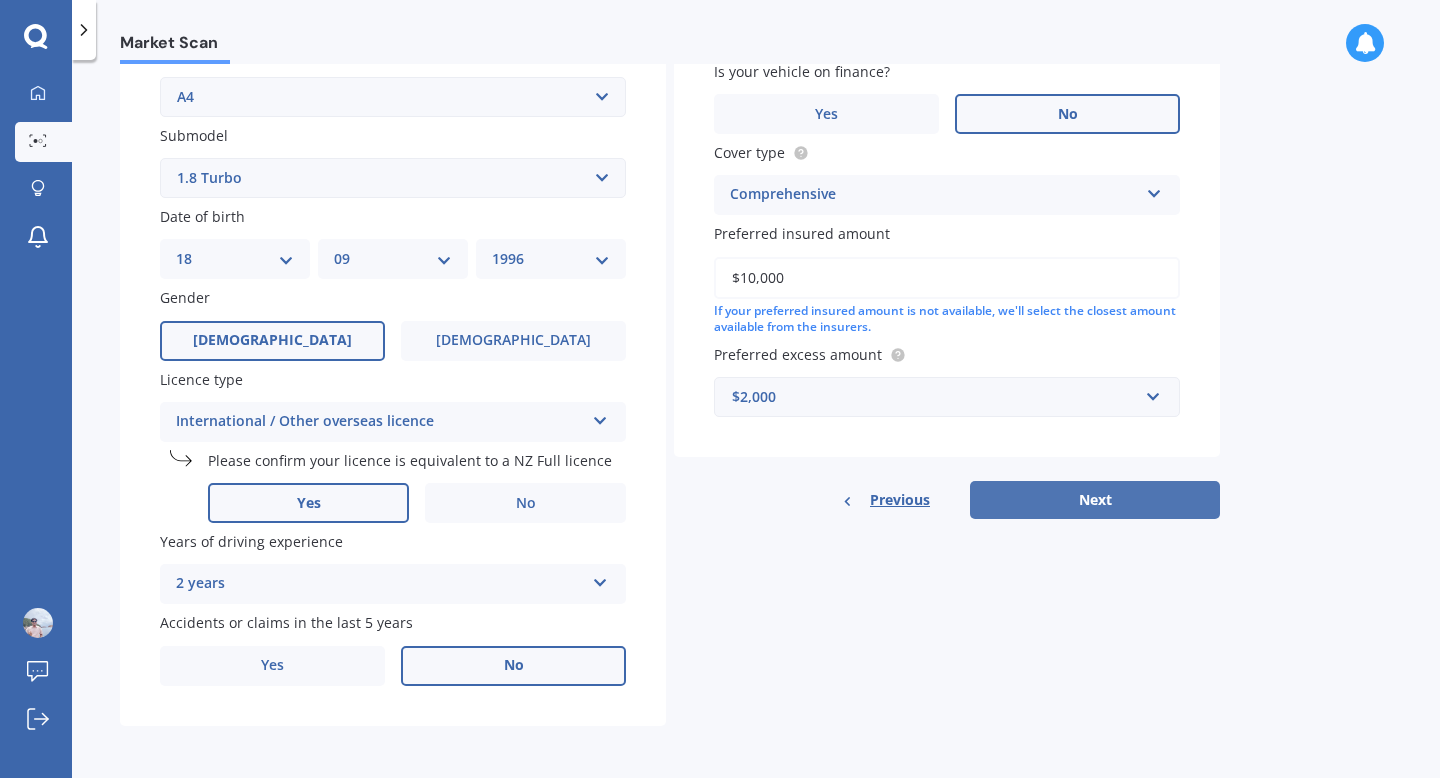 click on "Next" at bounding box center (1095, 500) 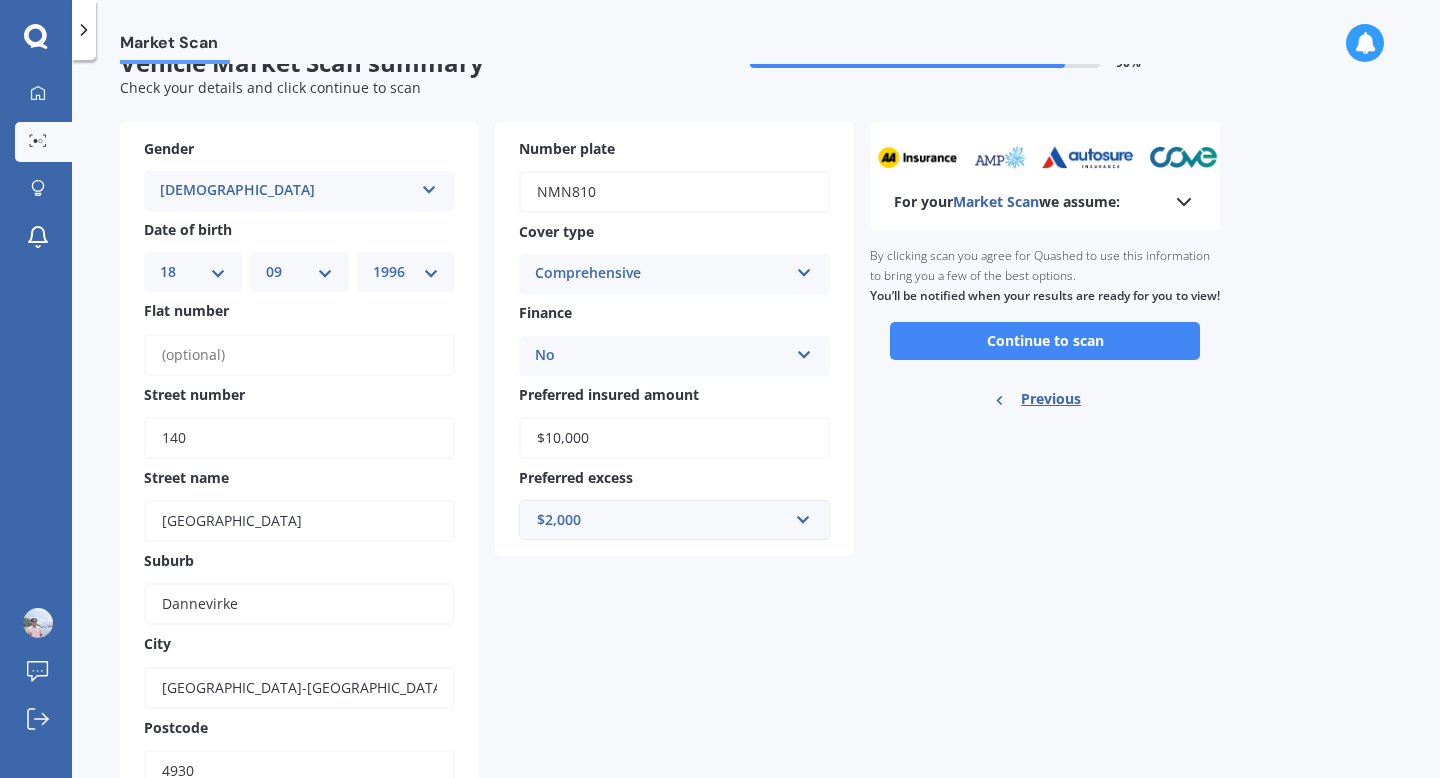 scroll, scrollTop: 0, scrollLeft: 0, axis: both 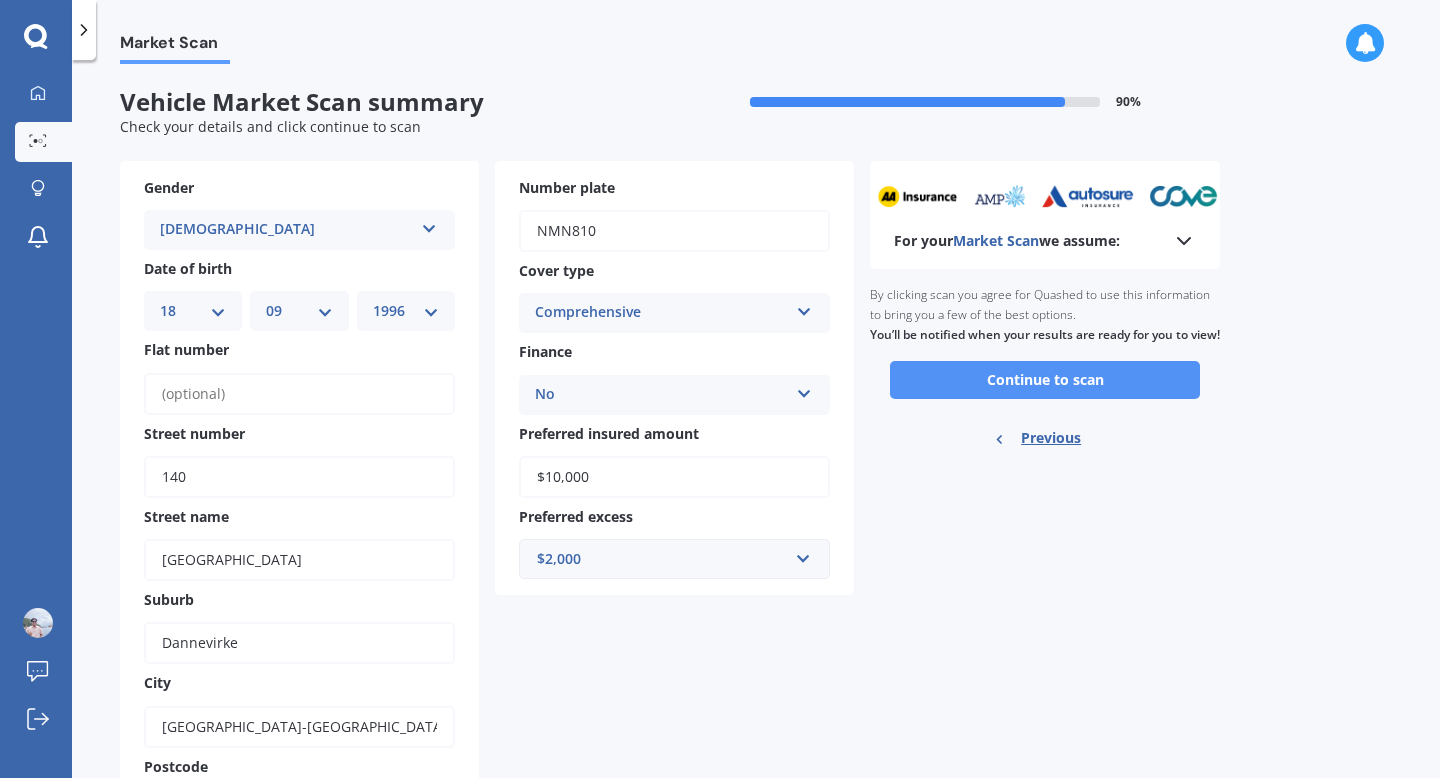 click on "Continue to scan" at bounding box center [1045, 380] 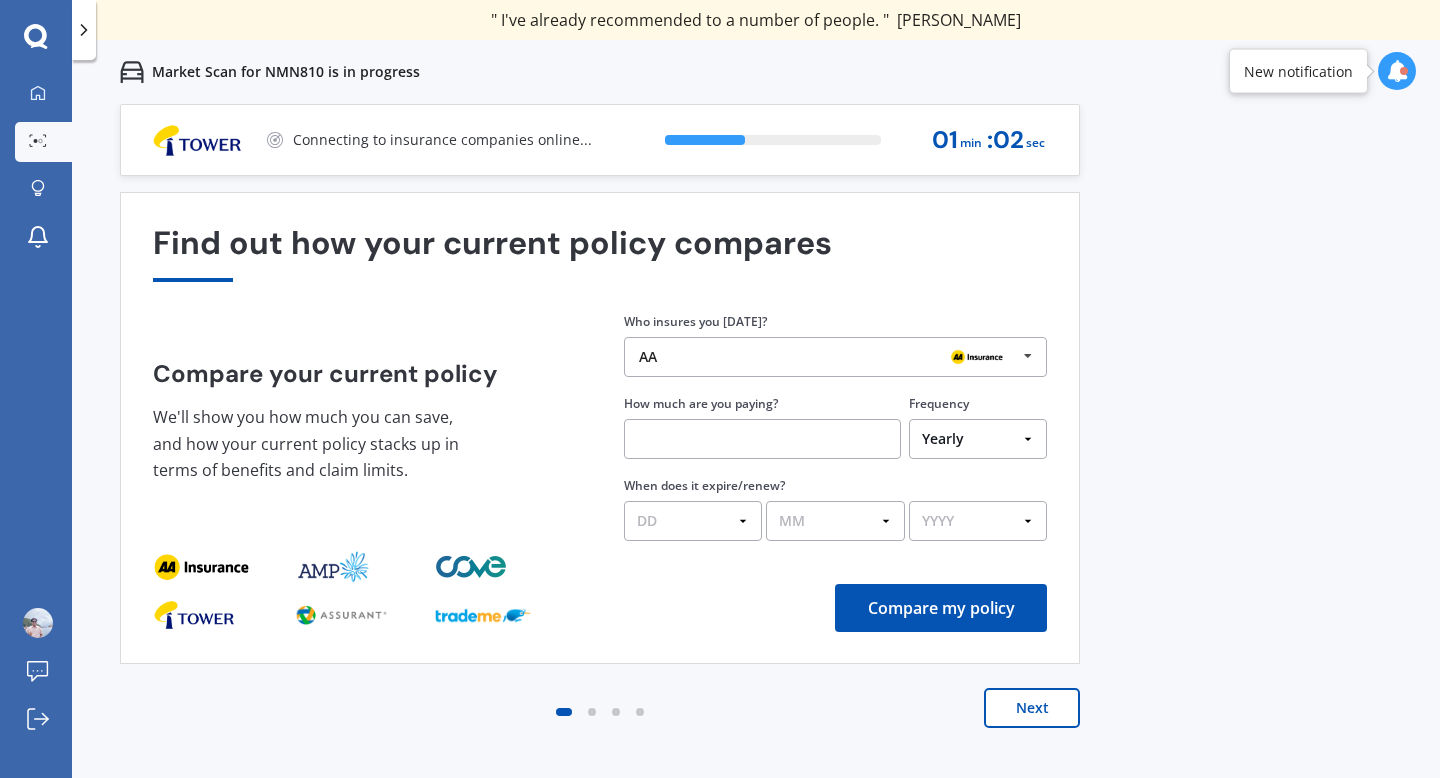 click on "AA" at bounding box center (828, 357) 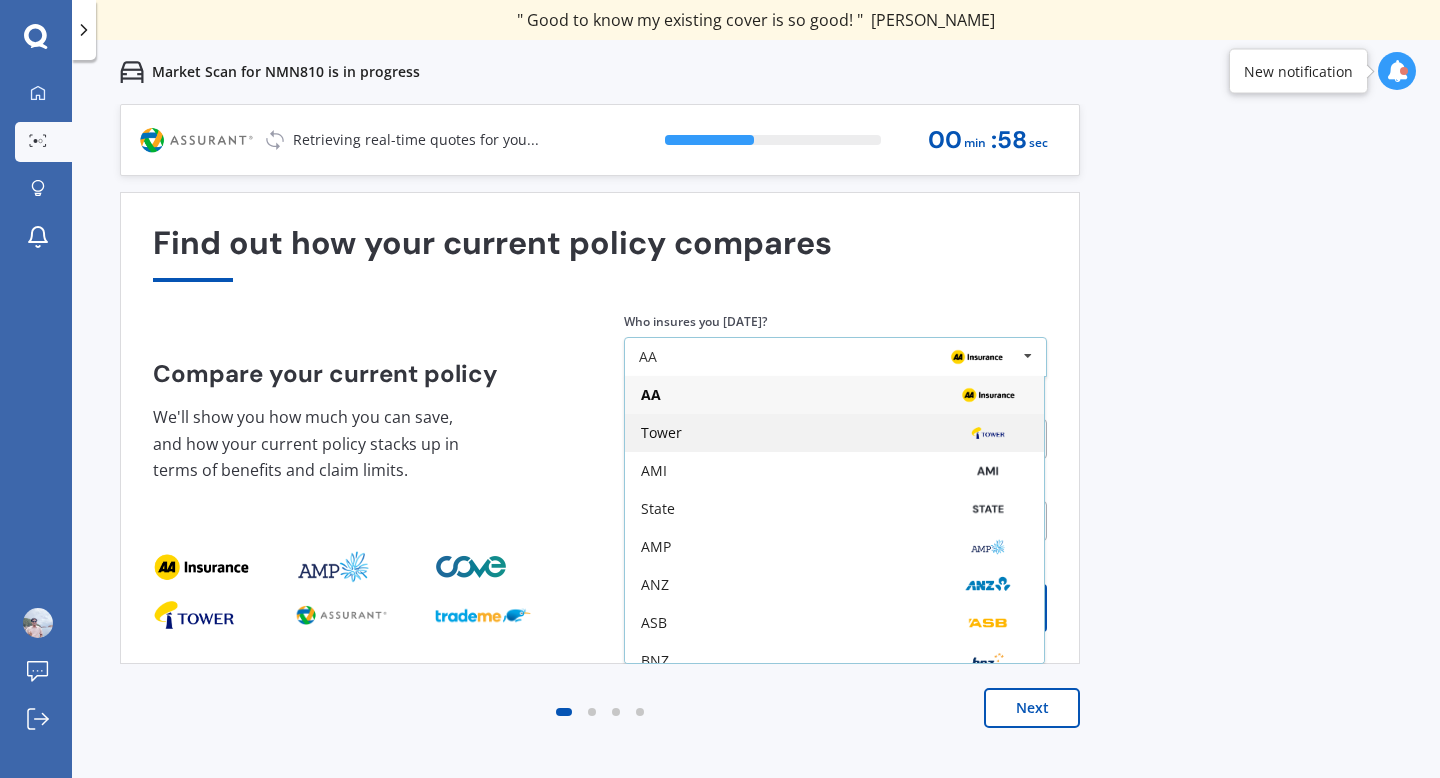 click on "Tower" at bounding box center (834, 433) 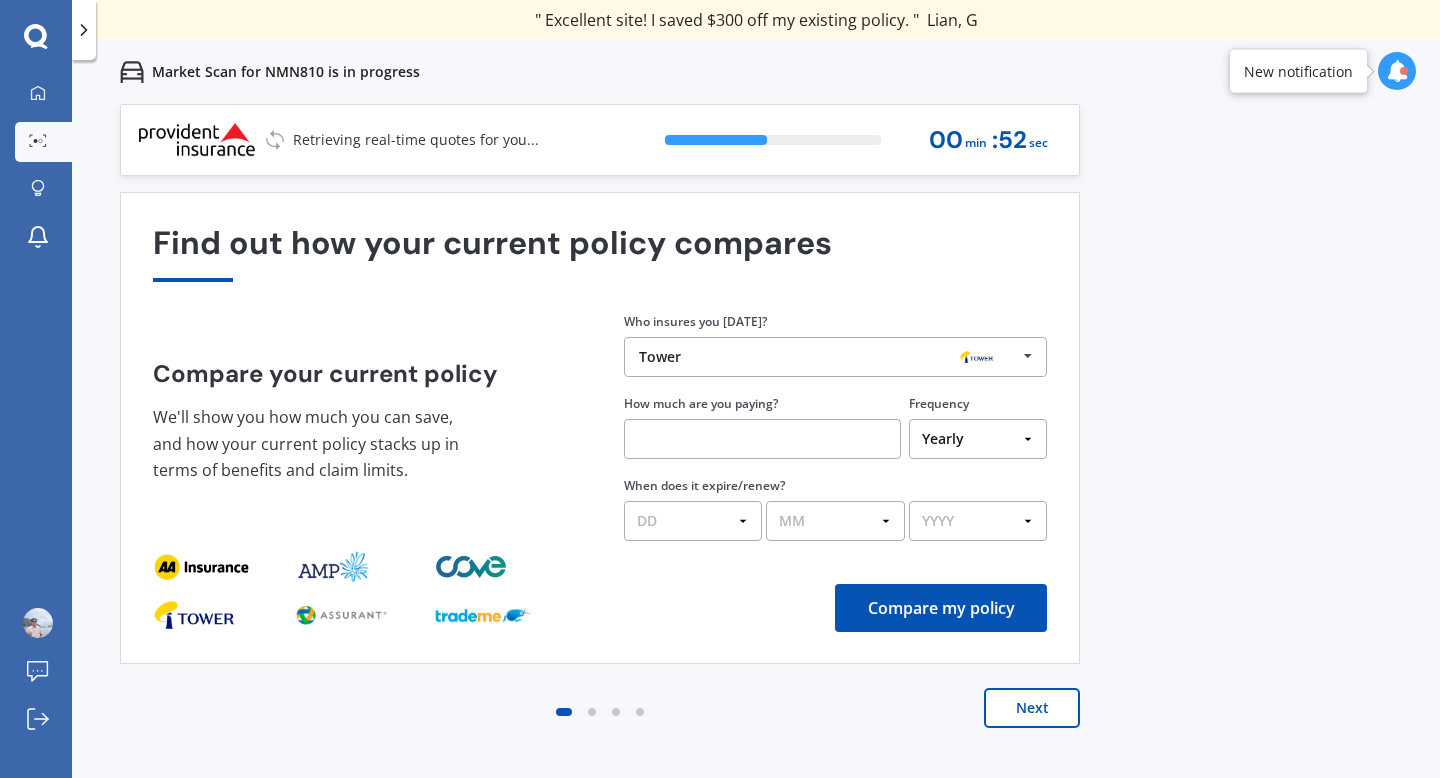 click on "Yearly Six-Monthly Quarterly Monthly Fortnightly Weekly One-Off" at bounding box center [978, 439] 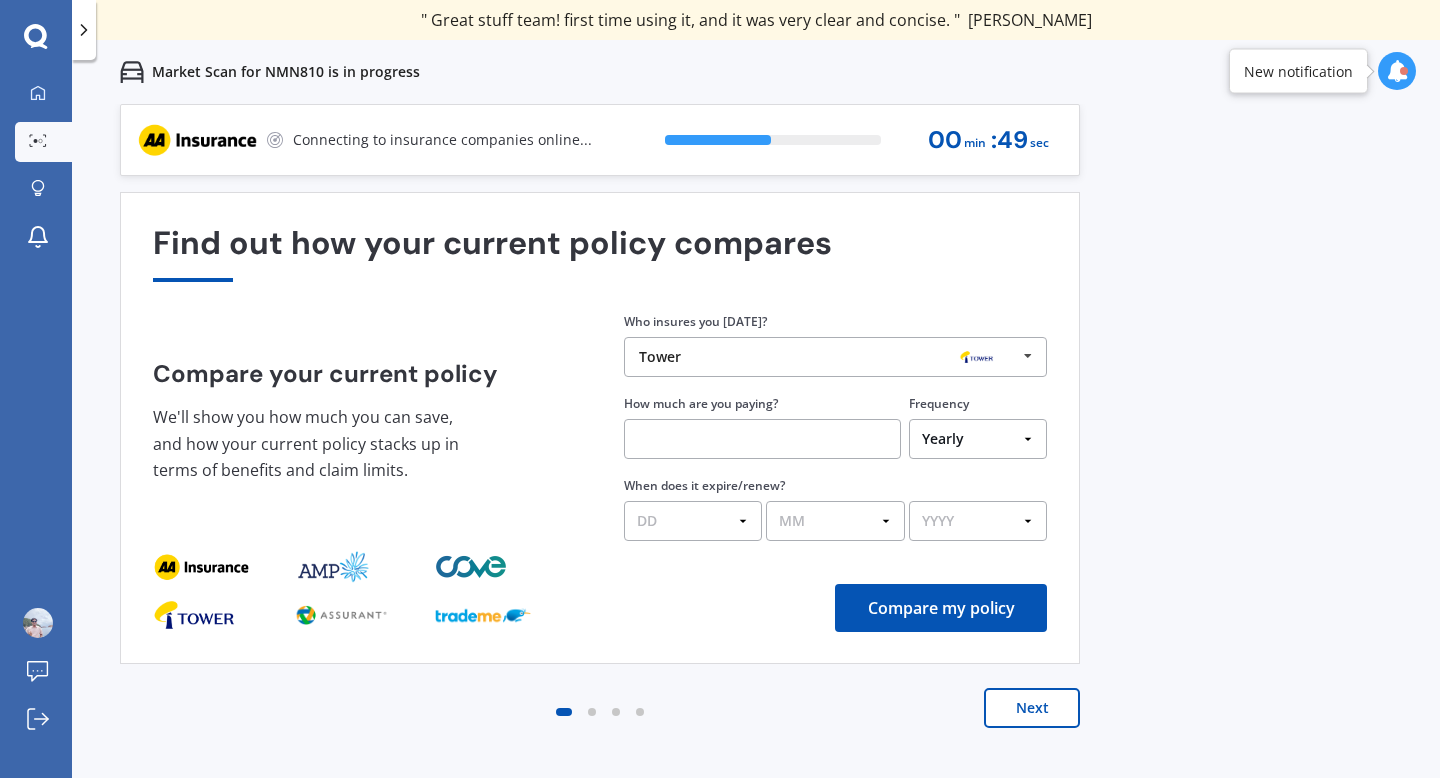 select on "Monthly" 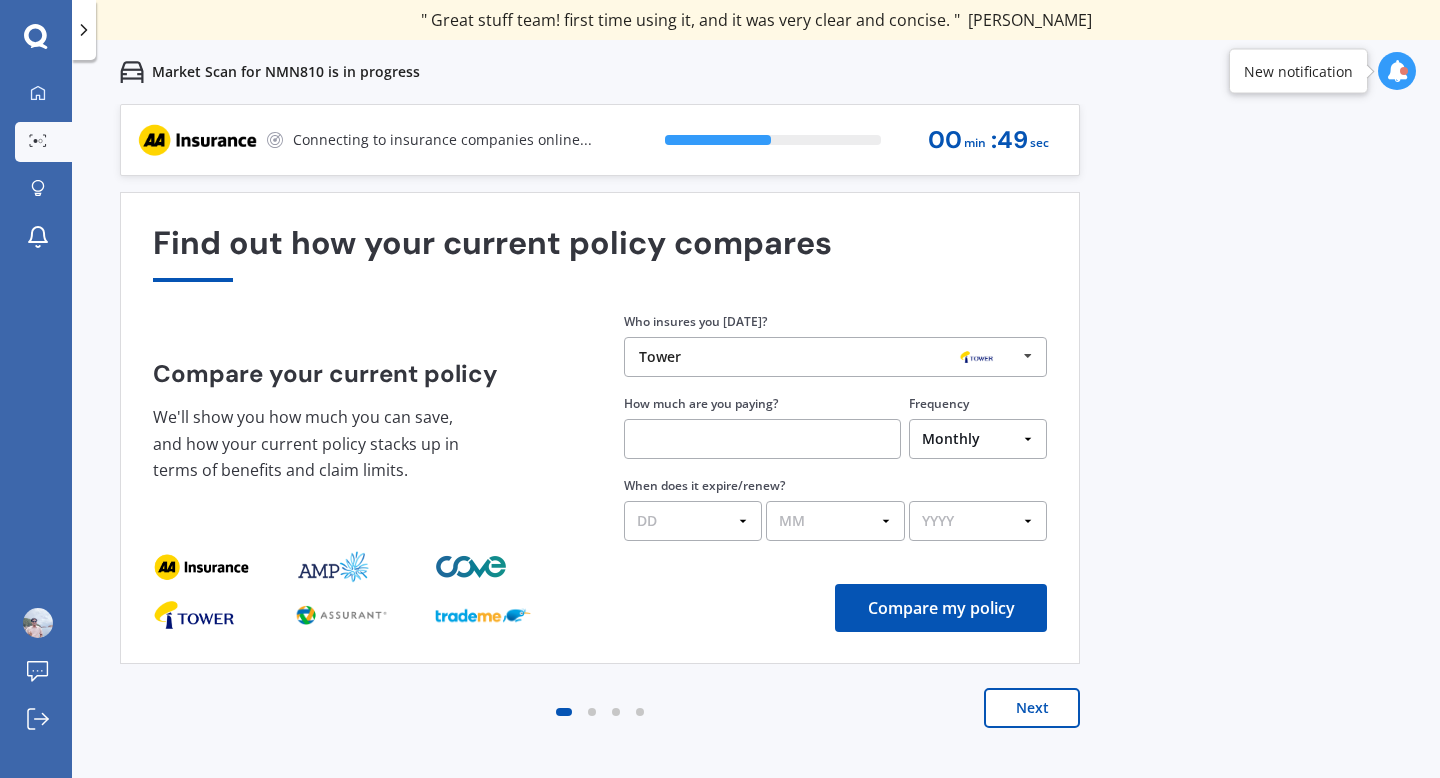 click at bounding box center (762, 439) 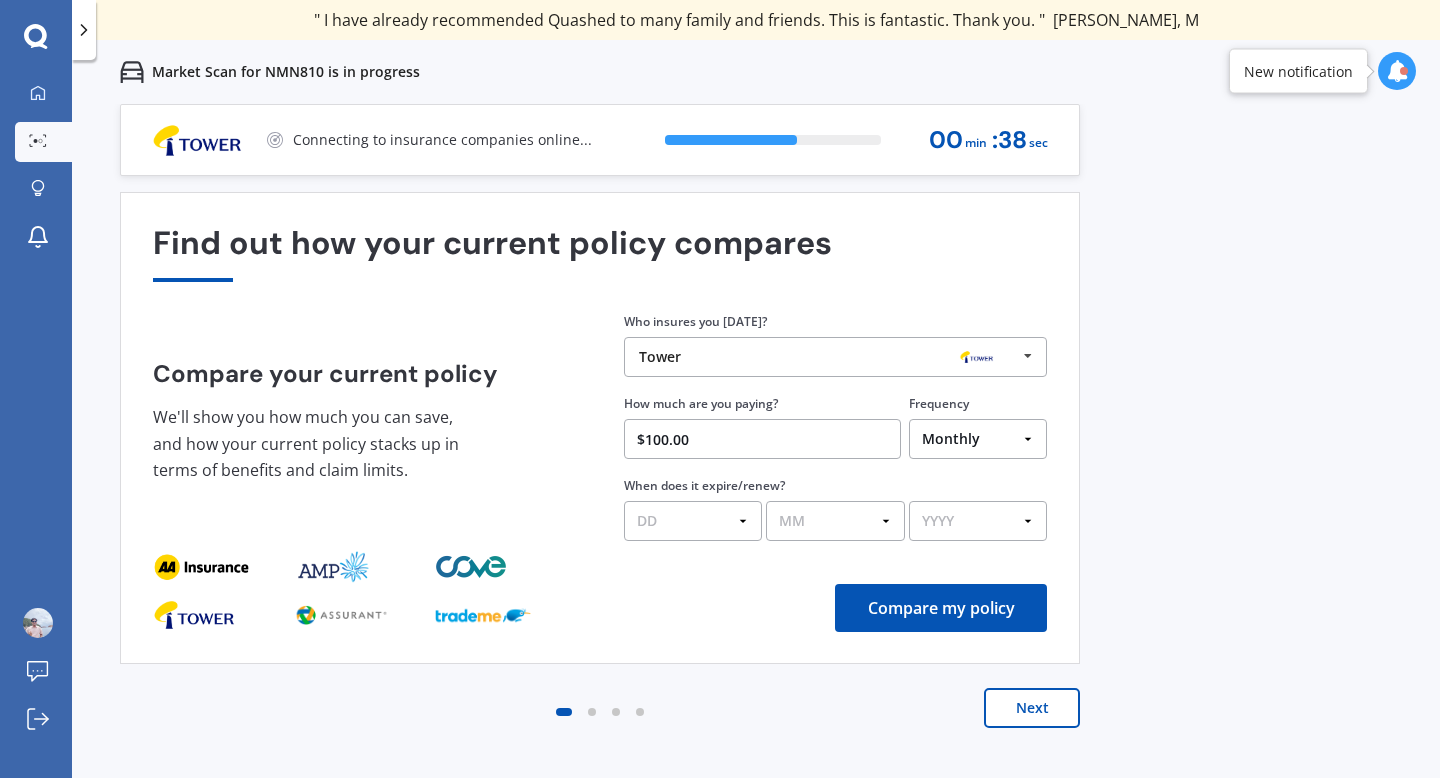 click at bounding box center (977, 357) 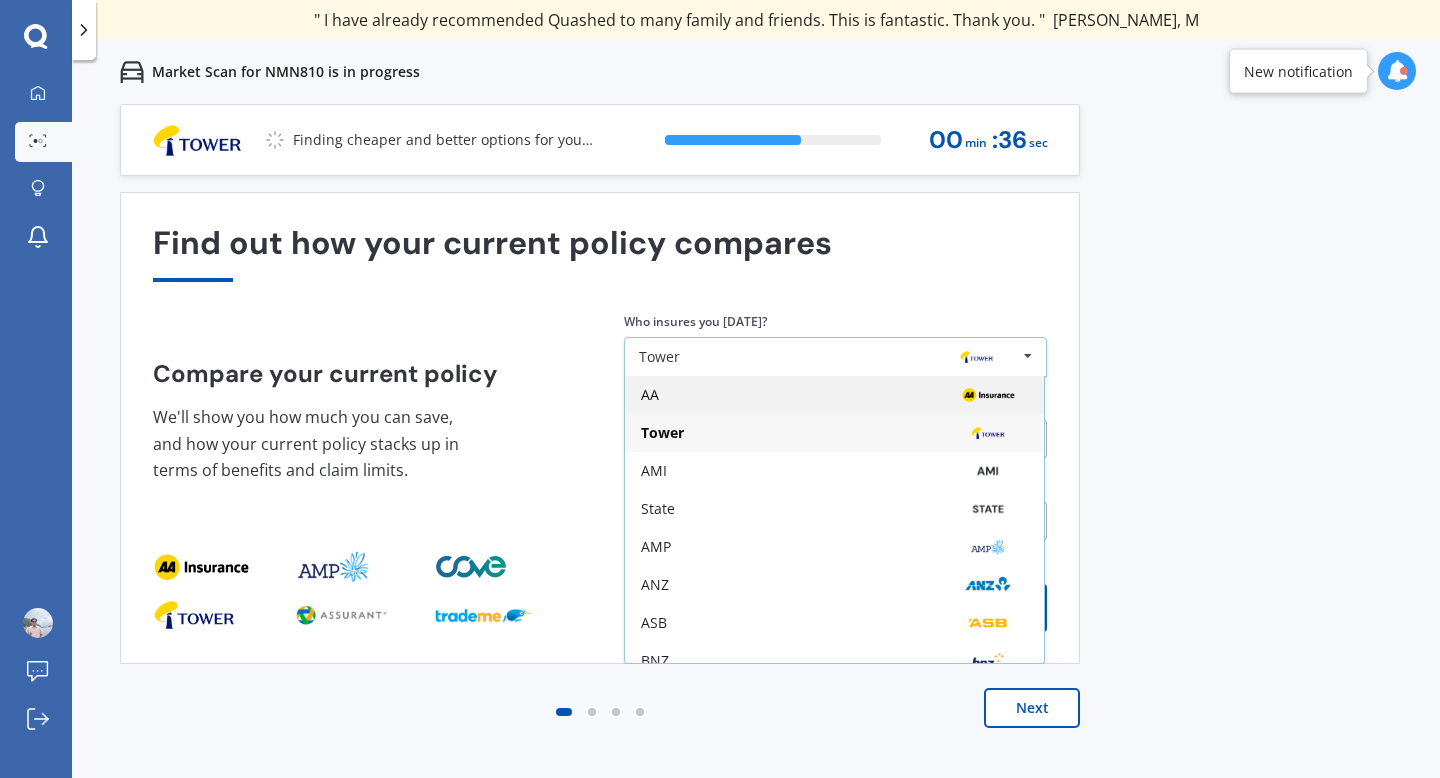 type on "$100.00" 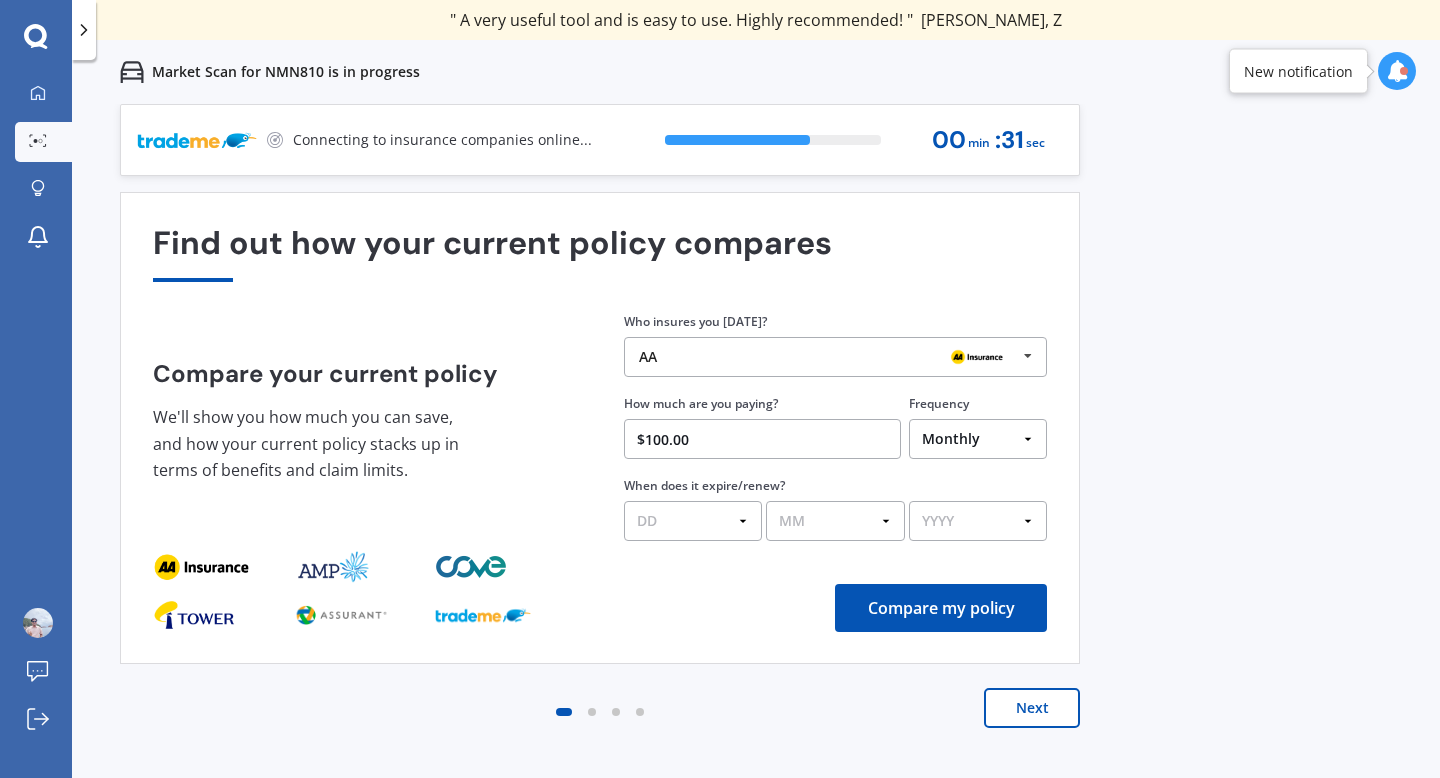 click on "DD 01 02 03 04 05 06 07 08 09 10 11 12 13 14 15 16 17 18 19 20 21 22 23 24 25 26 27 28 29 30 31" at bounding box center (693, 521) 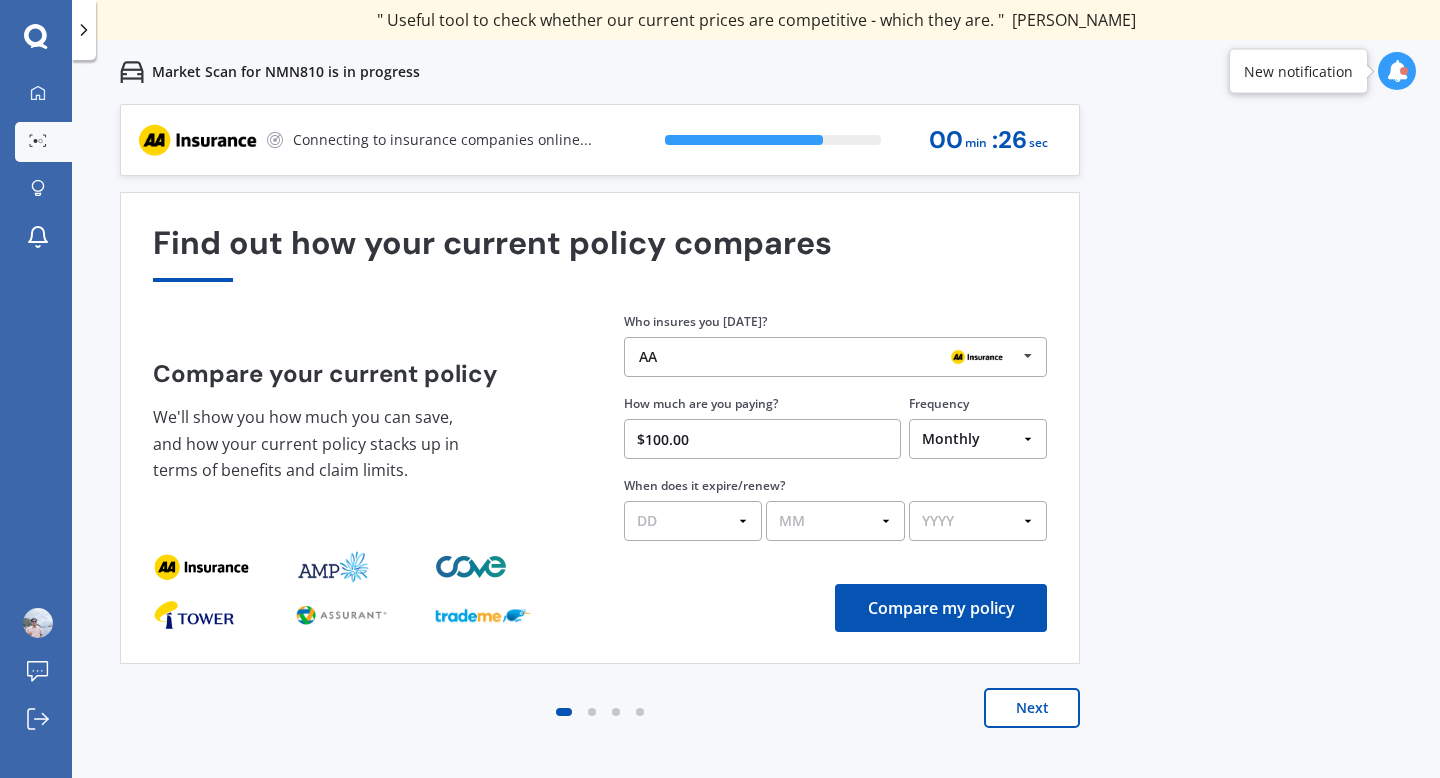 select on "08" 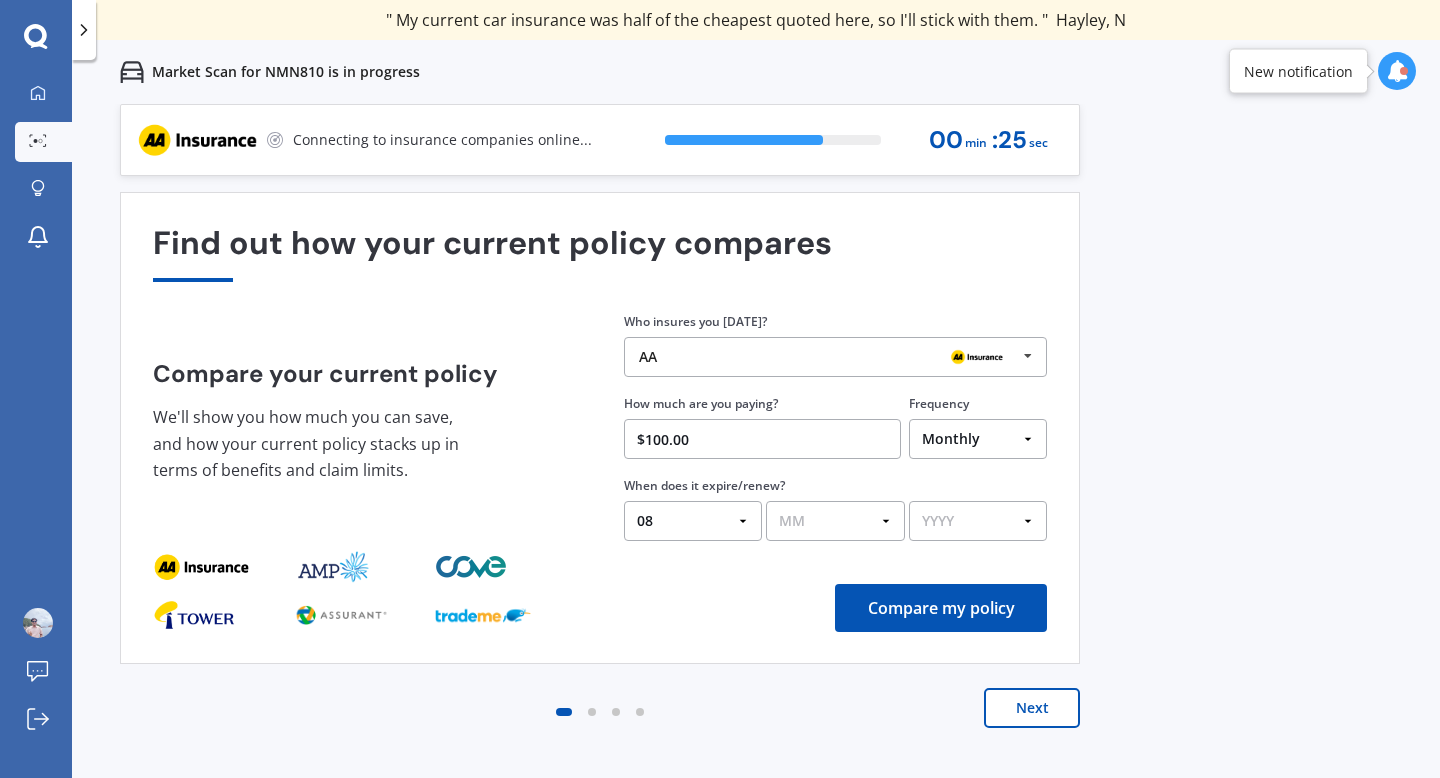 click on "MM 01 02 03 04 05 06 07 08 09 10 11 12" at bounding box center (835, 521) 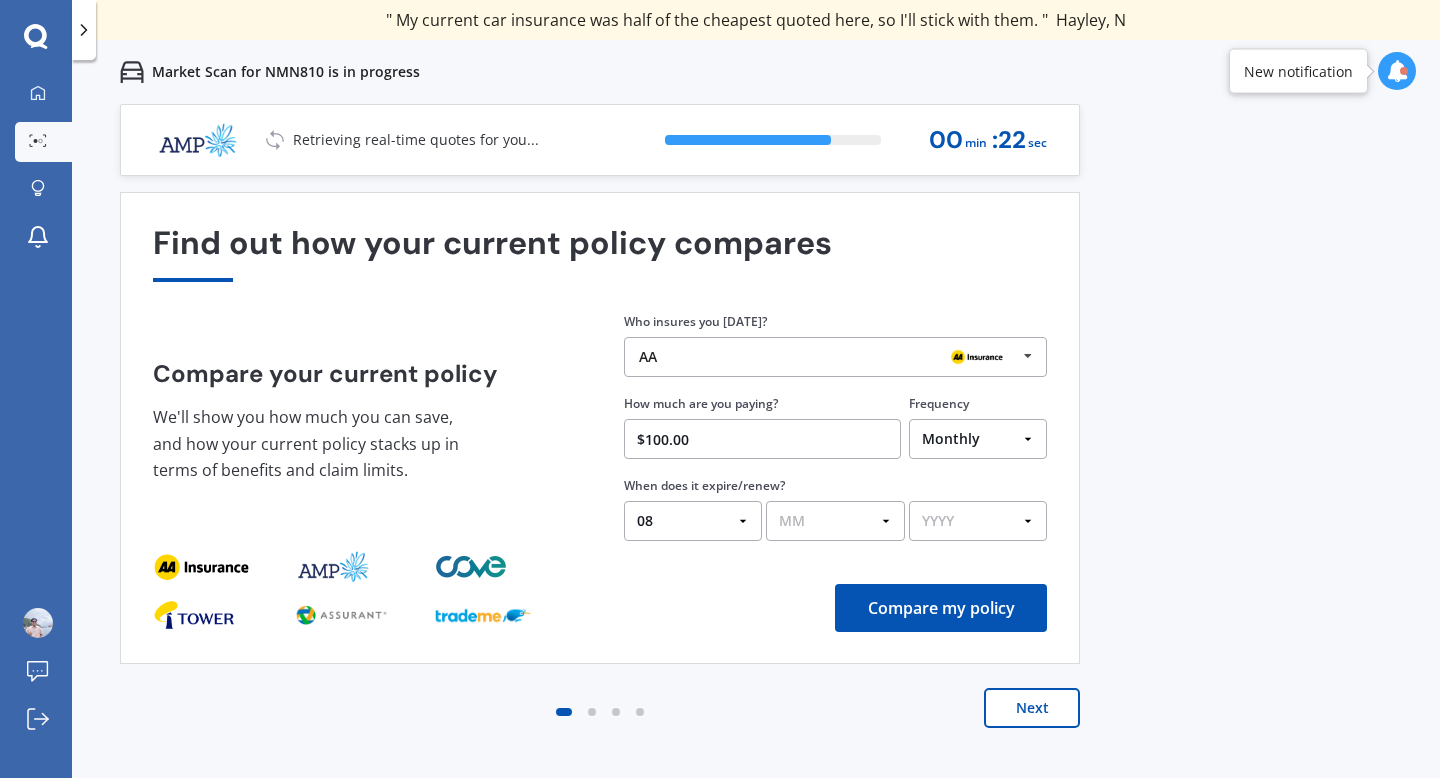 click on "DD 01 02 03 04 05 06 07 08 09 10 11 12 13 14 15 16 17 18 19 20 21 22 23 24 25 26 27 28 29 30 31" at bounding box center [693, 521] 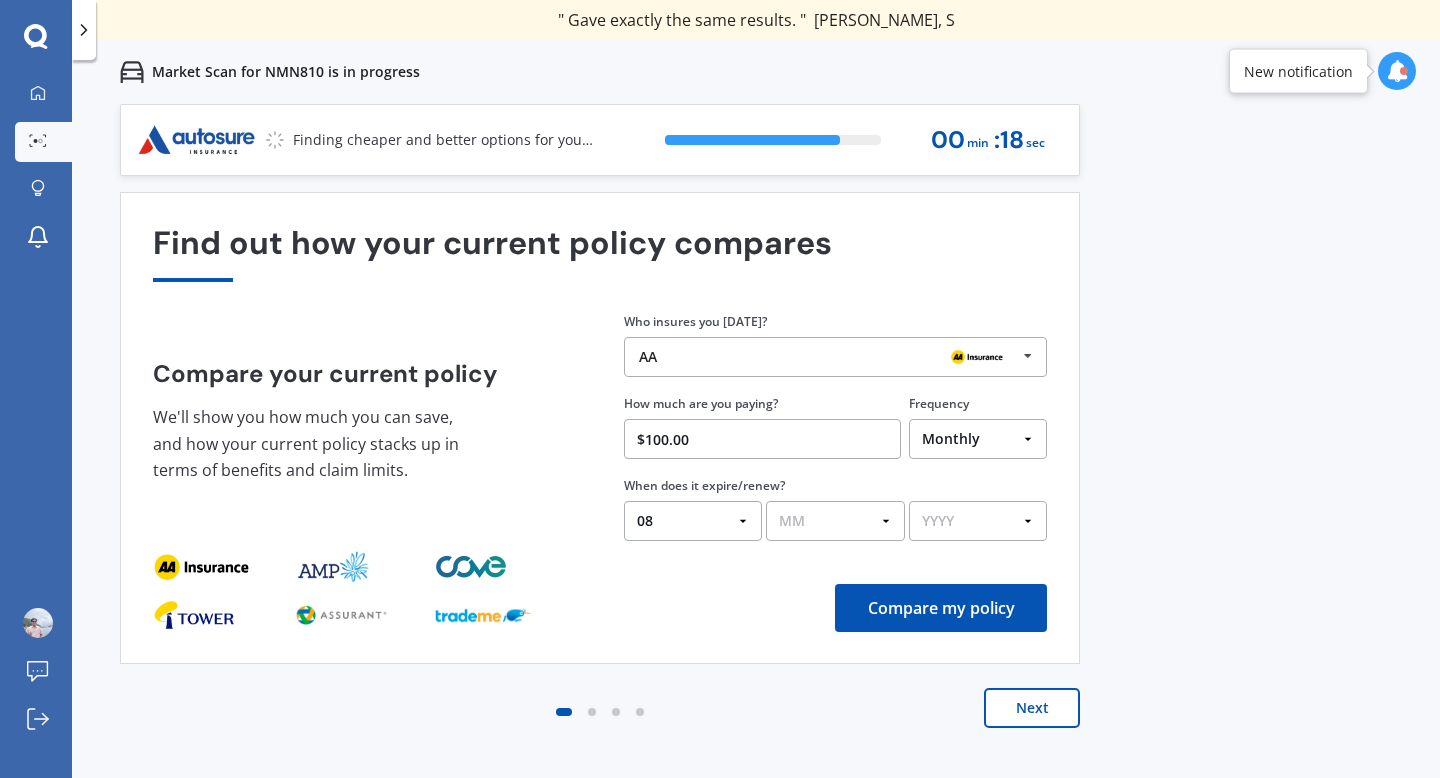 click on "MM 01 02 03 04 05 06 07 08 09 10 11 12" at bounding box center [835, 521] 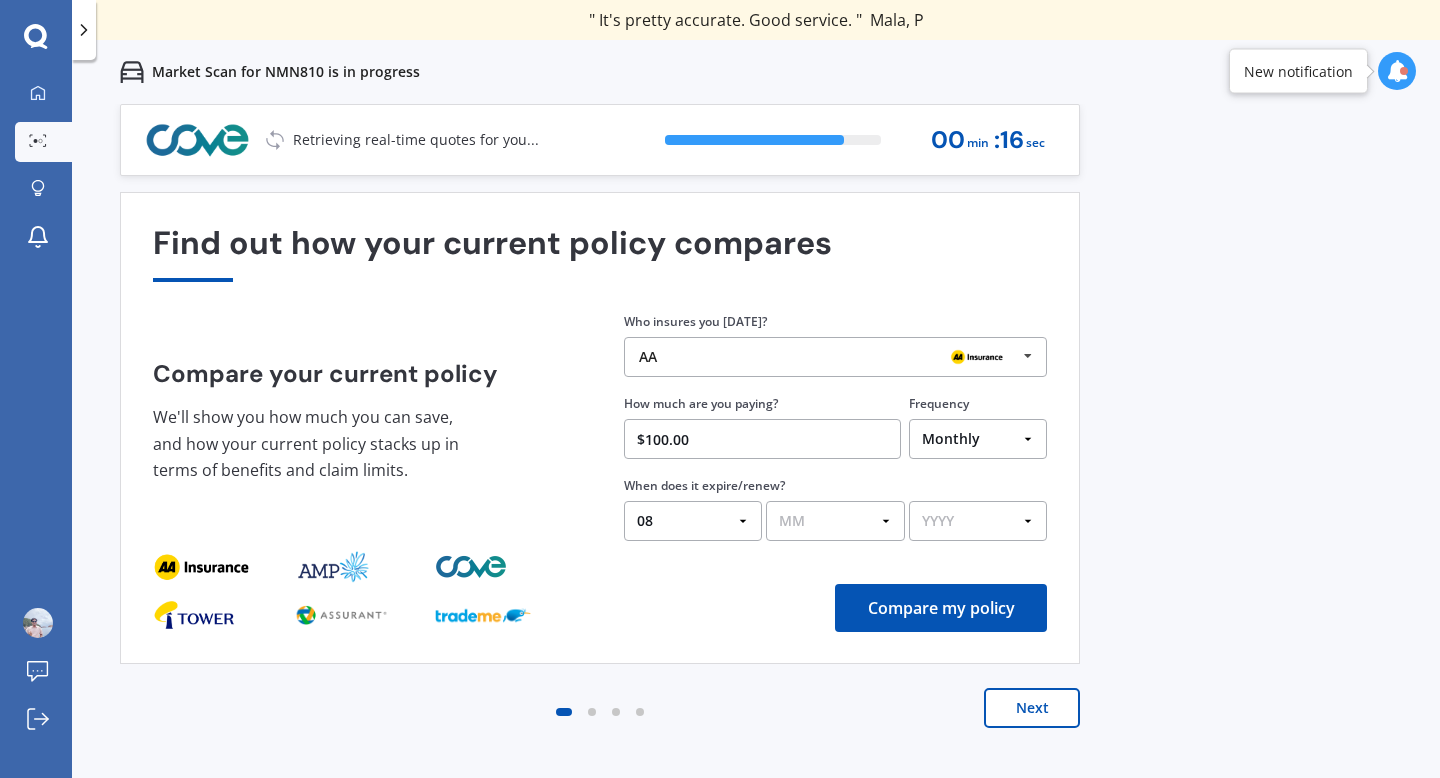 select on "01" 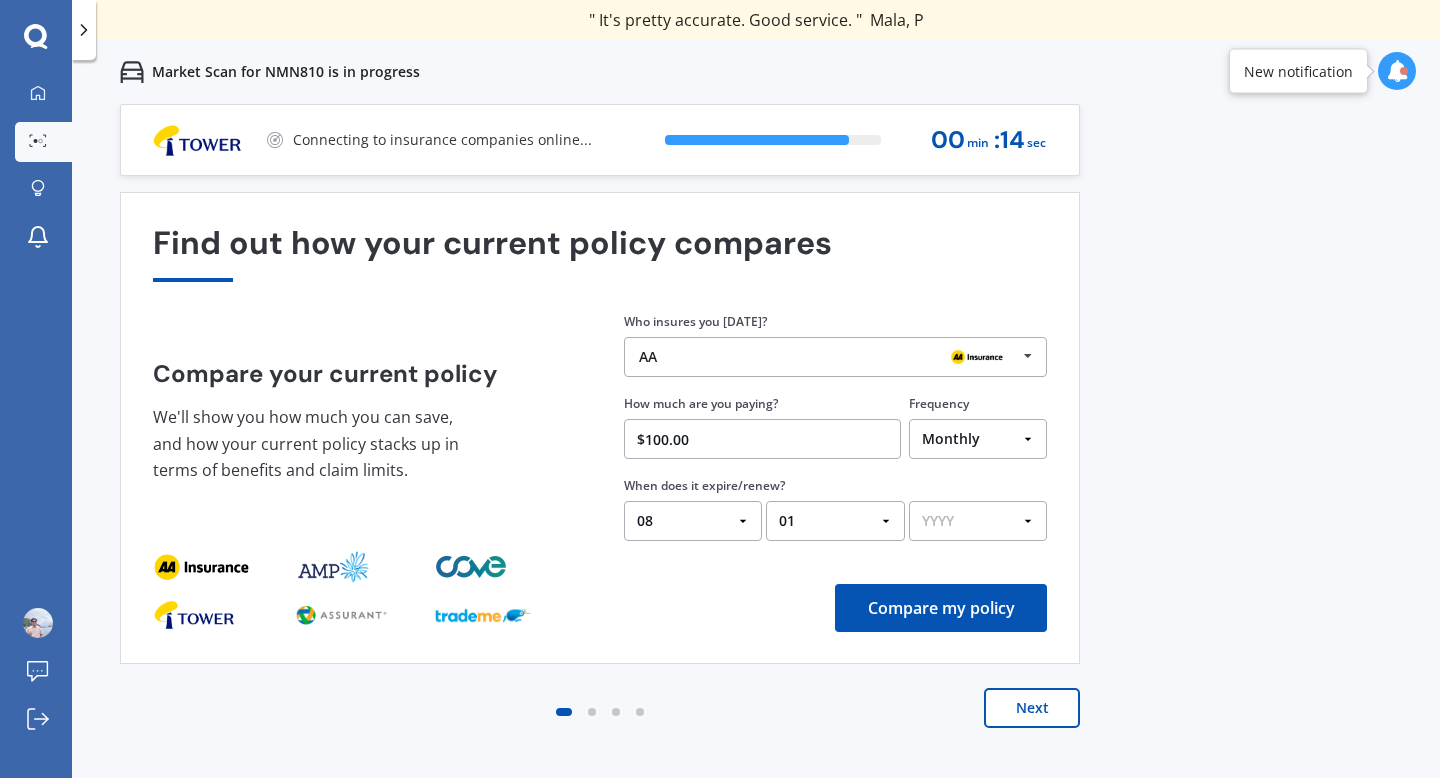 click on "YYYY 2026 2025 2024" at bounding box center (978, 521) 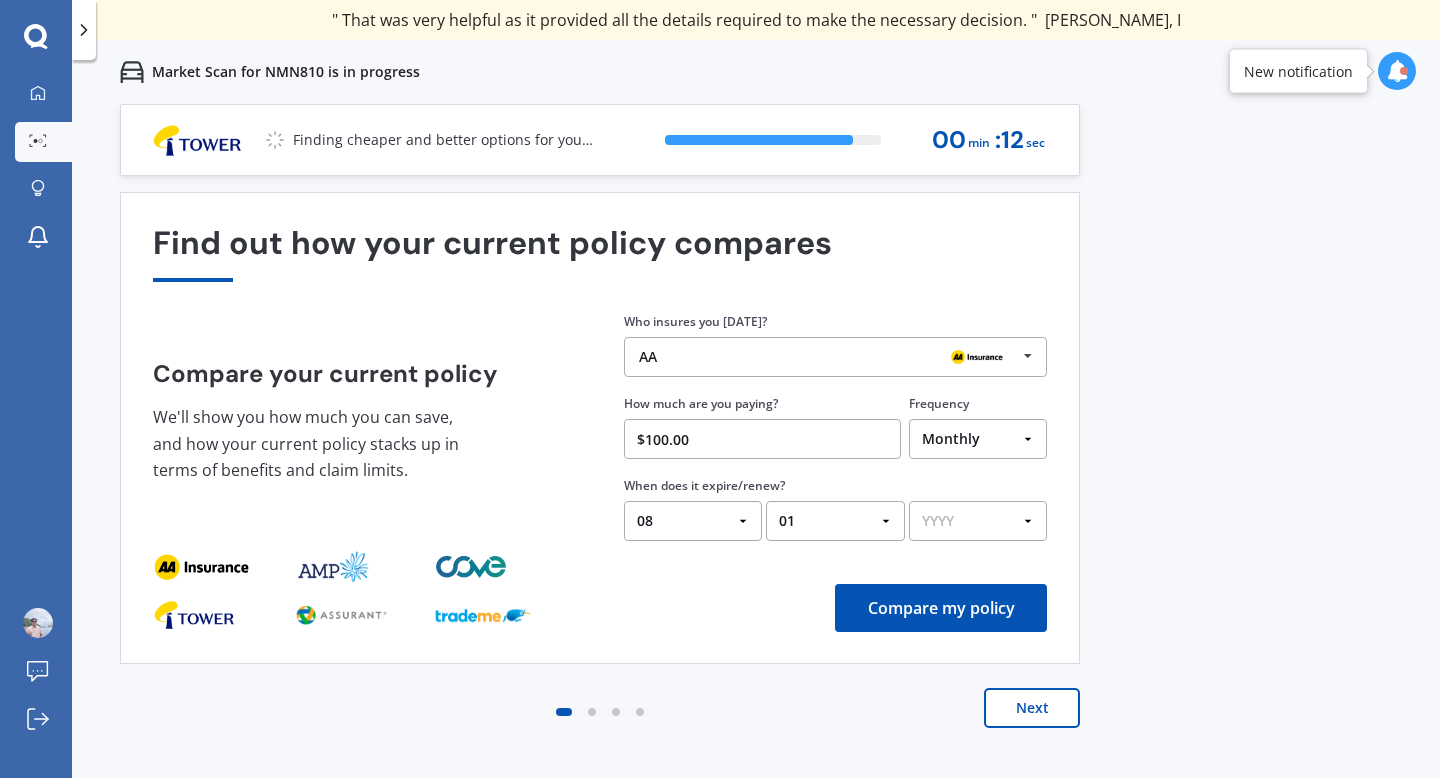 select on "2025" 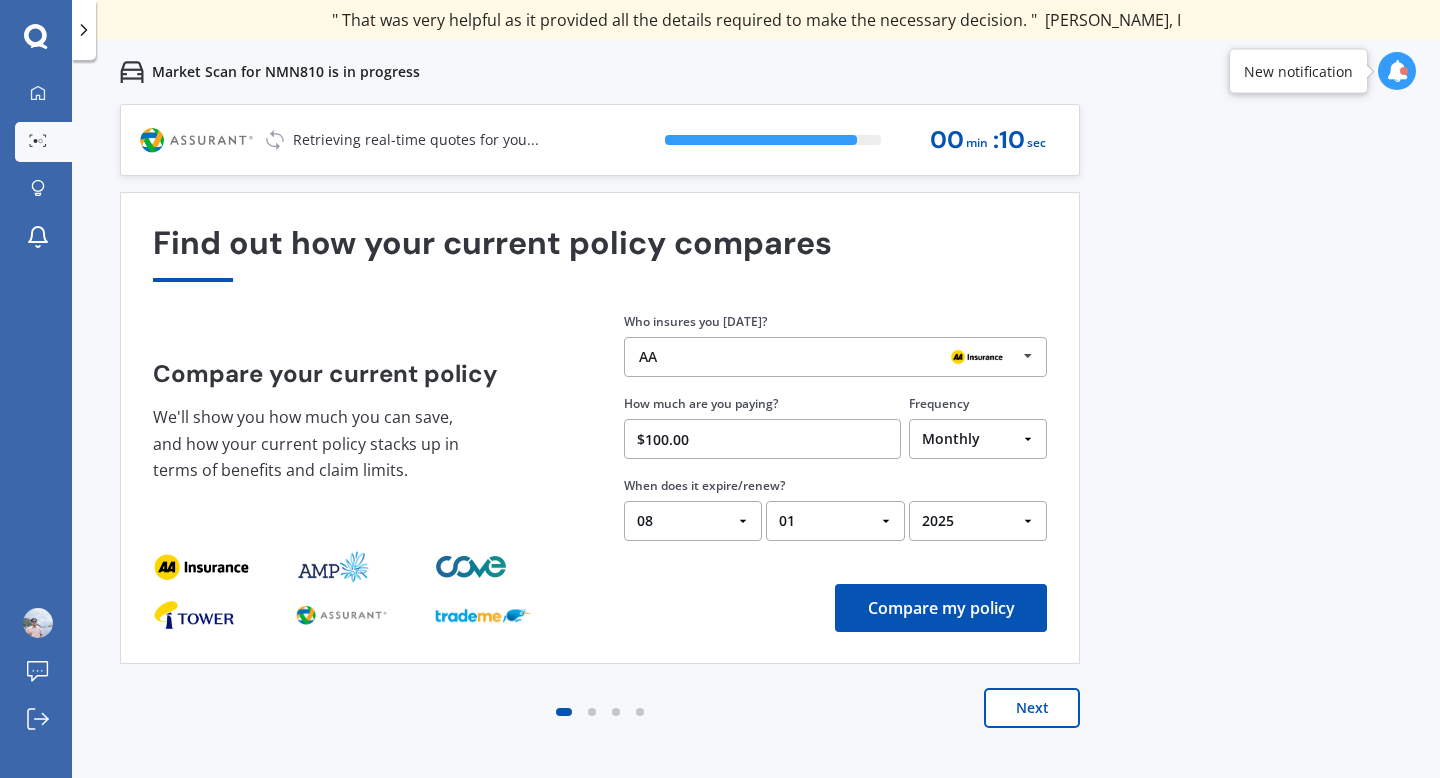 click on "Compare my policy" at bounding box center (941, 608) 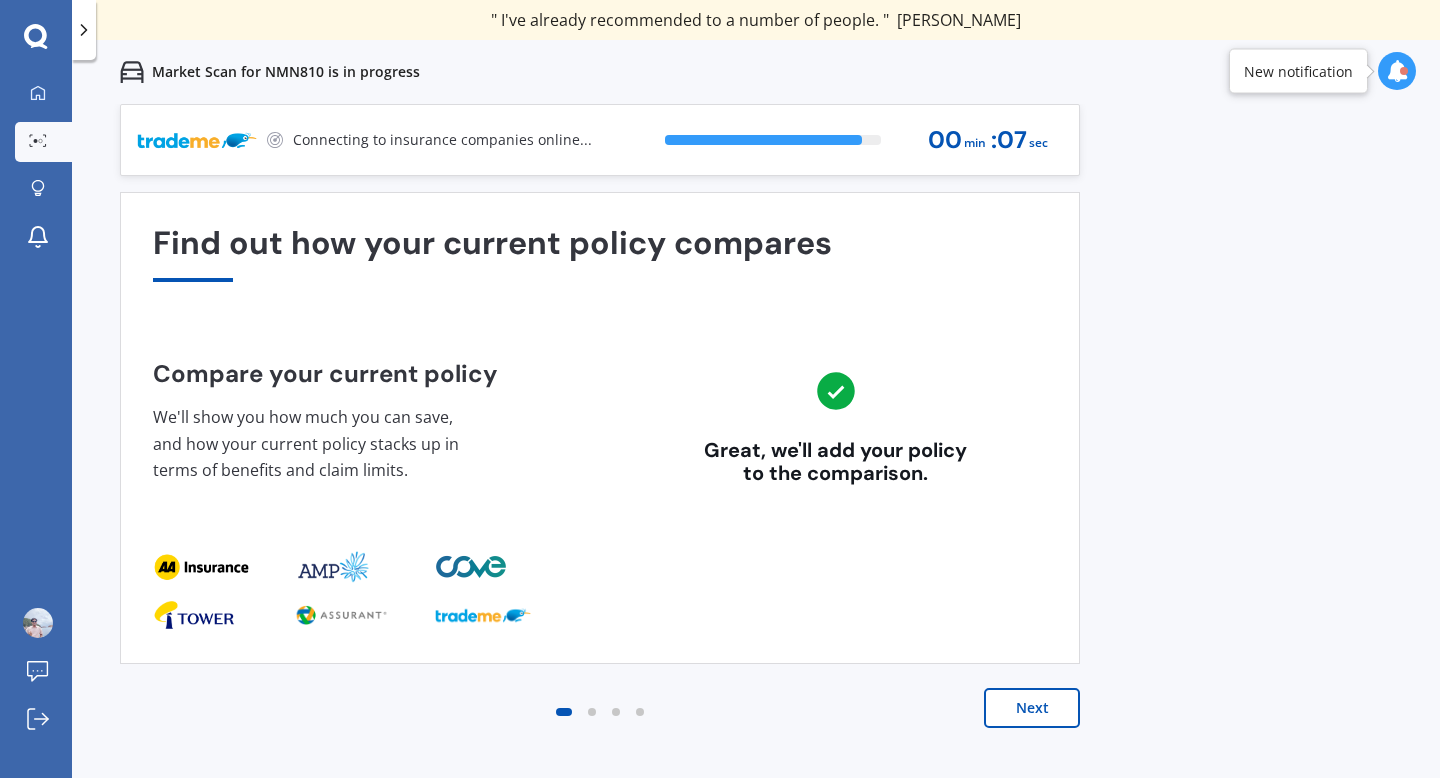 click on "Next" at bounding box center (1032, 708) 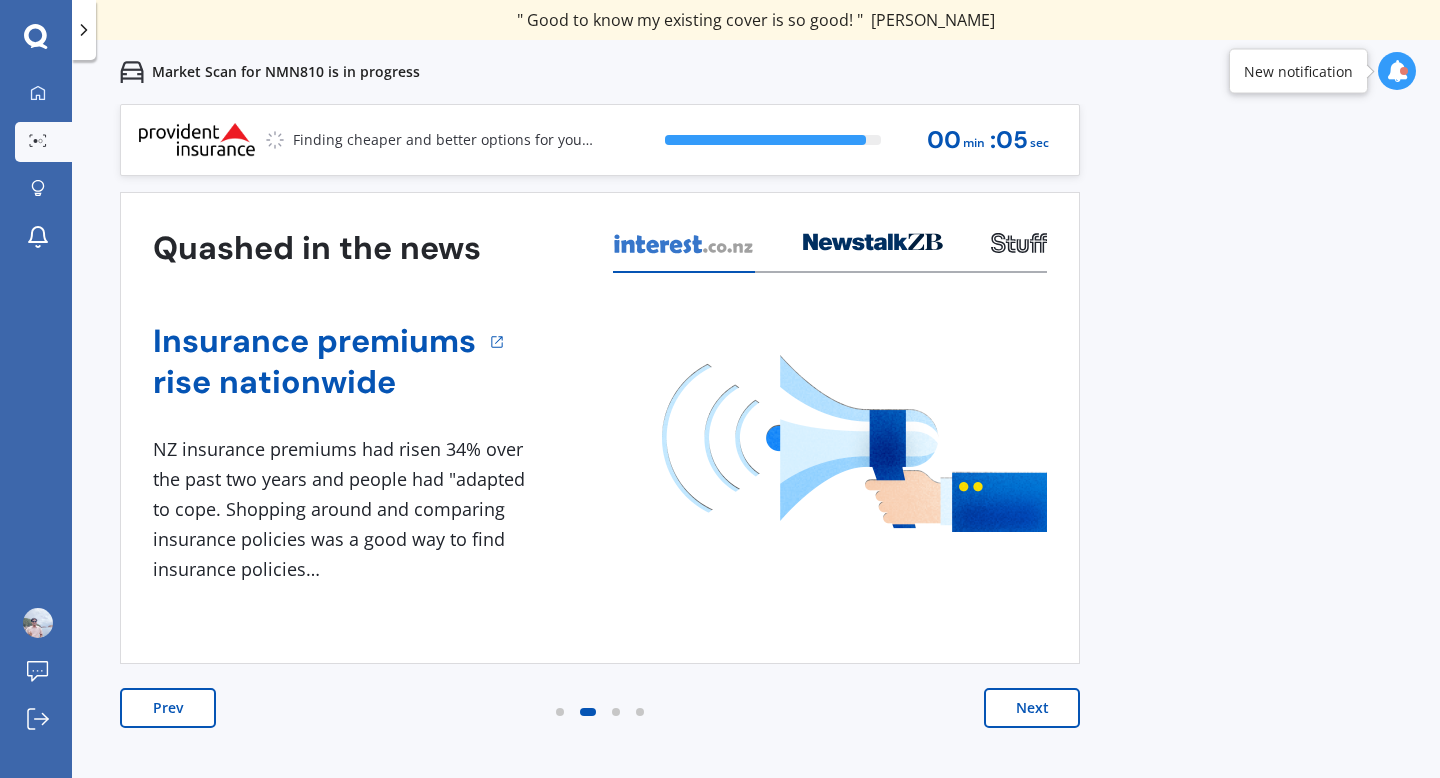 click on "Next" at bounding box center (1032, 708) 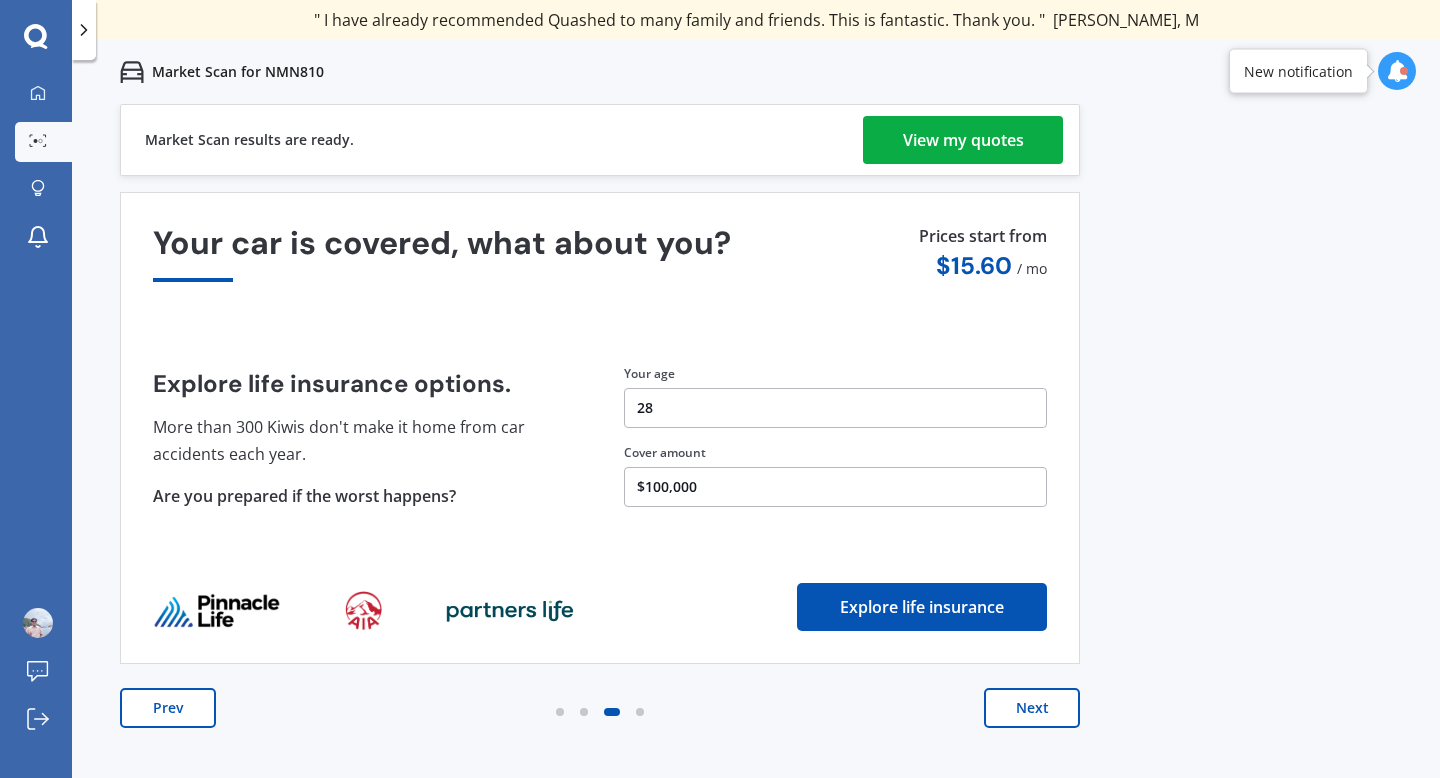 click on "Next" at bounding box center [1032, 708] 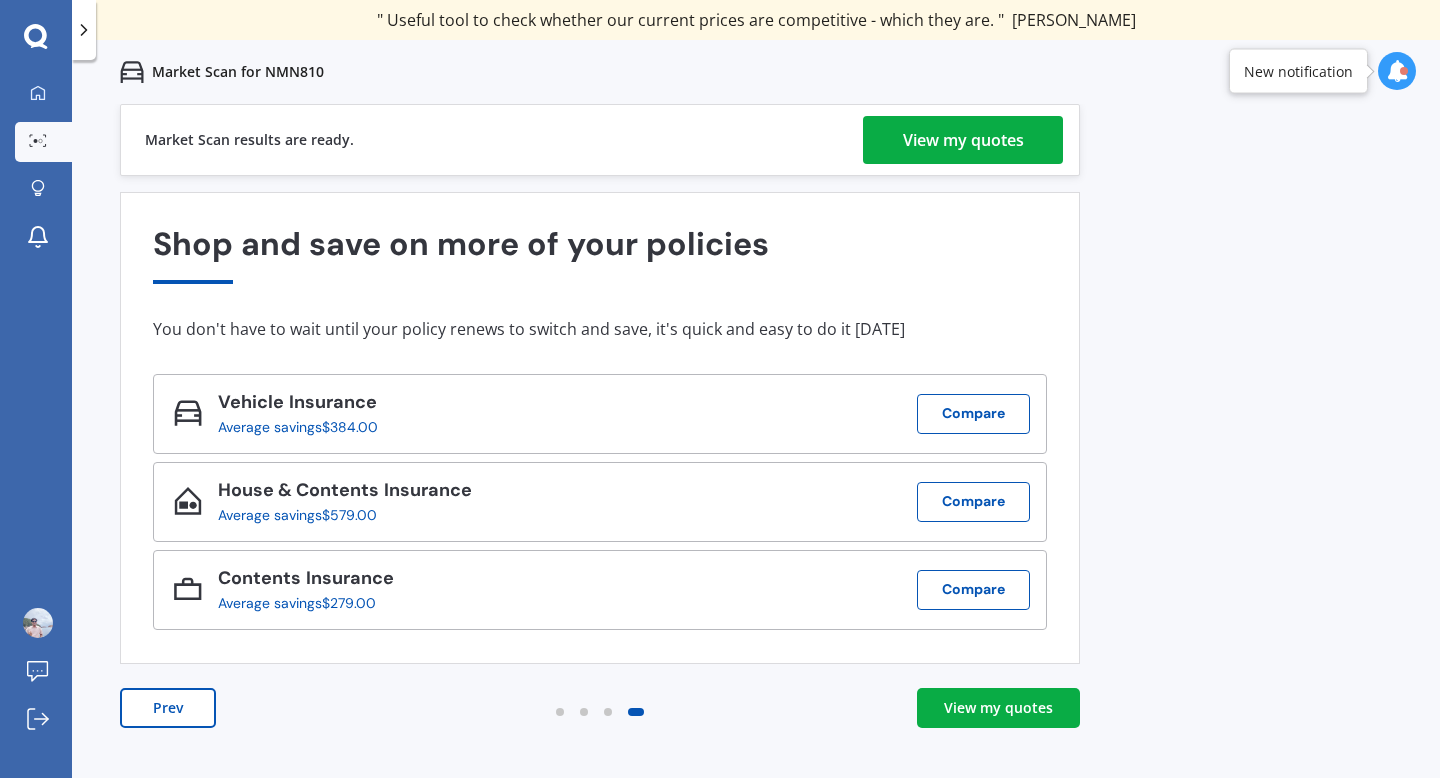 click on "View my quotes" at bounding box center [963, 140] 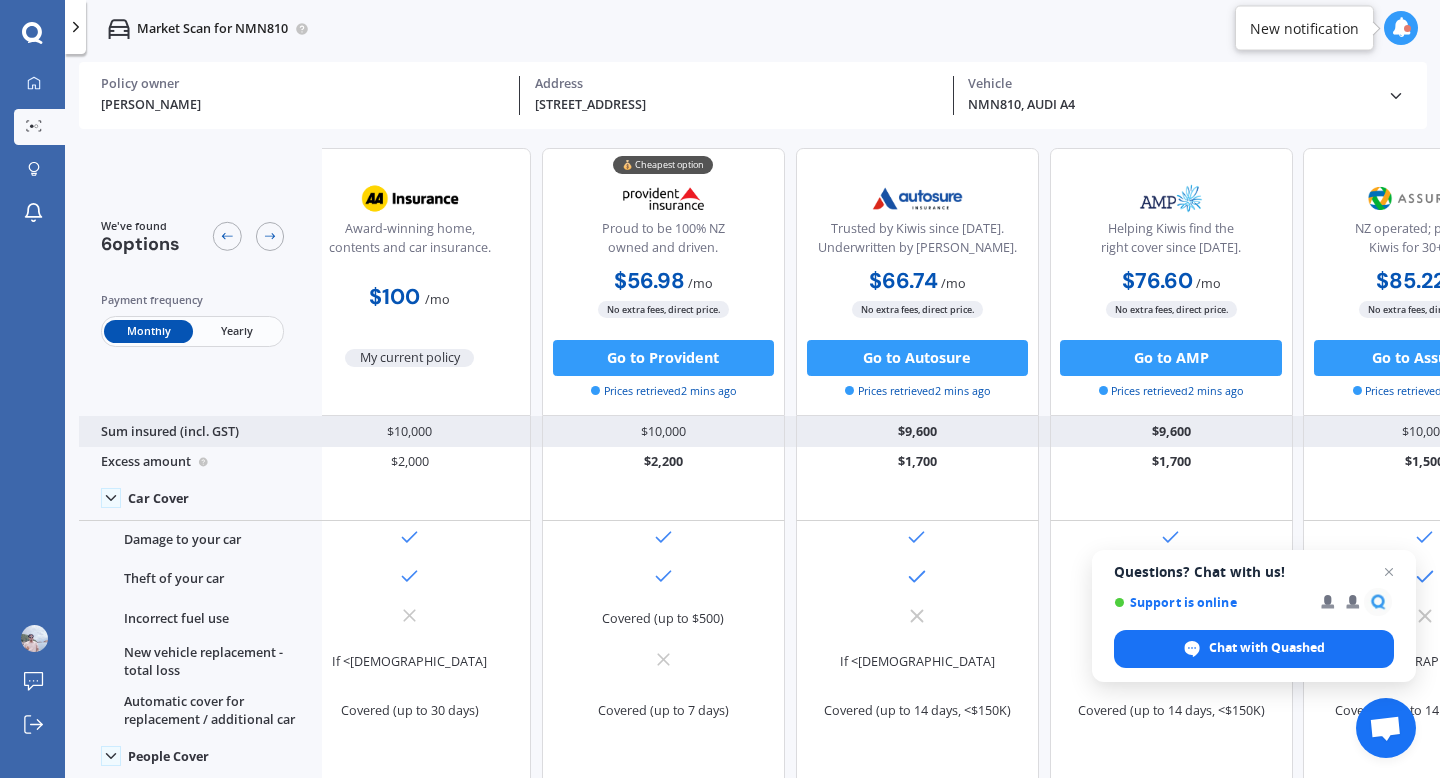 scroll, scrollTop: 0, scrollLeft: 51, axis: horizontal 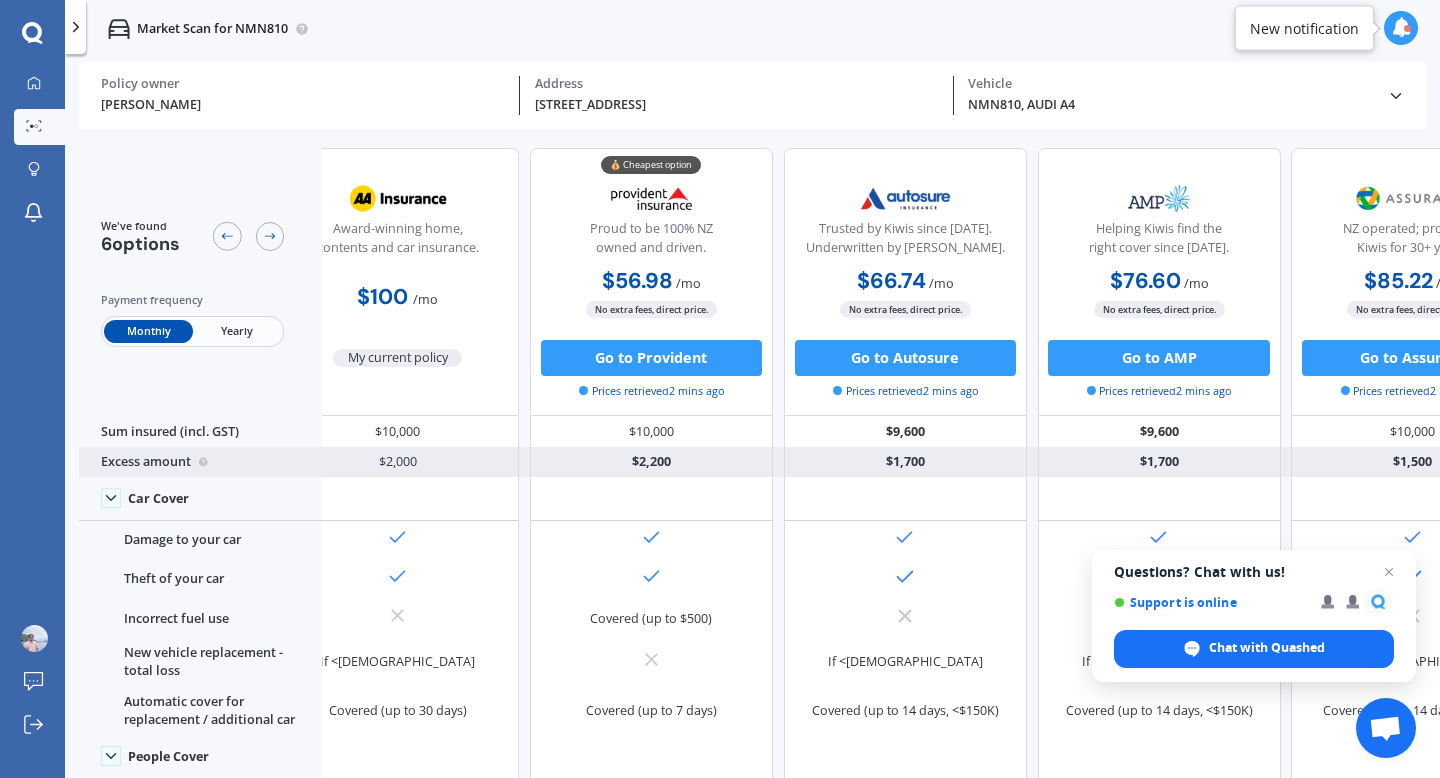 click on "$2,000" at bounding box center (397, 462) 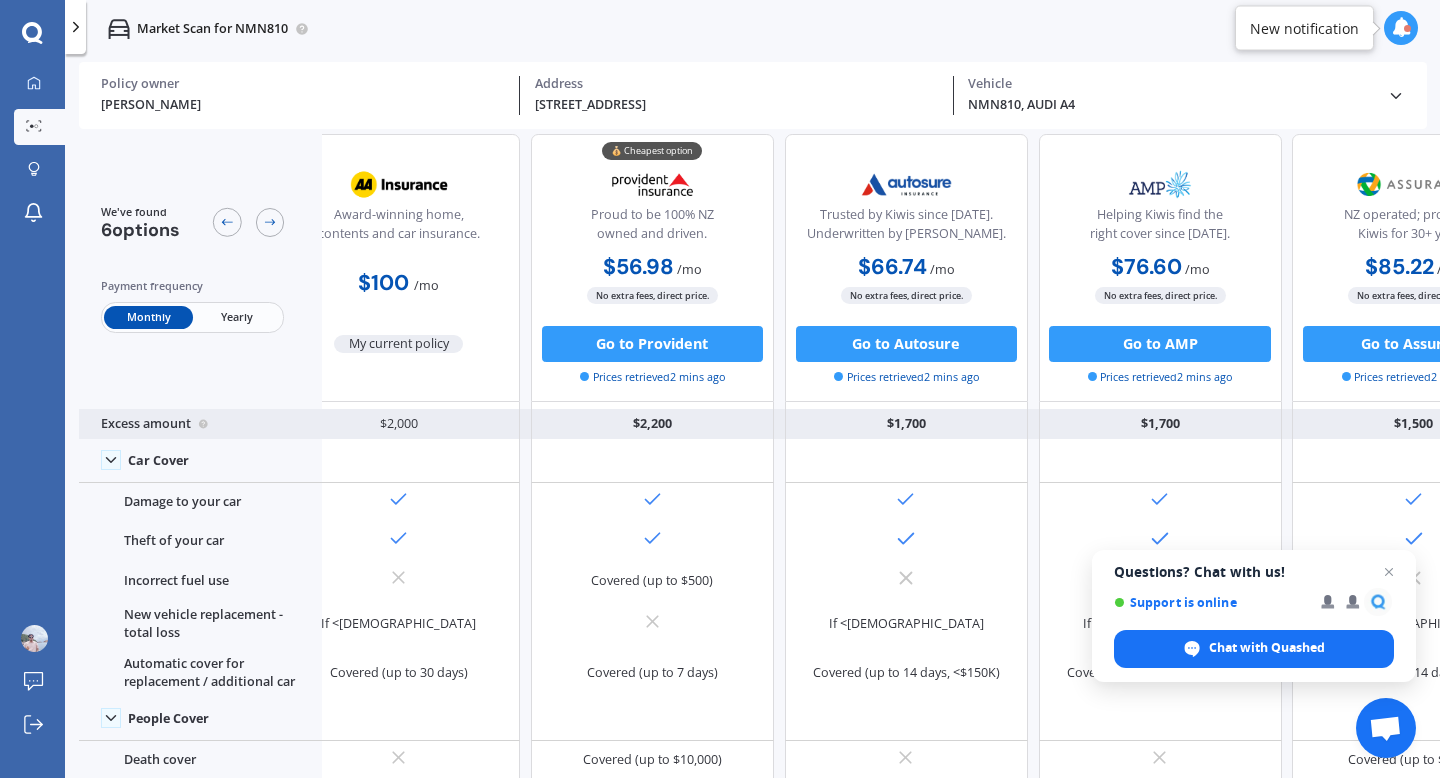 scroll, scrollTop: 0, scrollLeft: 50, axis: horizontal 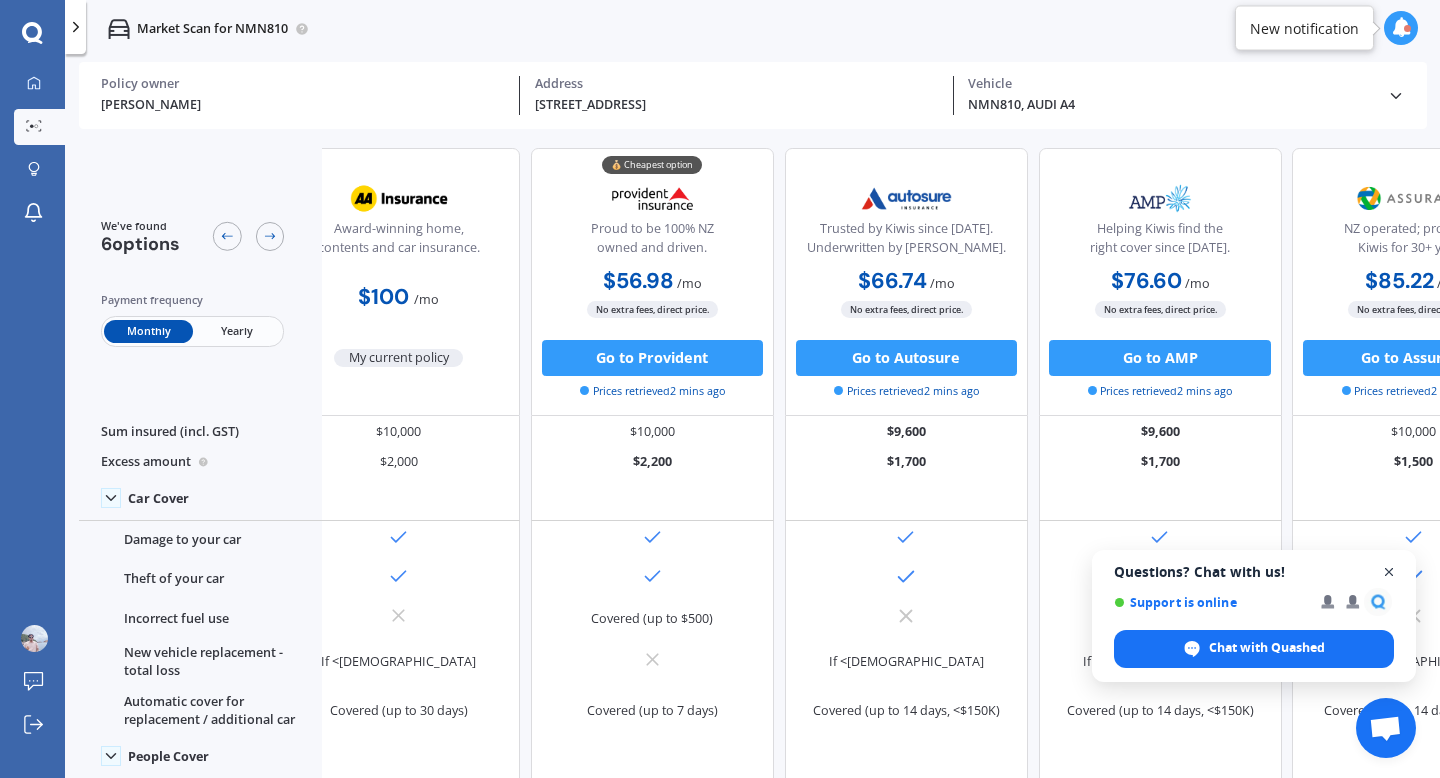click at bounding box center (1389, 572) 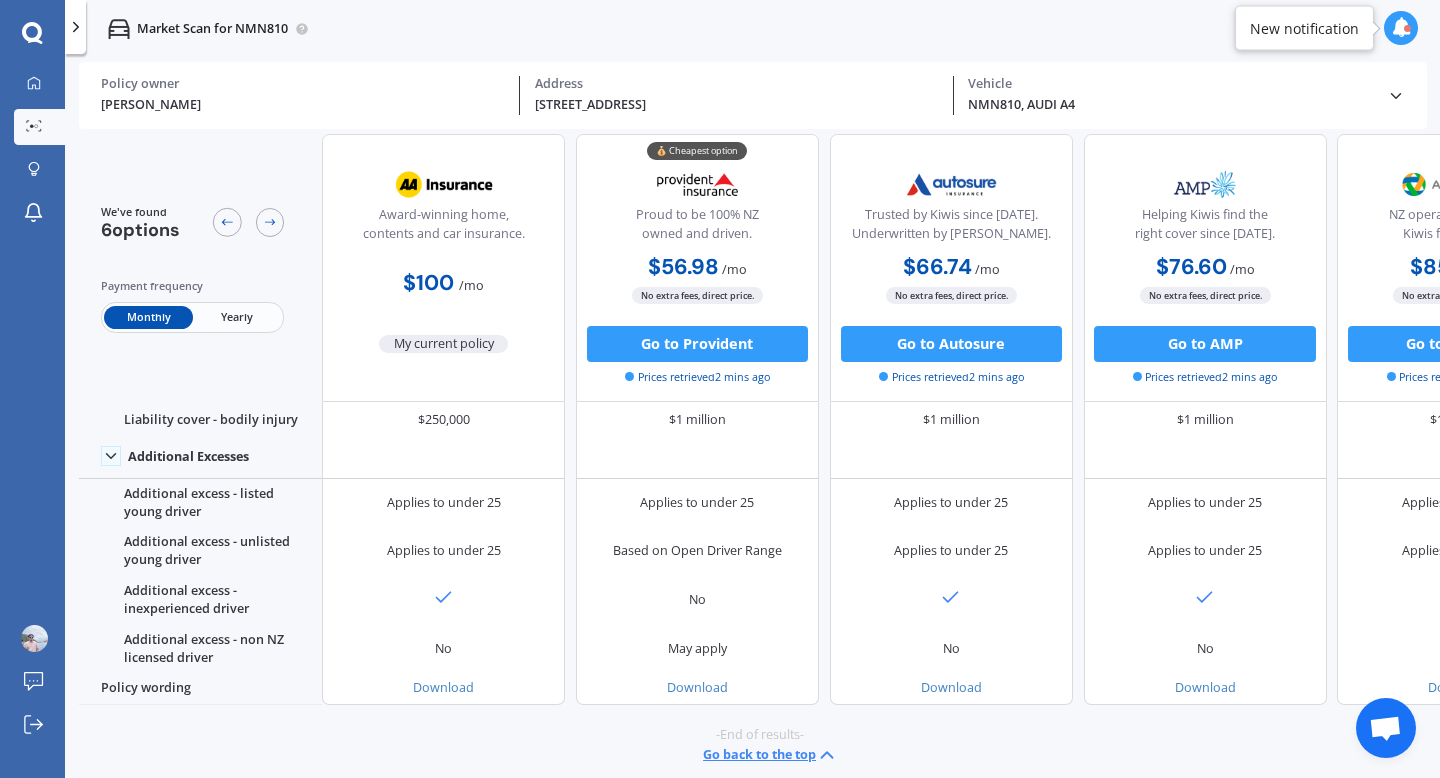 scroll, scrollTop: 1178, scrollLeft: 0, axis: vertical 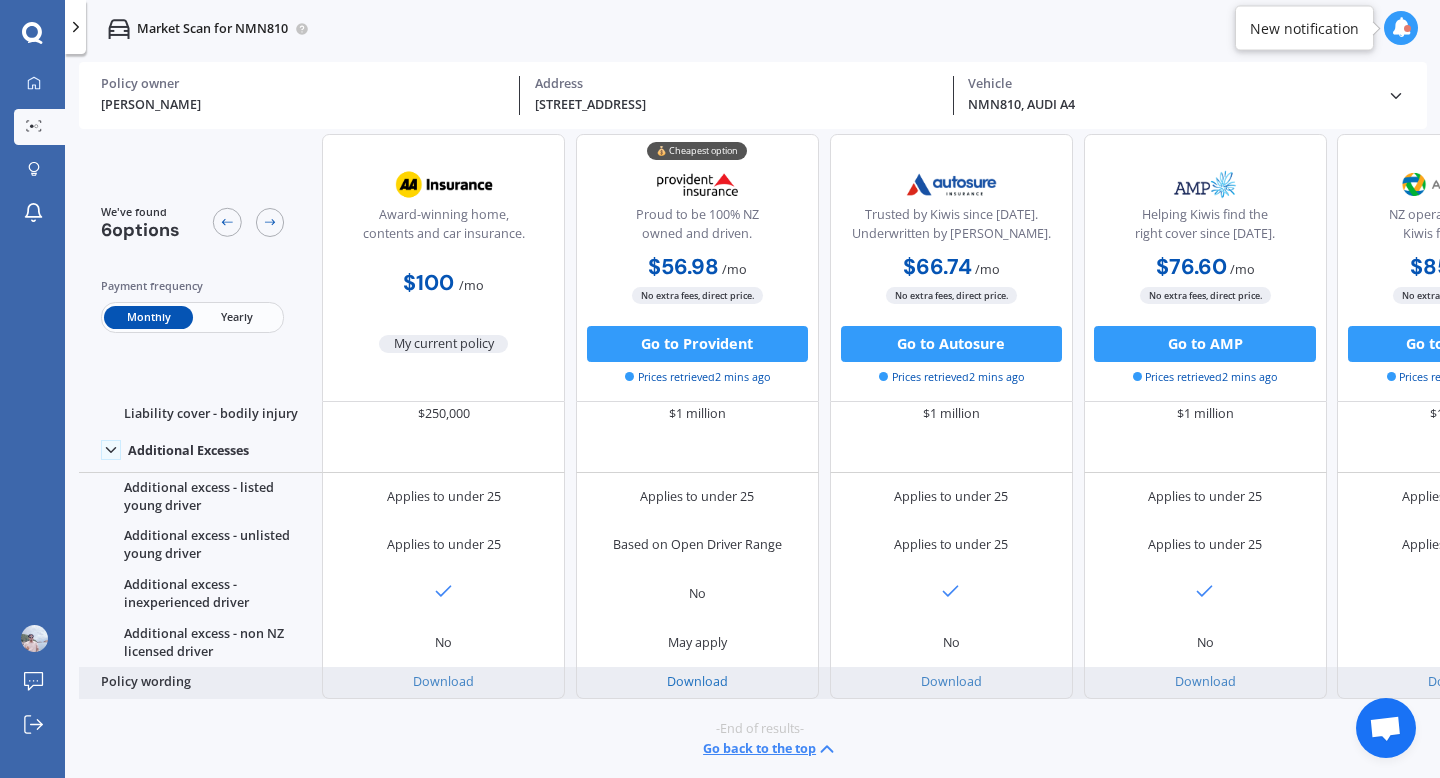 click on "Download" at bounding box center [697, 681] 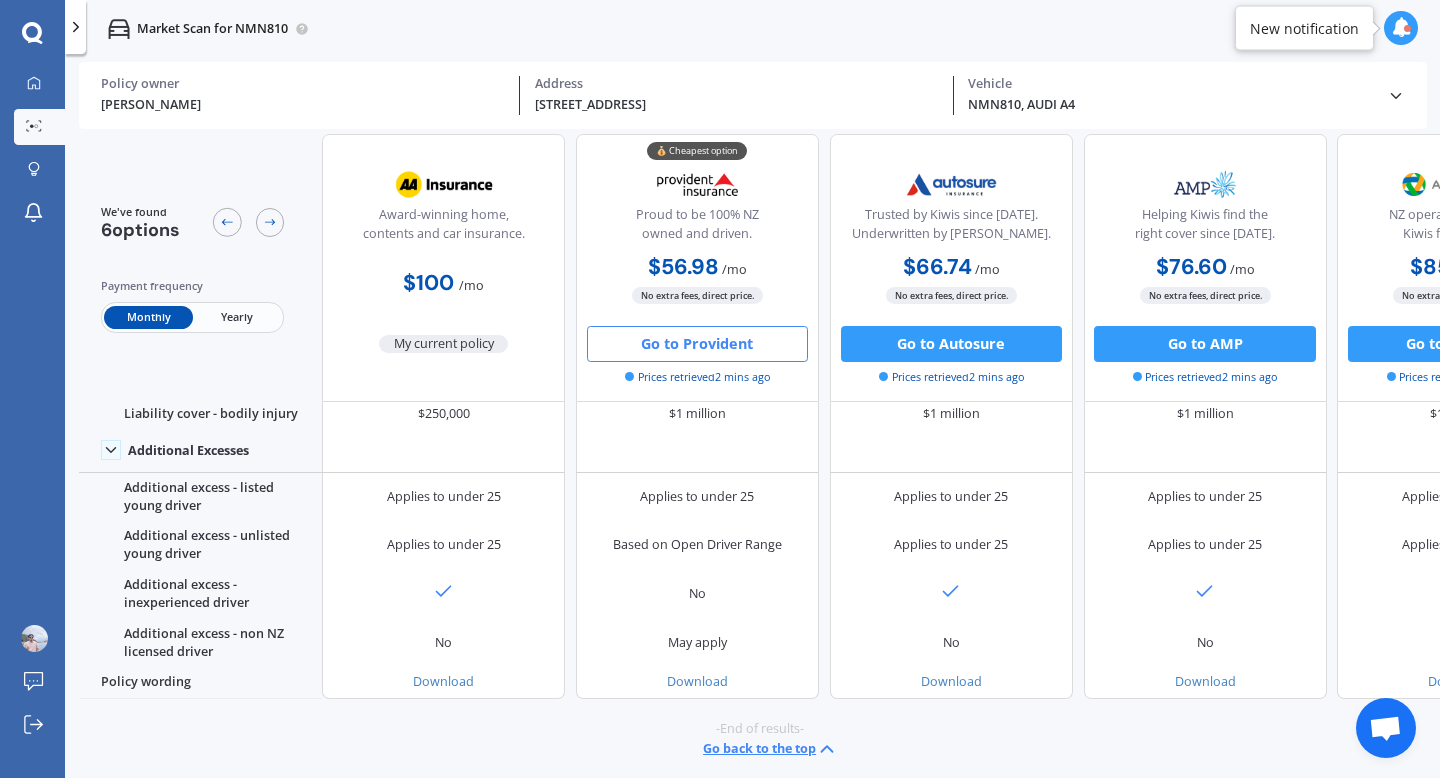 click on "Go to Provident" at bounding box center (697, 343) 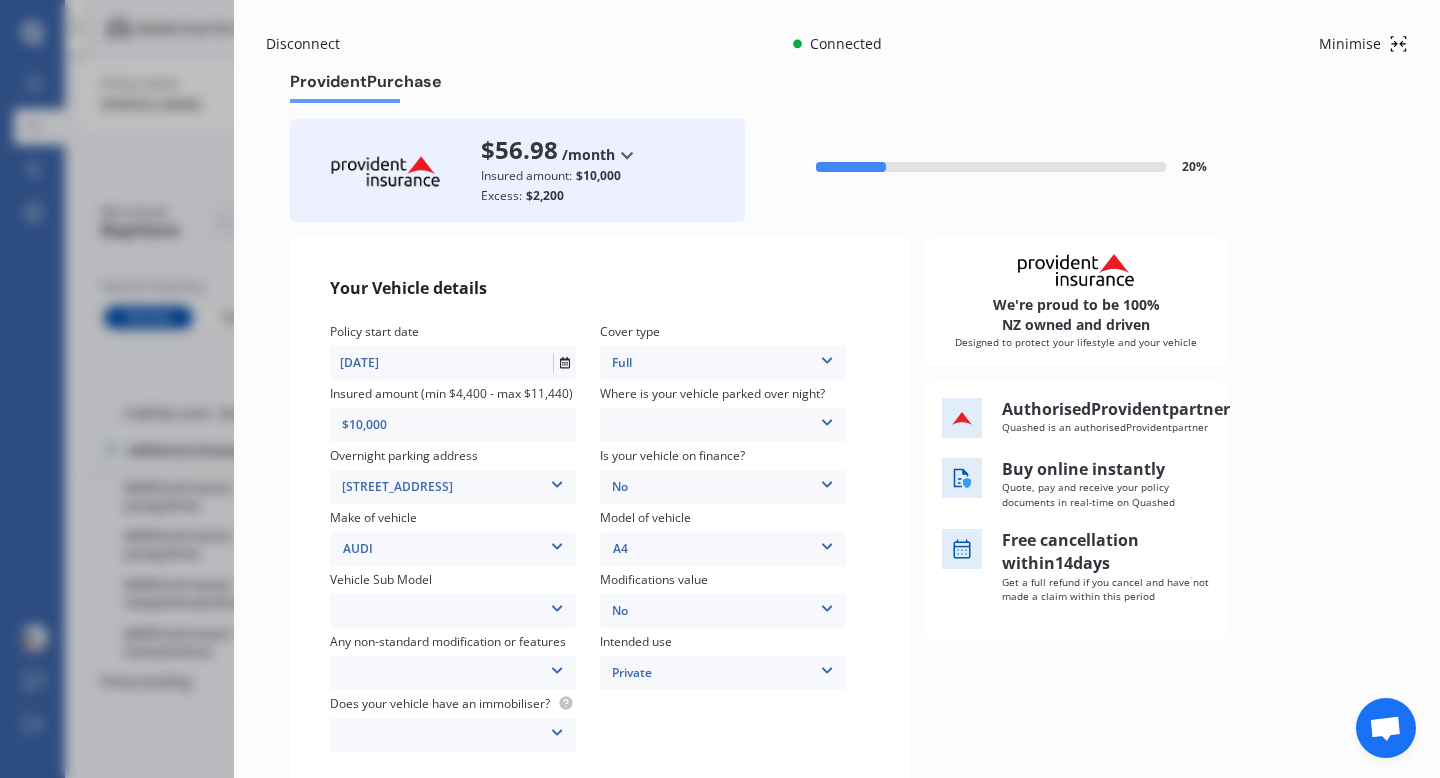 click on "[DATE]" at bounding box center (441, 363) 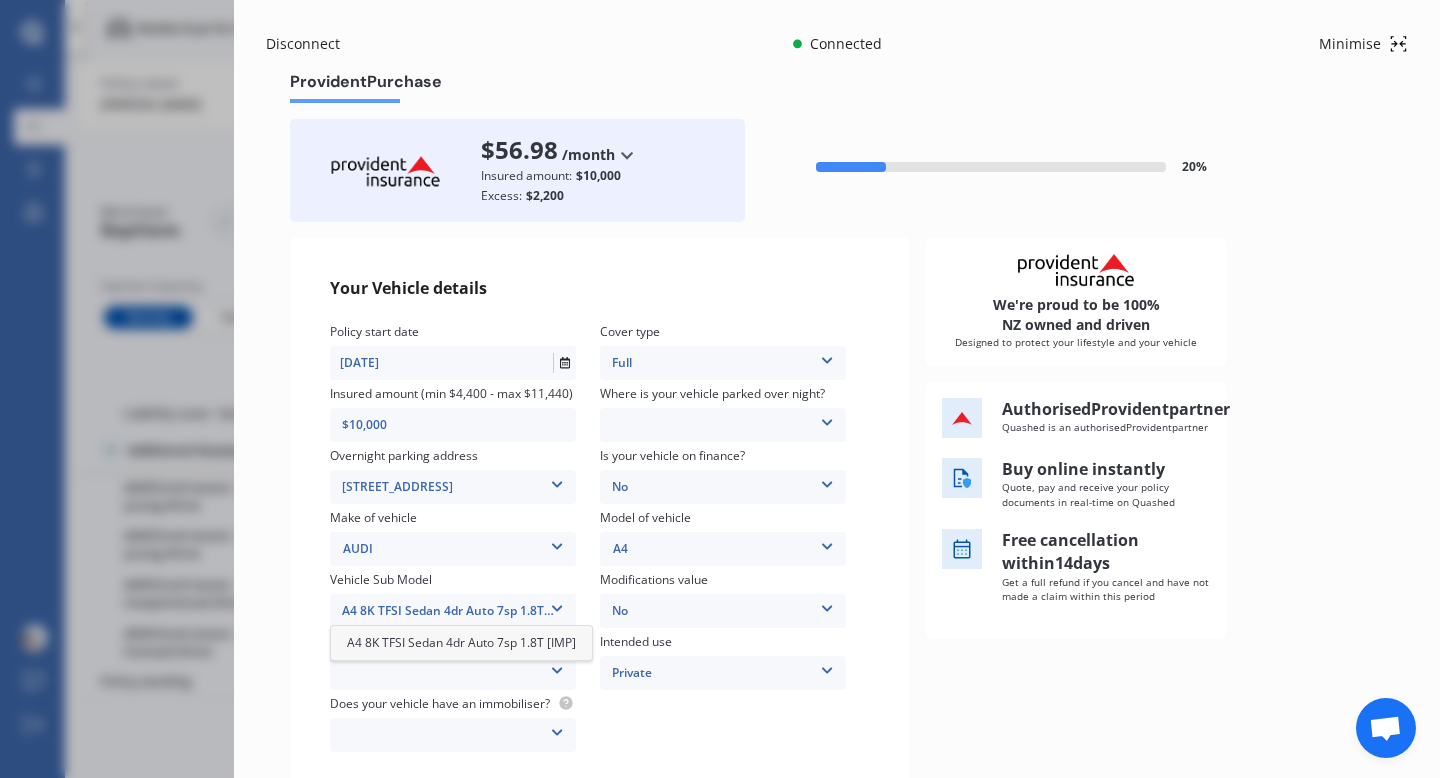 click on "A4 8K TFSI Sedan 4dr Auto 7sp 1.8T [IMP]" at bounding box center [453, 611] 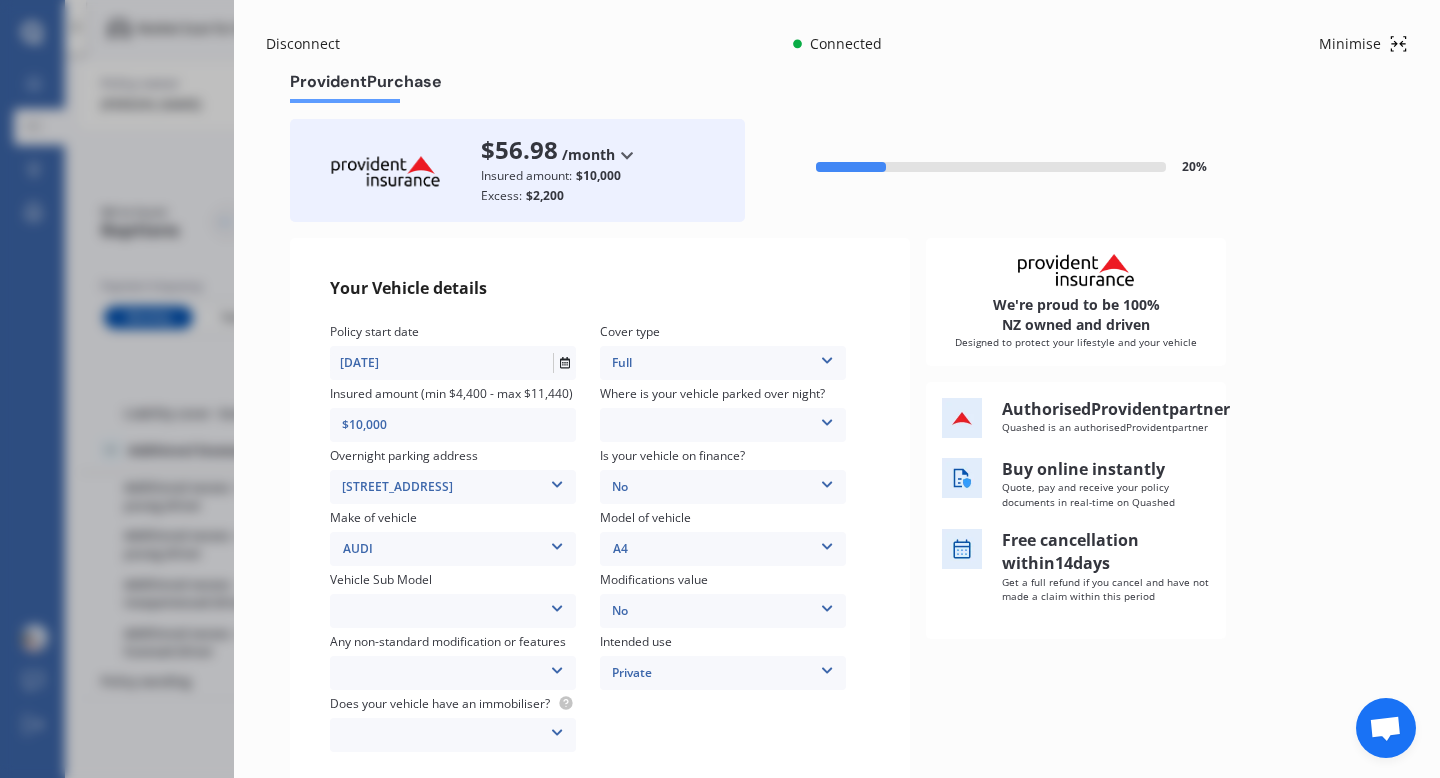 click on "A4 8K TFSI Sedan 4dr Auto 7sp 1.8T [IMP]" at bounding box center [453, 611] 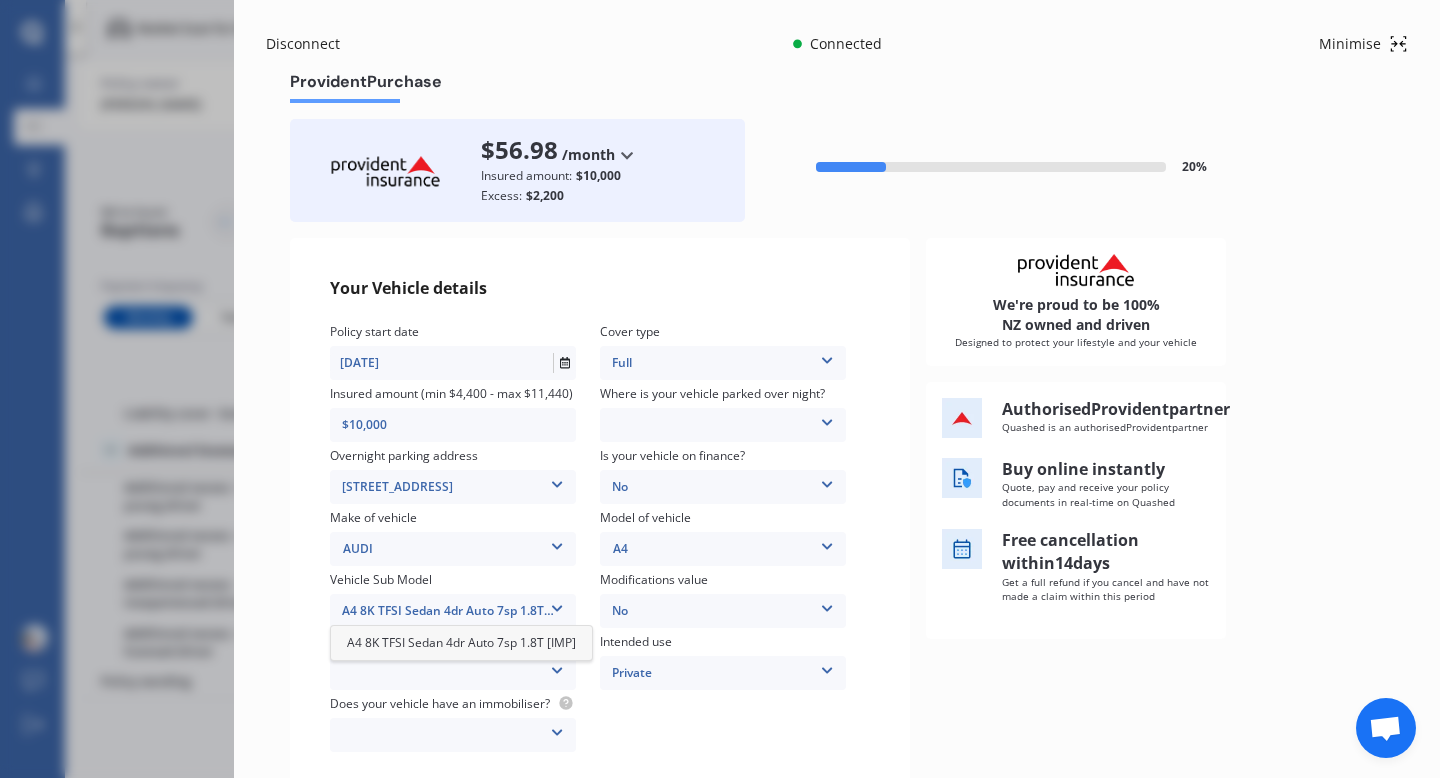 click on "A4 8K TFSI Sedan 4dr Auto 7sp 1.8T [IMP]" at bounding box center [461, 642] 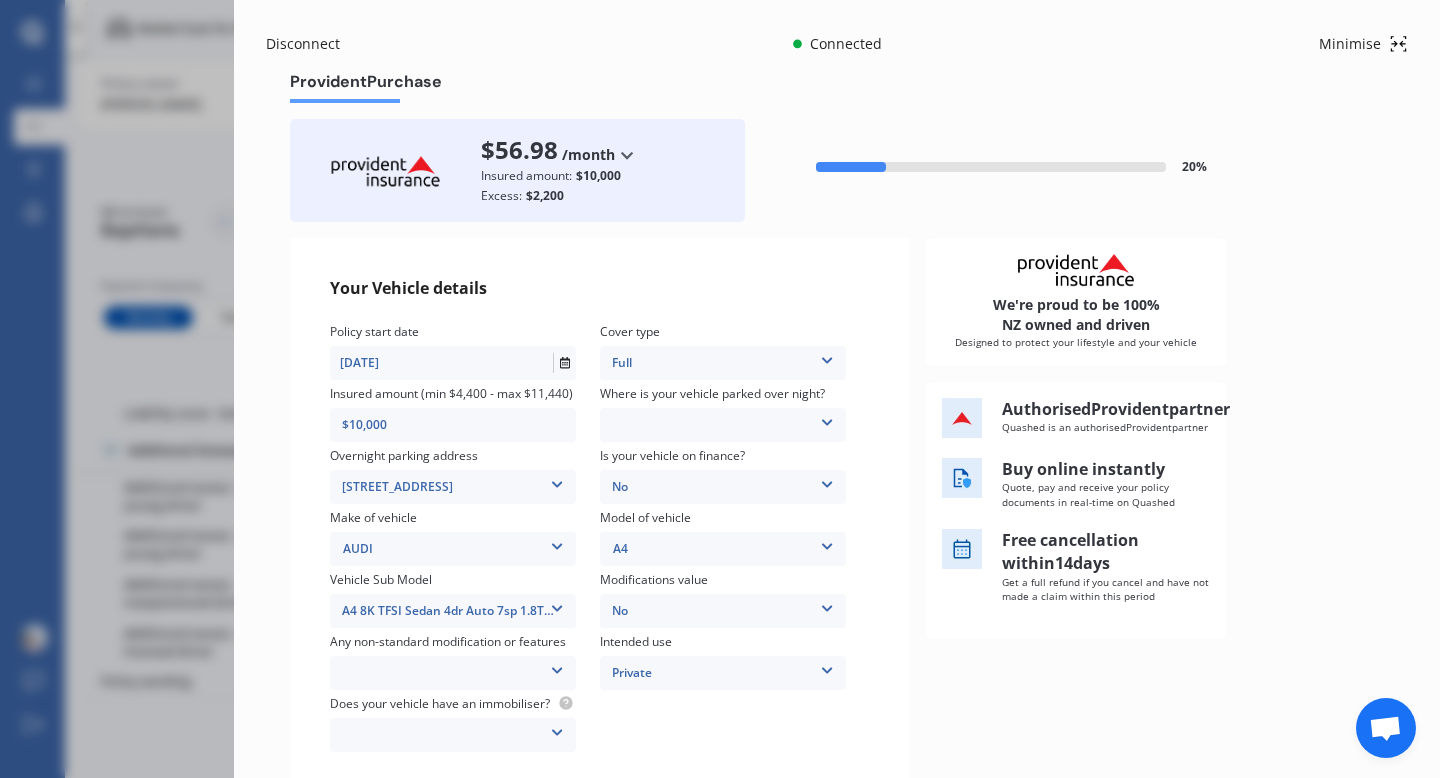click on "None [MEDICAL_DATA] System(NOS) Roll Cage Full Racing Harness" at bounding box center [453, 673] 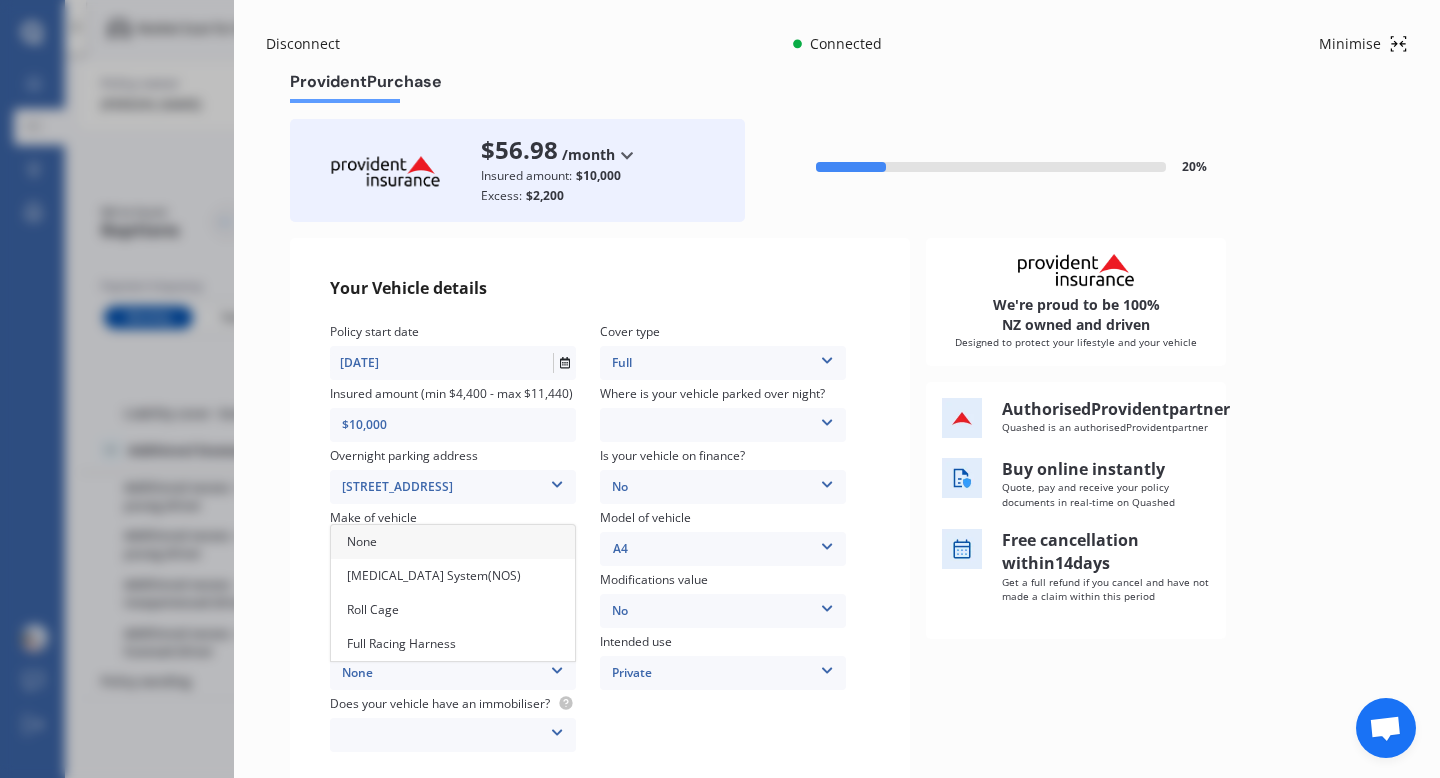 click on "None" at bounding box center (453, 673) 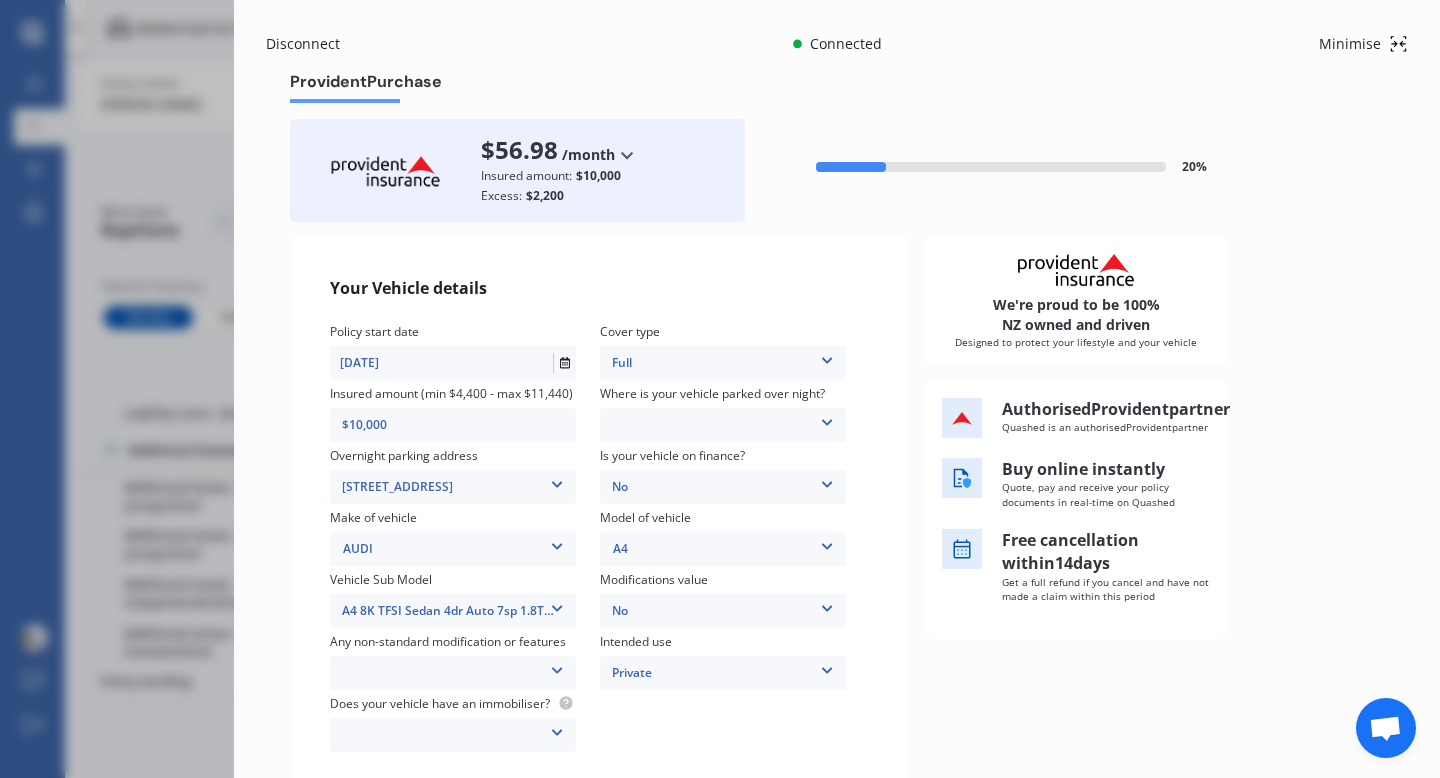 click on "Yes No" at bounding box center [453, 735] 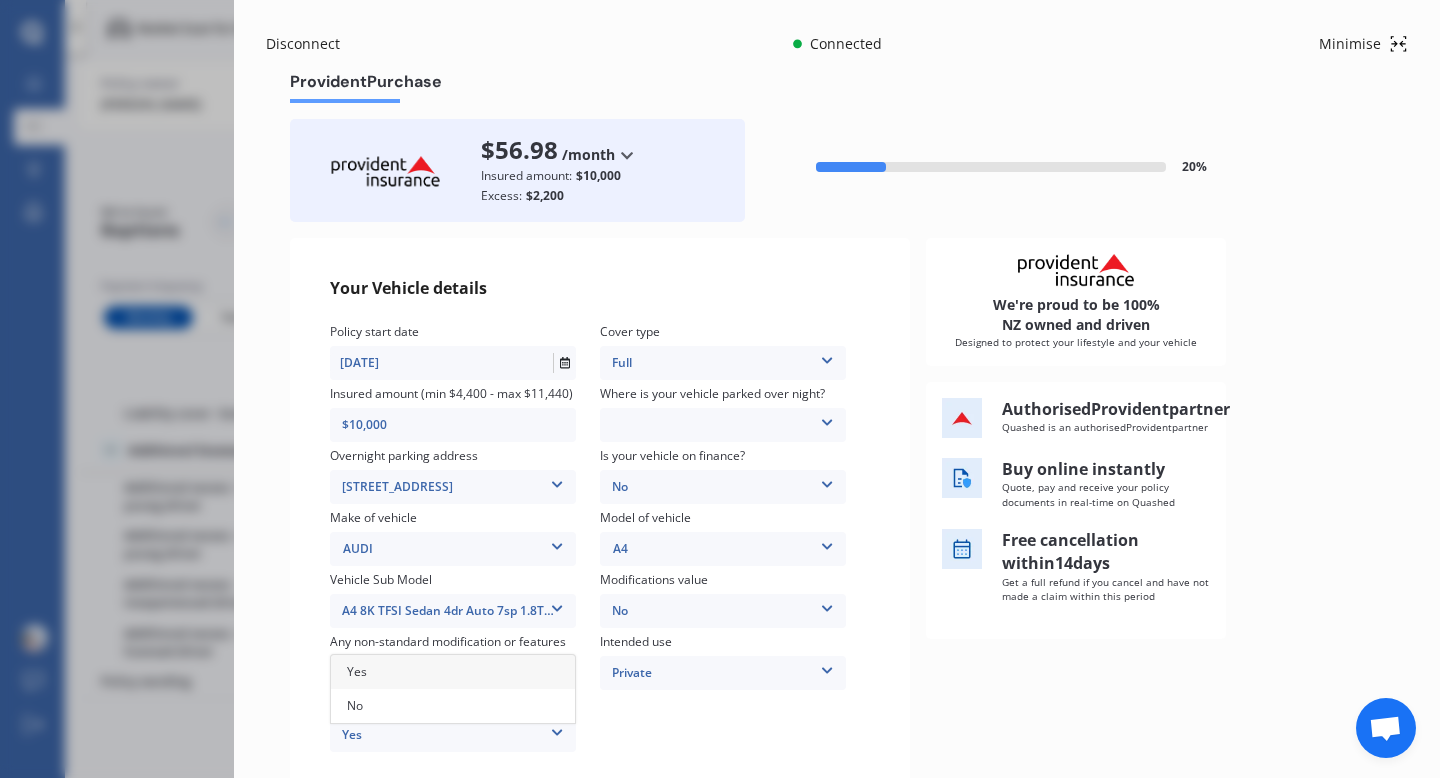 click on "Yes" at bounding box center (453, 735) 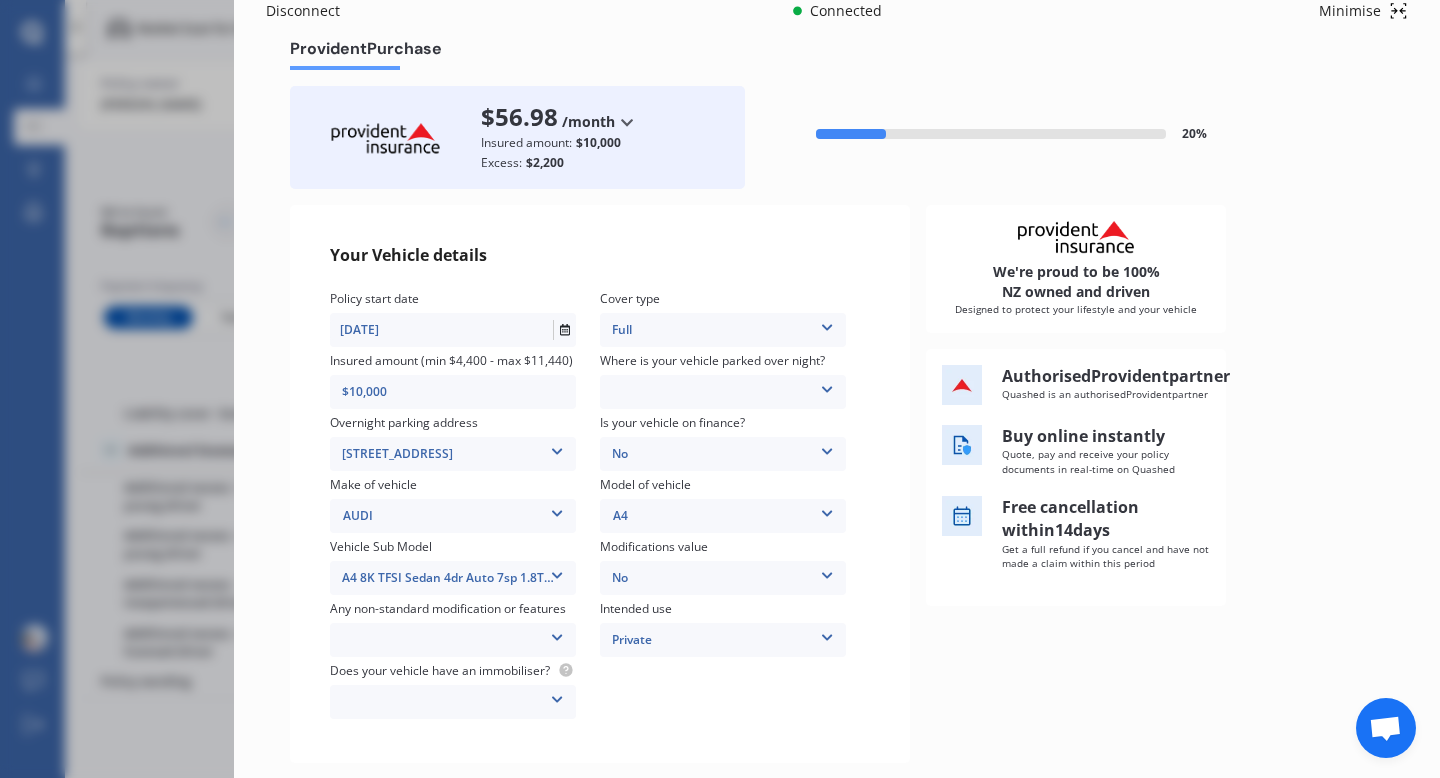scroll, scrollTop: 36, scrollLeft: 0, axis: vertical 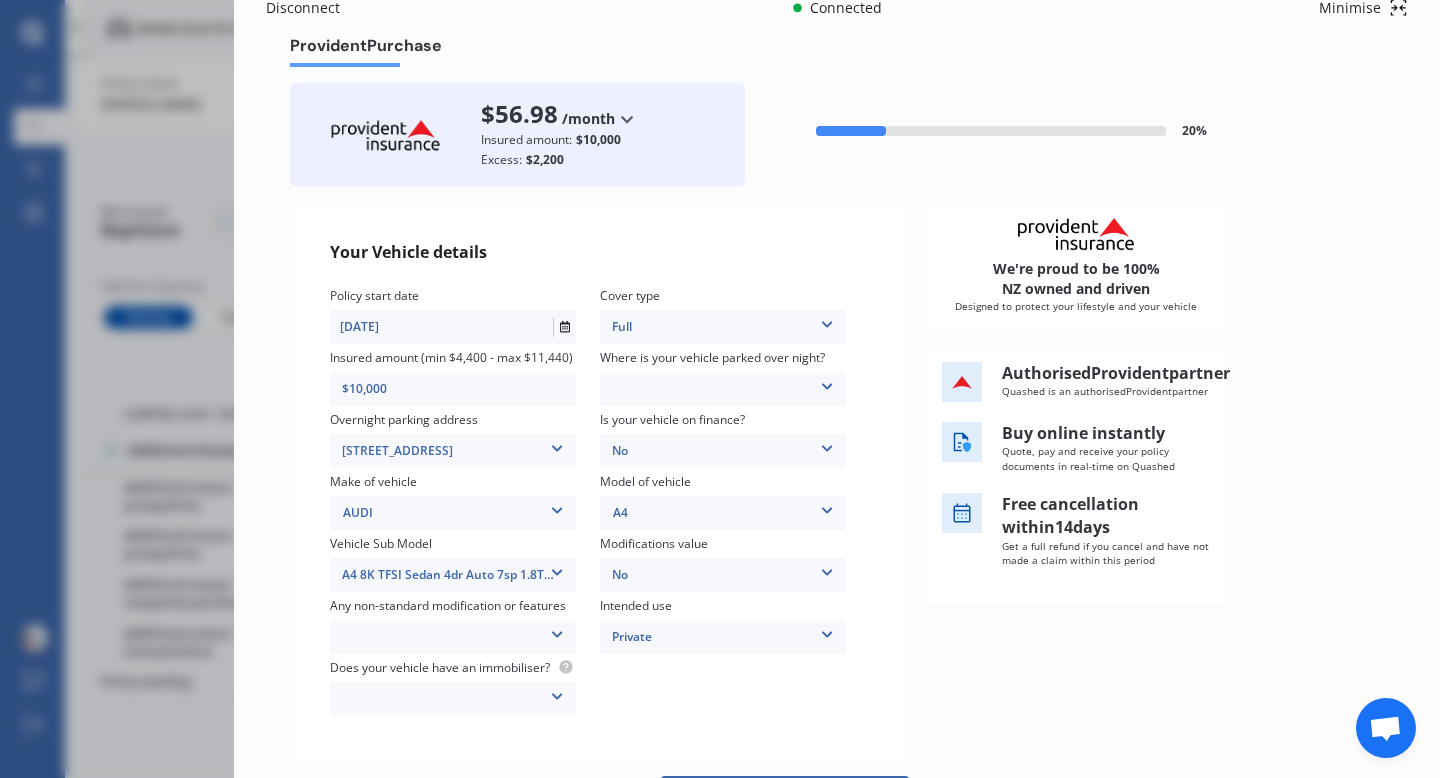 click on "Garage (fully enclosed) Off Street Parking Other" at bounding box center [723, 389] 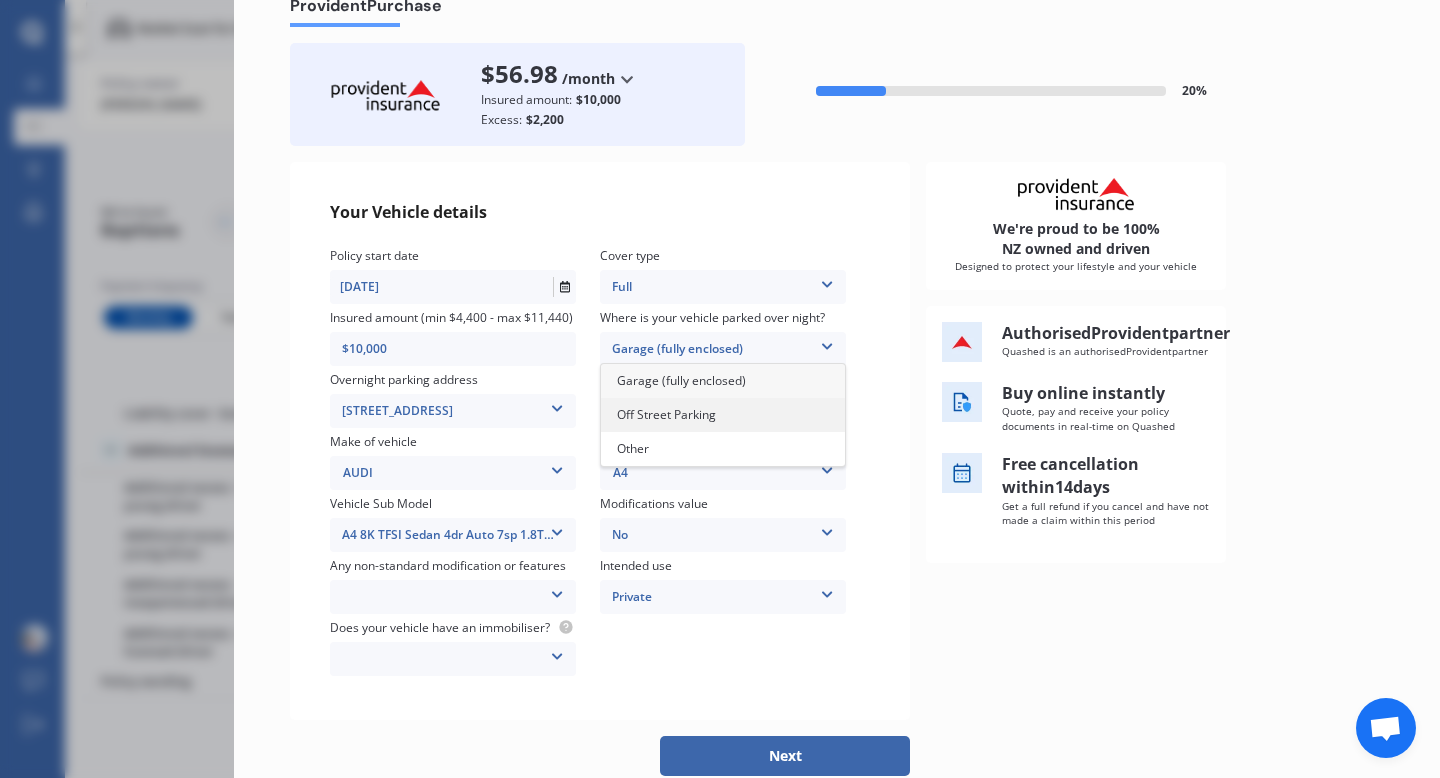 scroll, scrollTop: 82, scrollLeft: 0, axis: vertical 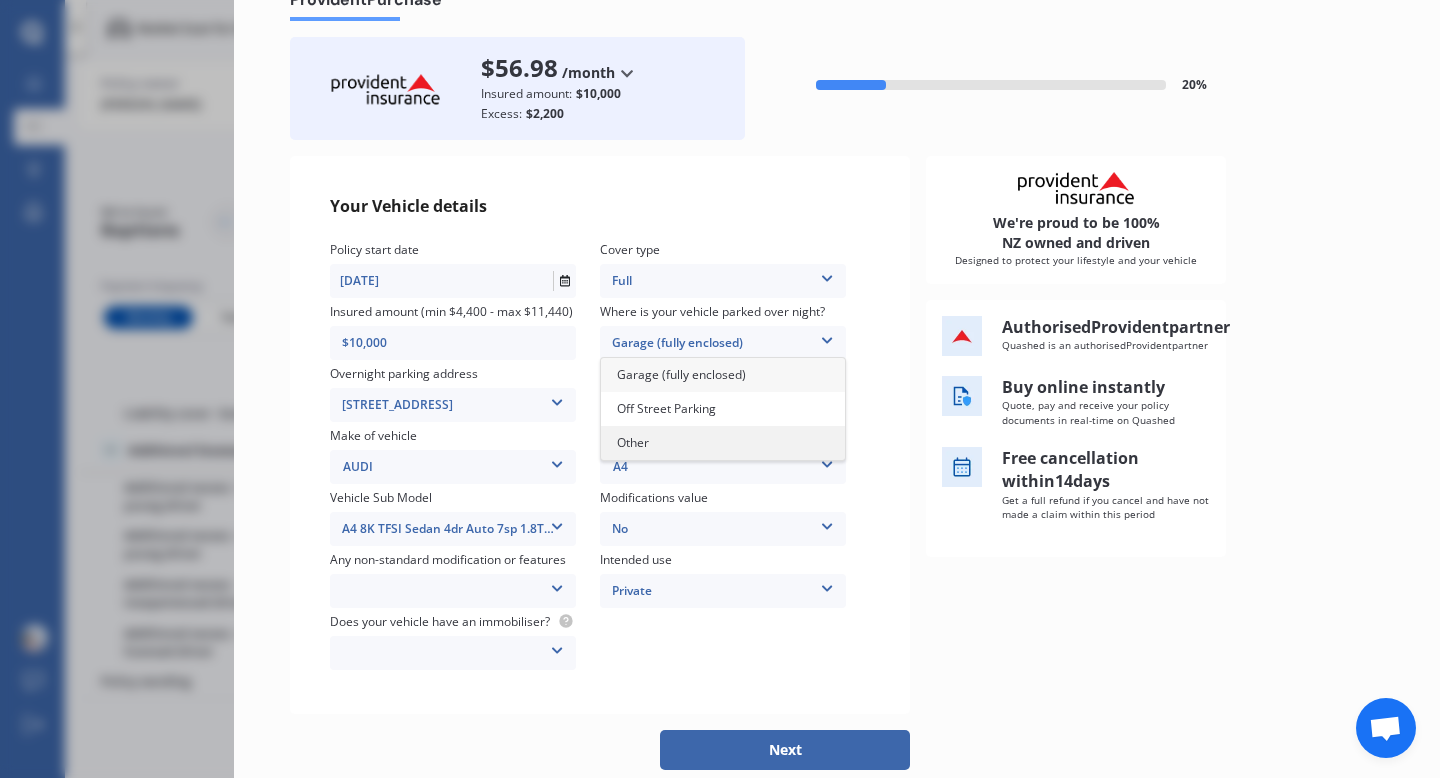 click on "Other" at bounding box center (723, 443) 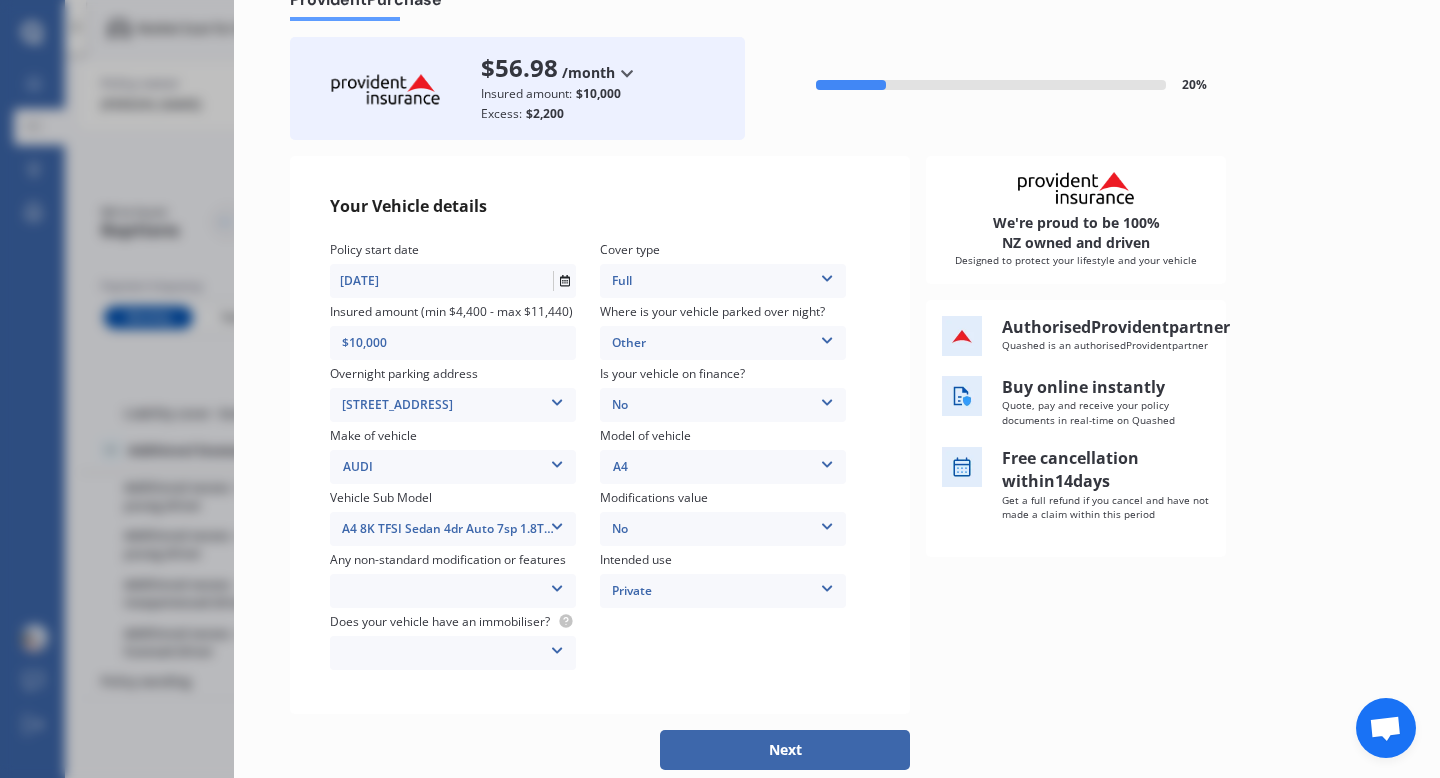 click on "No" at bounding box center (723, 405) 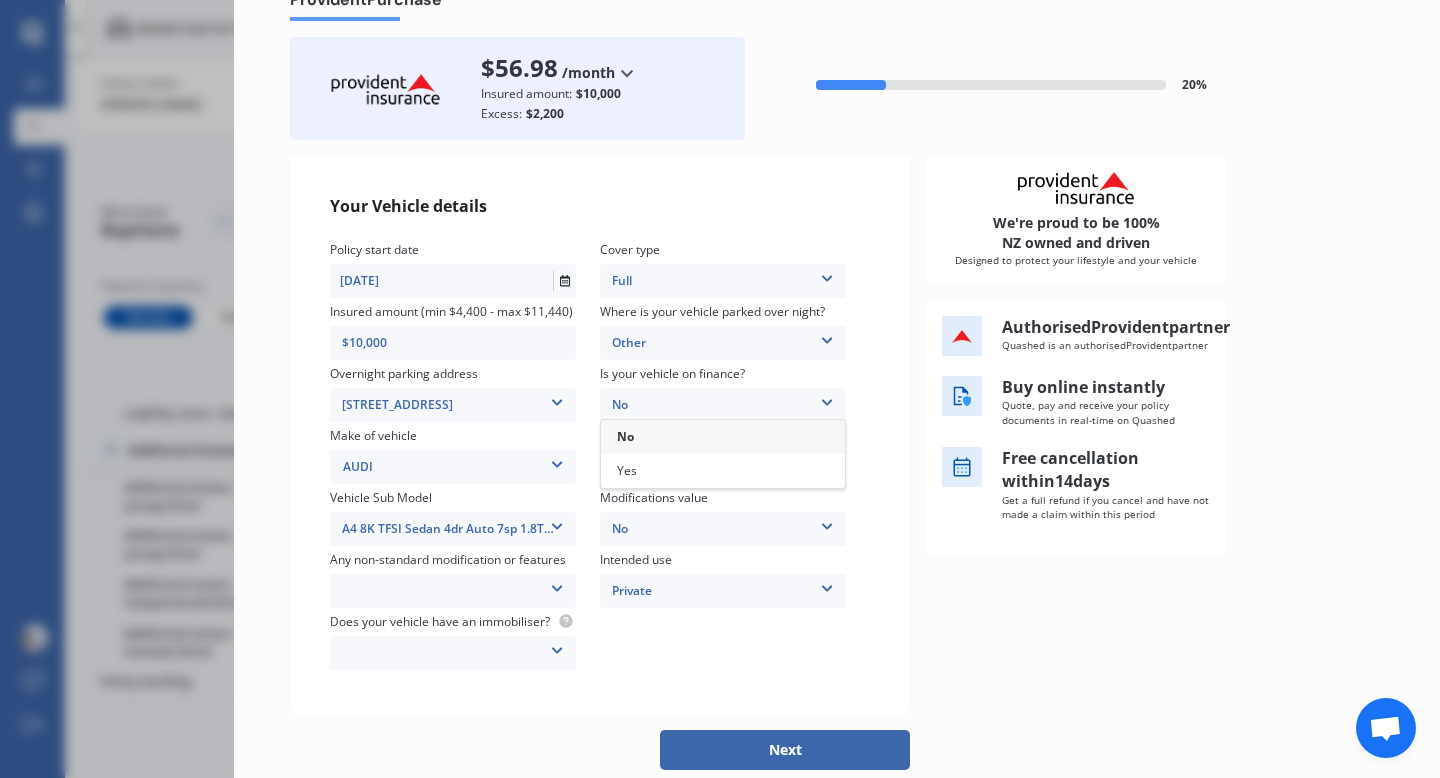 click on "No" at bounding box center (723, 405) 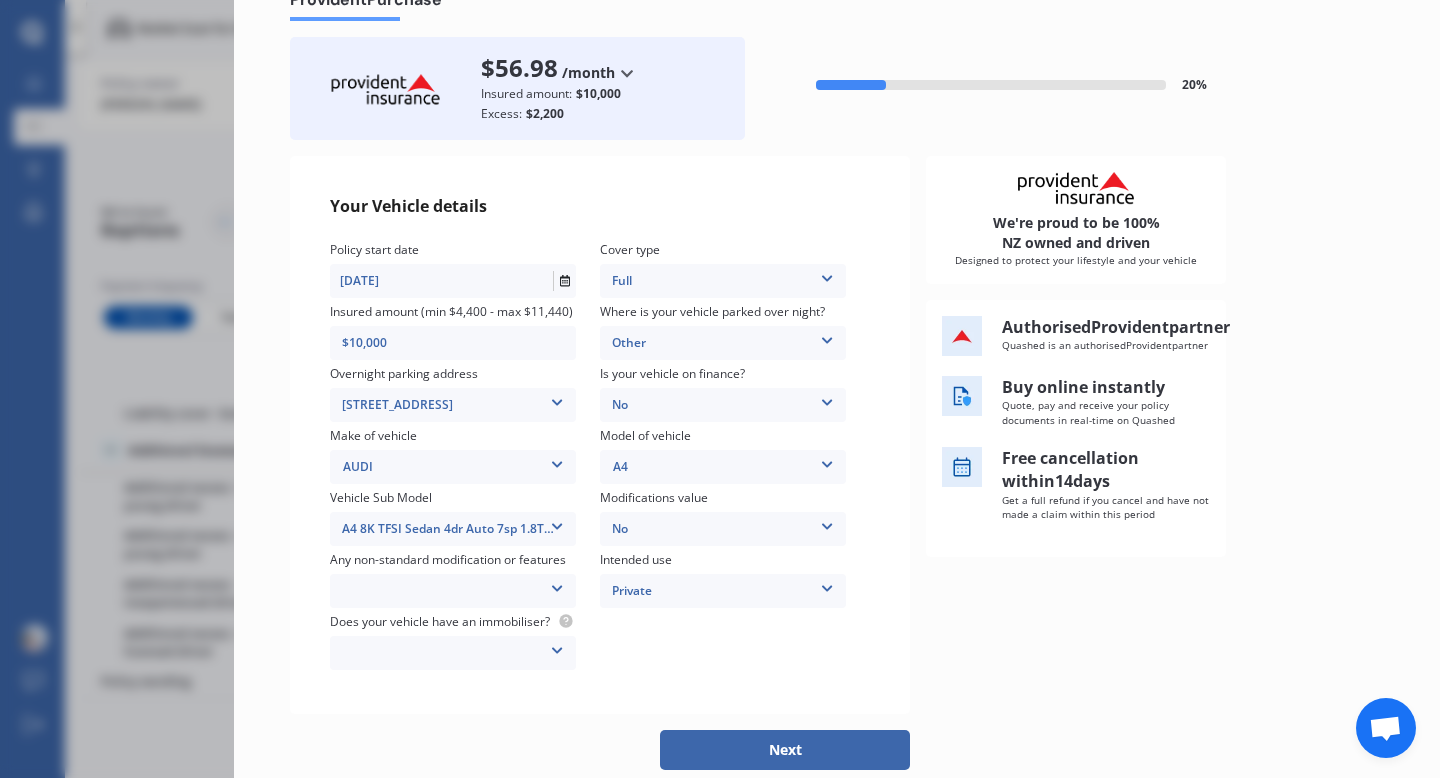 click on "No" at bounding box center [723, 405] 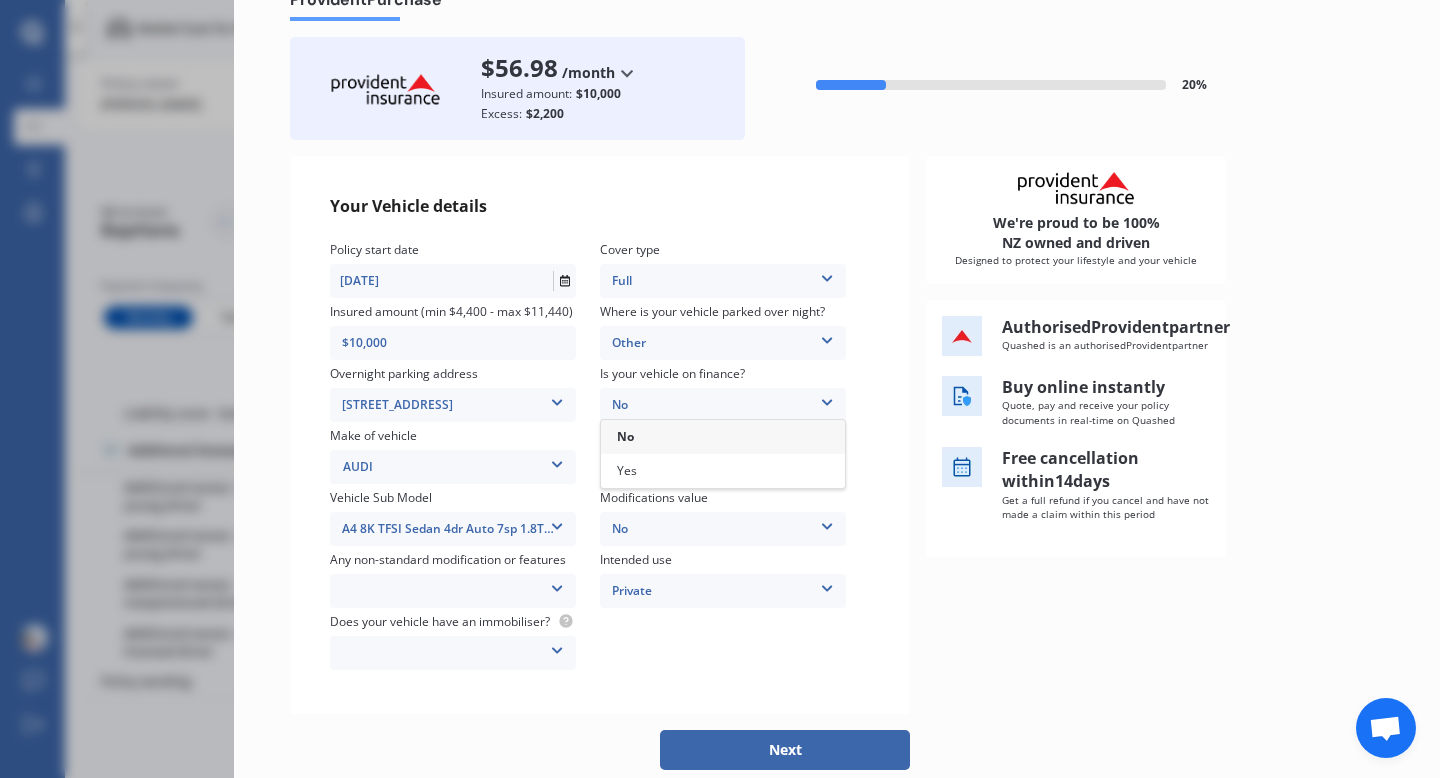 click on "No" at bounding box center (723, 405) 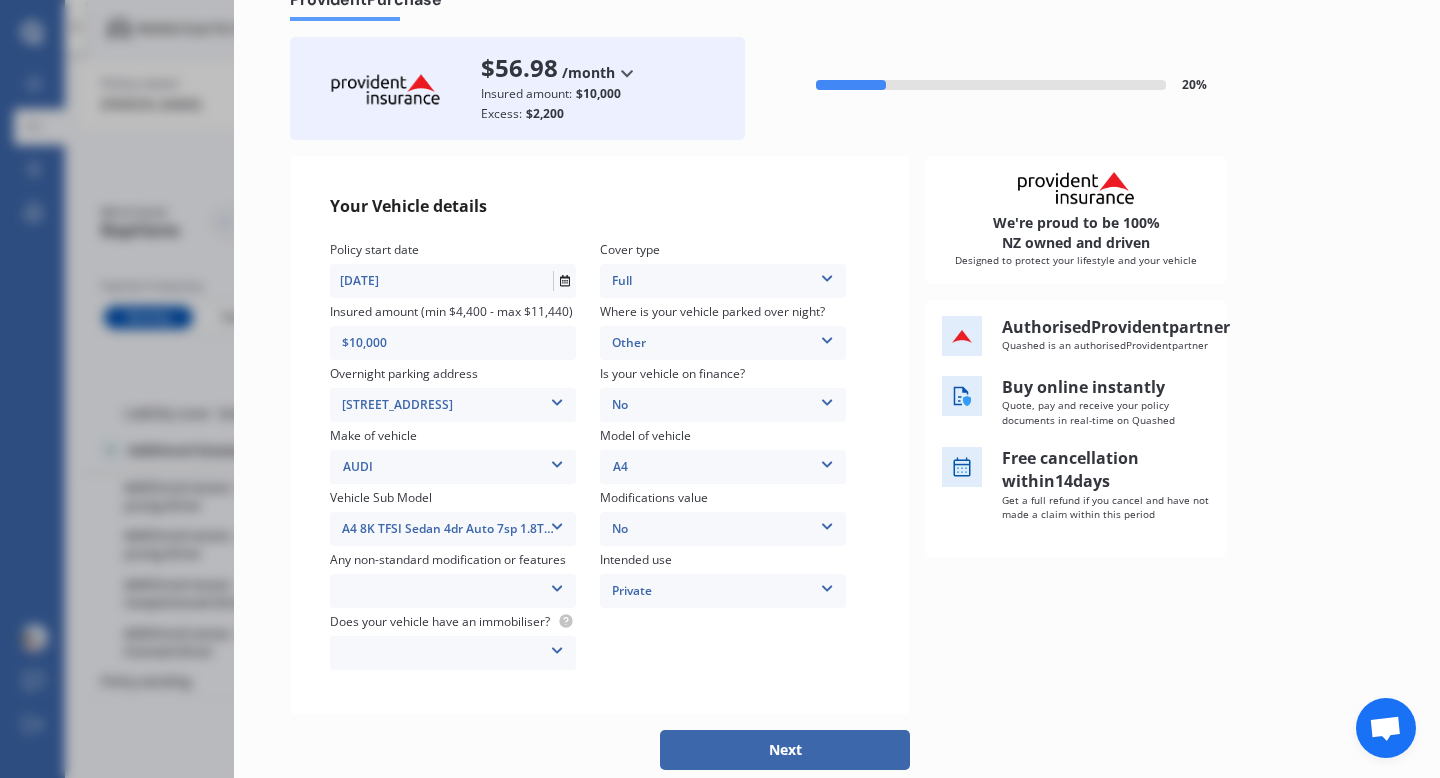 click on "No" at bounding box center [723, 529] 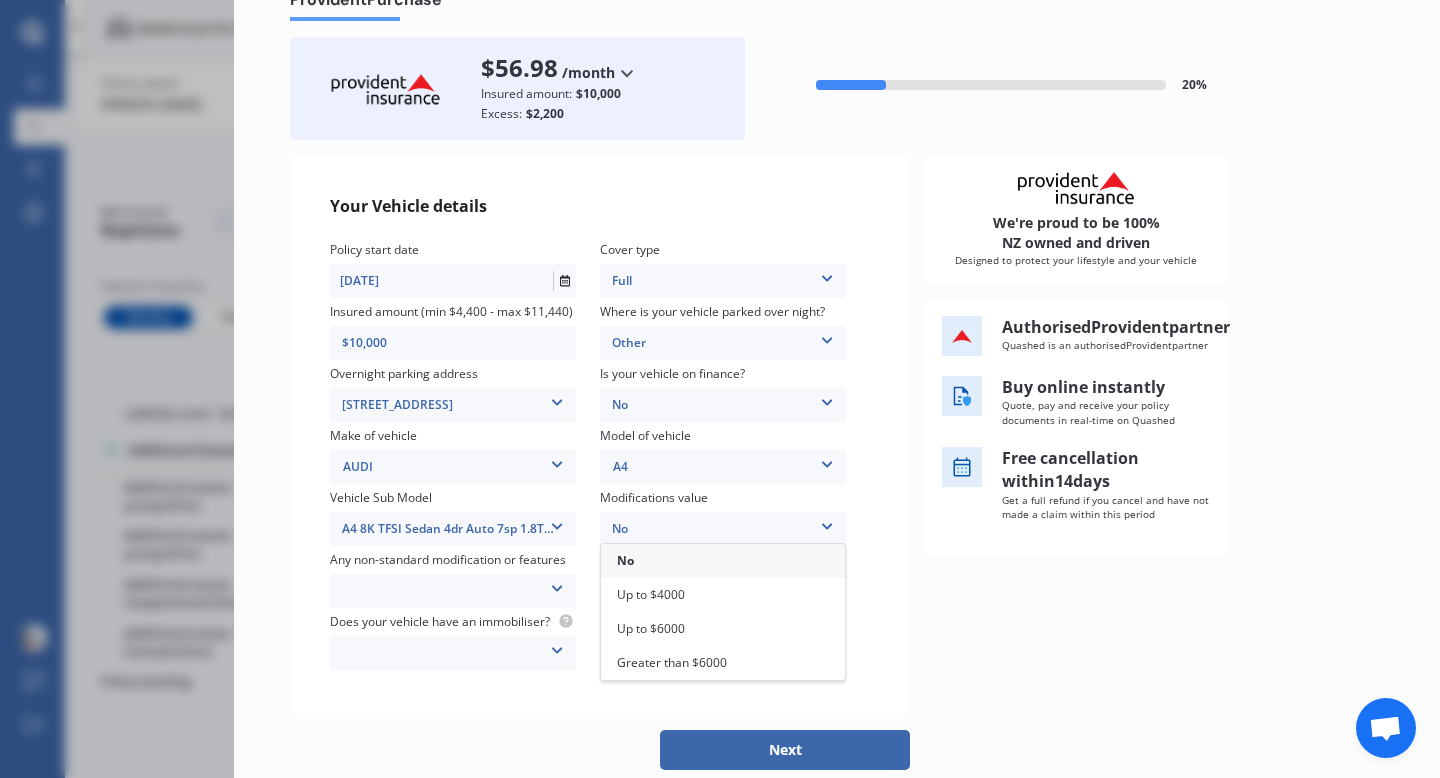 click on "No" at bounding box center [723, 529] 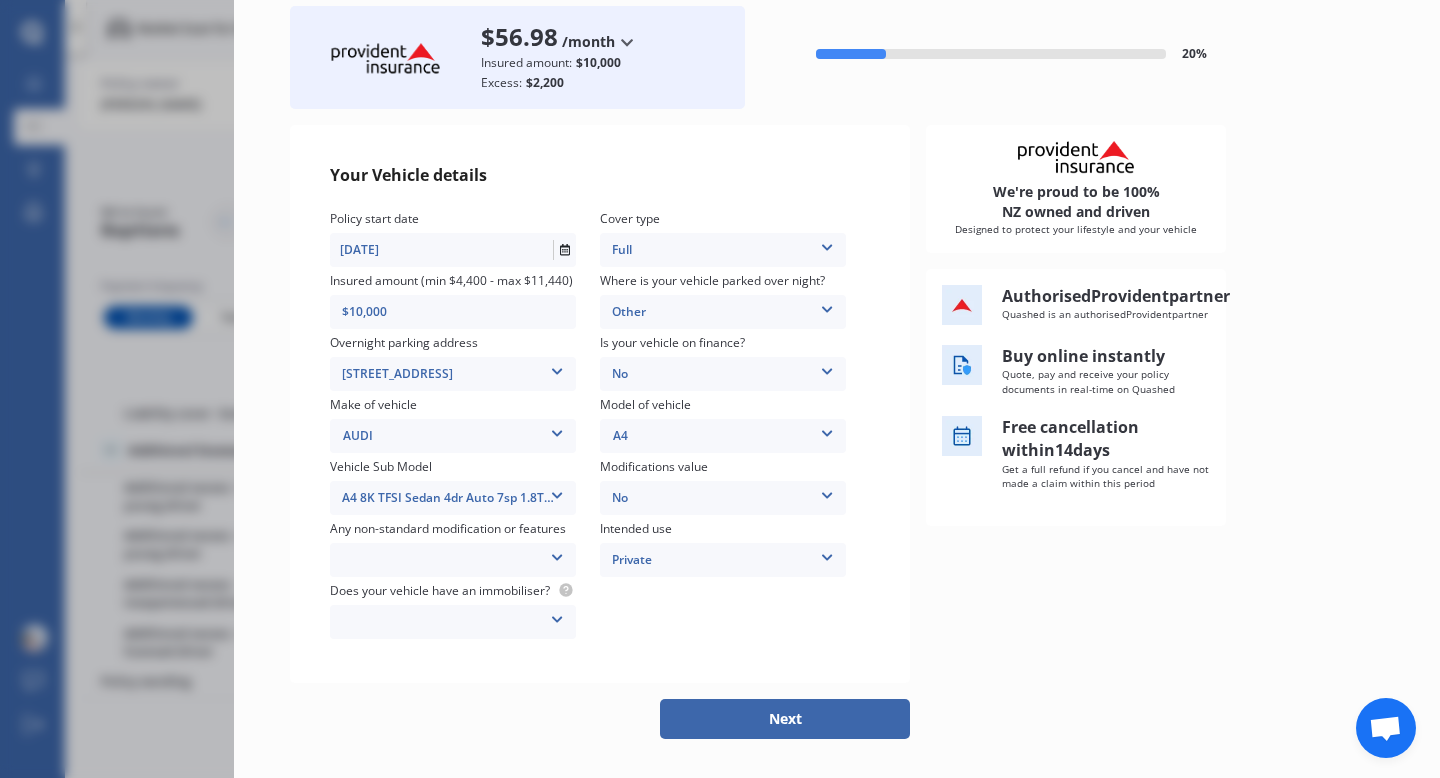 scroll, scrollTop: 154, scrollLeft: 0, axis: vertical 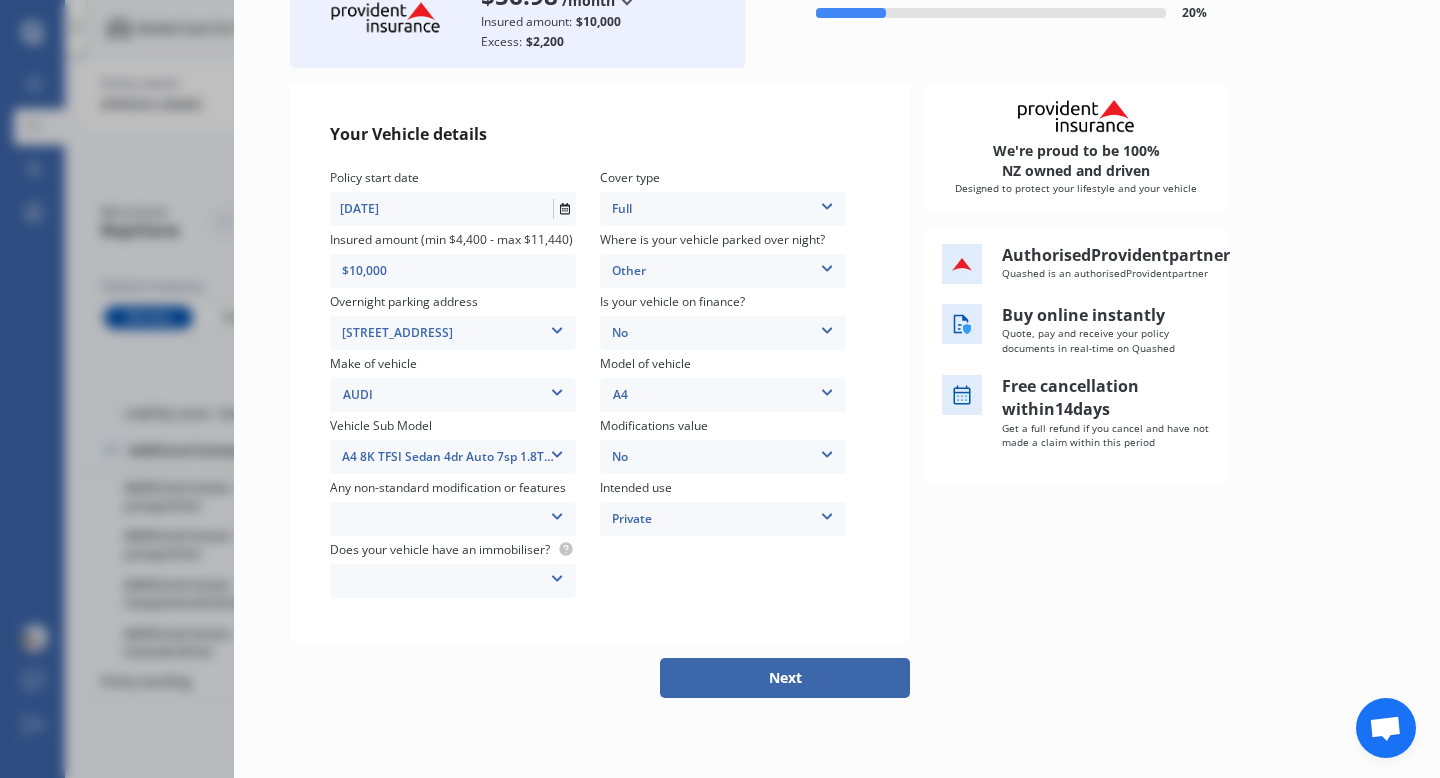 click on "Next" at bounding box center [785, 678] 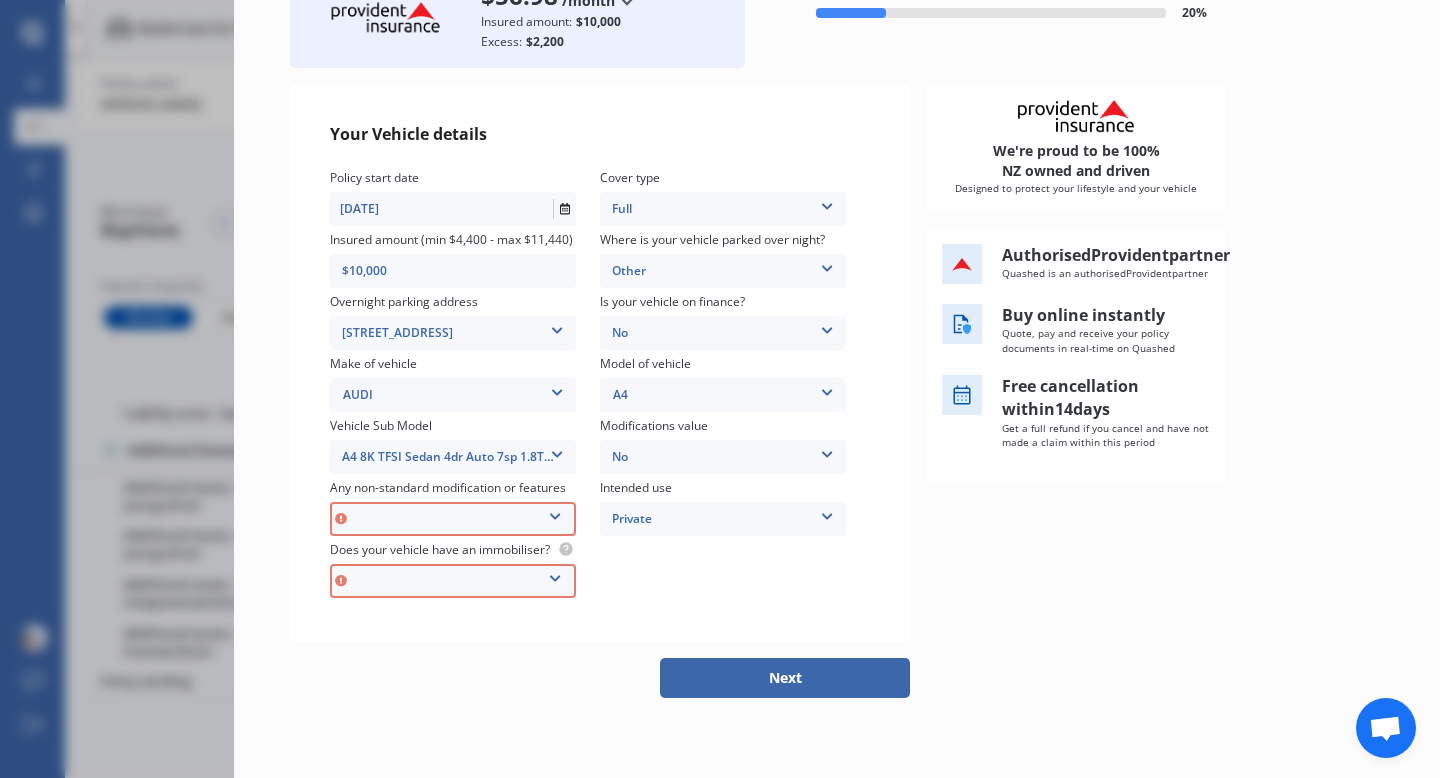 click on "None [MEDICAL_DATA] System(NOS) Roll Cage Full Racing Harness" at bounding box center (453, 519) 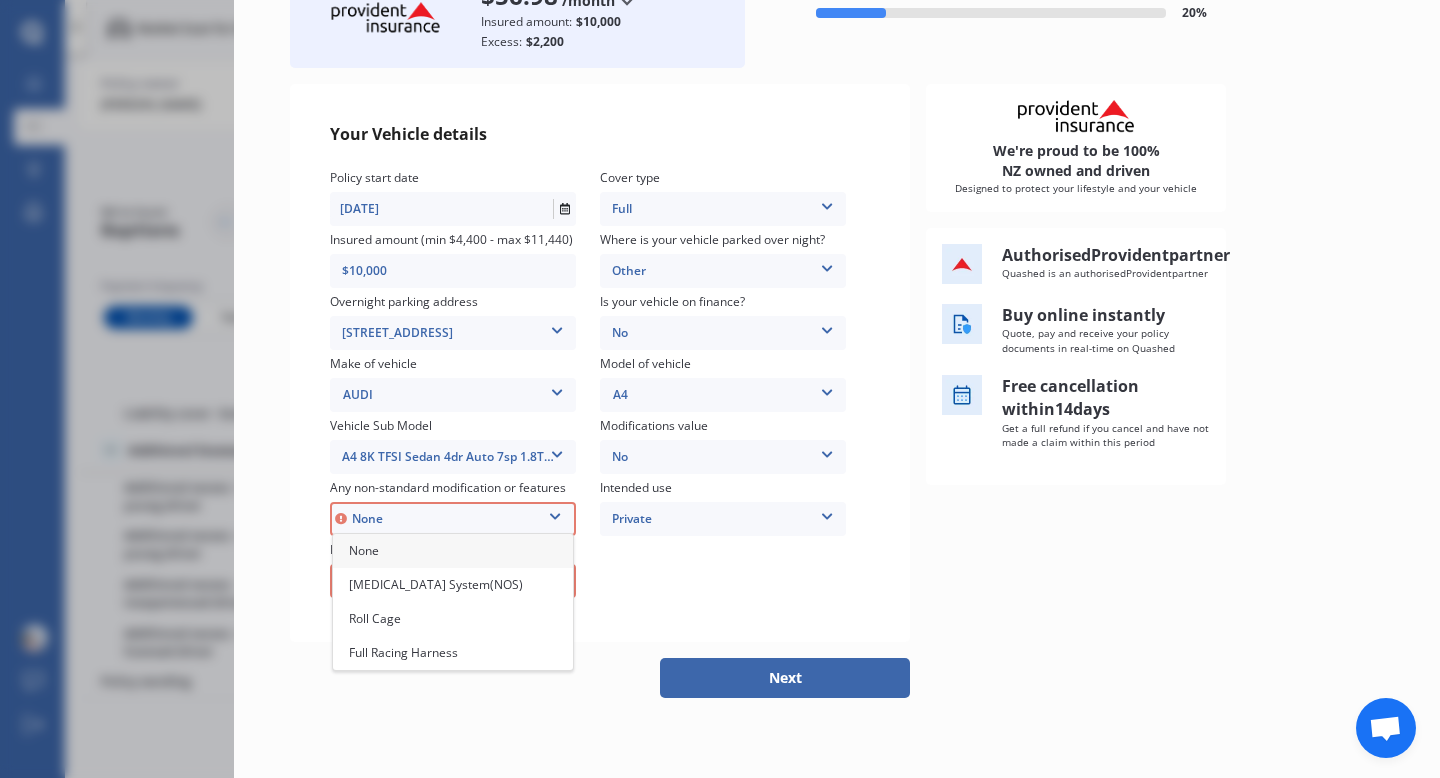 click on "None" at bounding box center (453, 551) 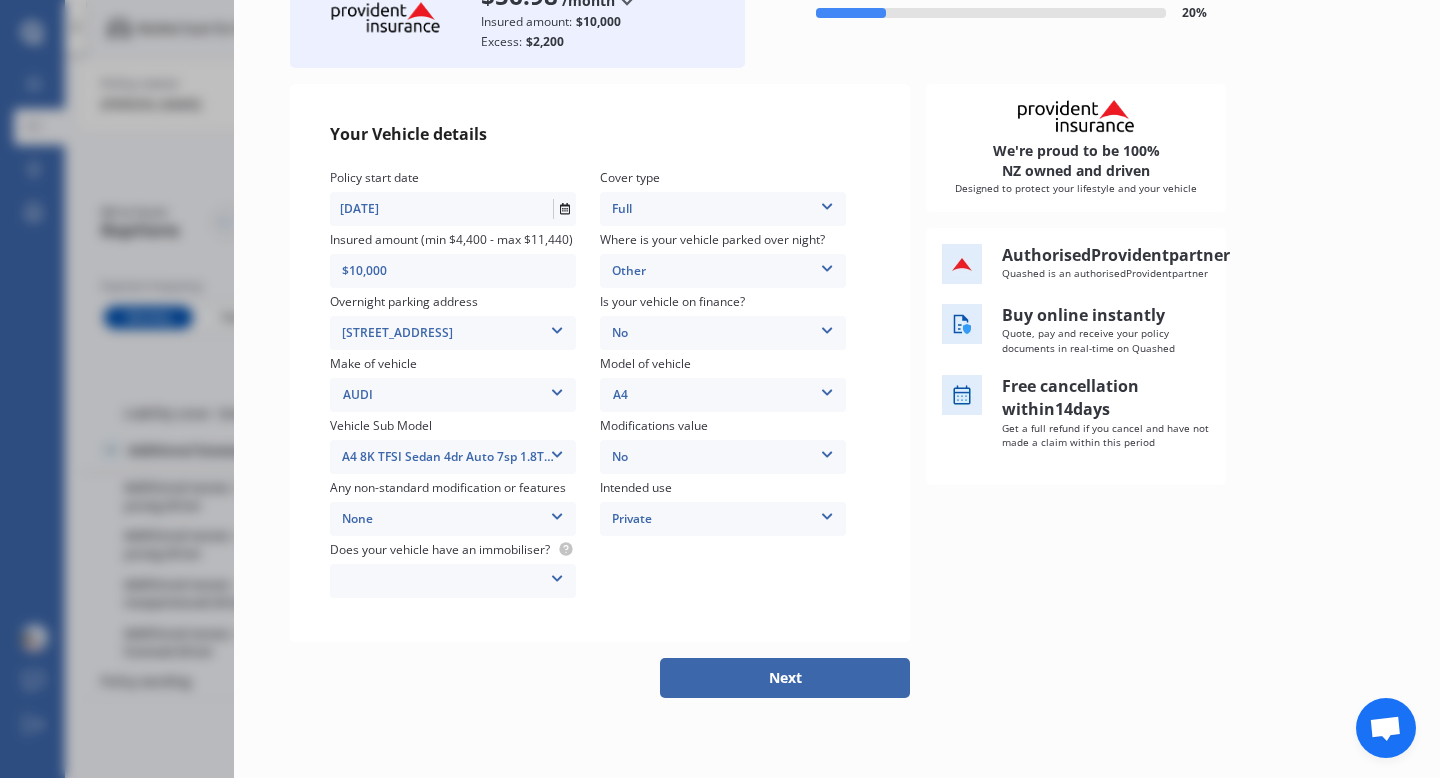 click on "Yes No" at bounding box center [453, 581] 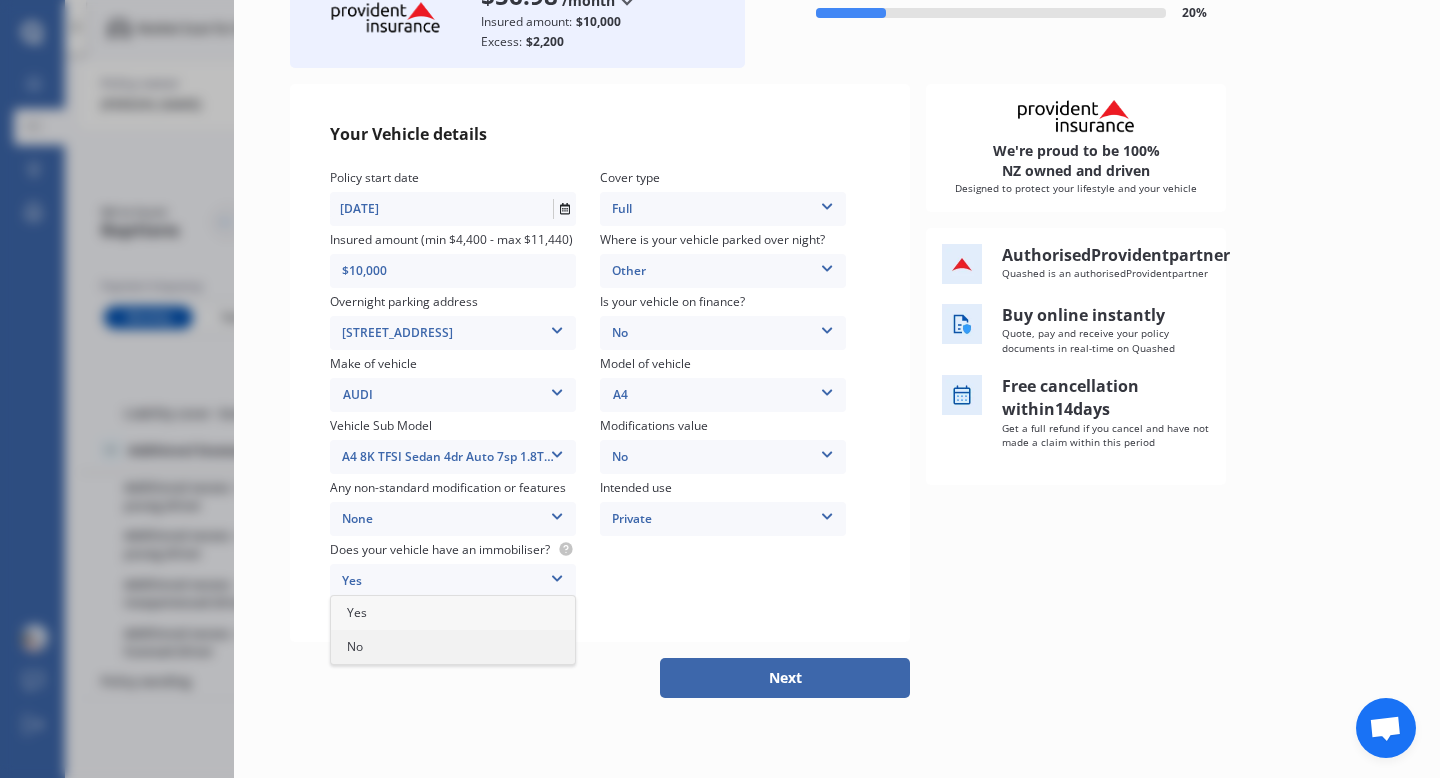 click on "No" at bounding box center [453, 647] 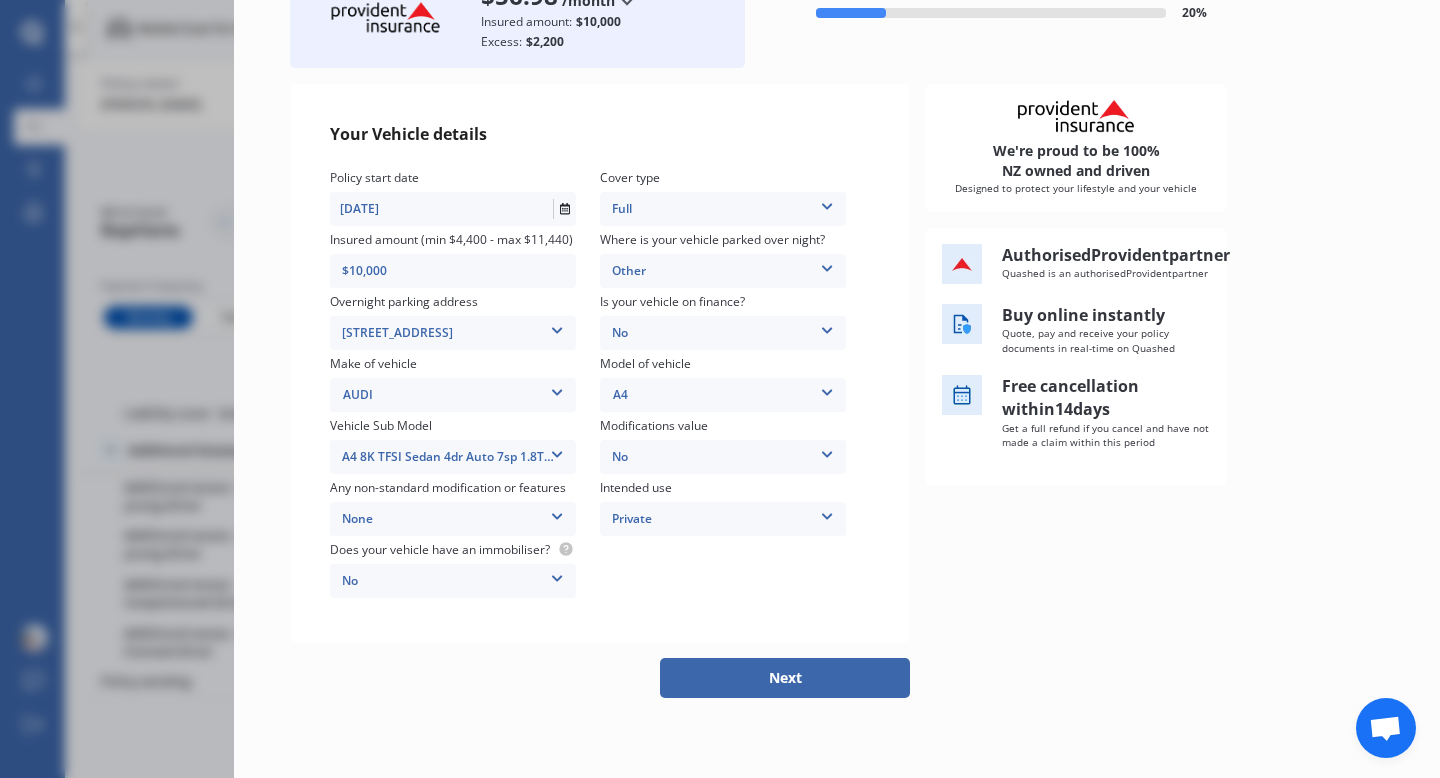click on "Next" at bounding box center (785, 678) 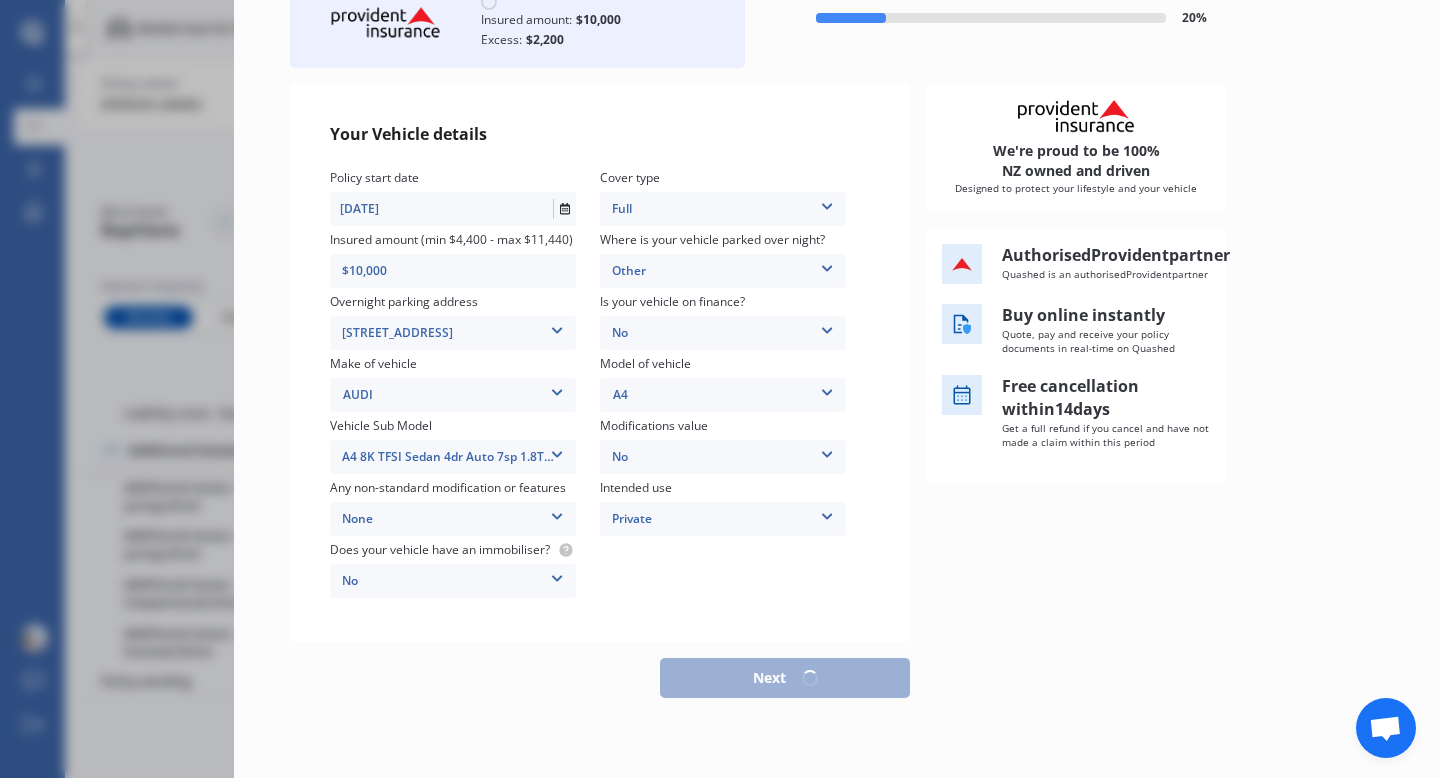 scroll, scrollTop: 143, scrollLeft: 0, axis: vertical 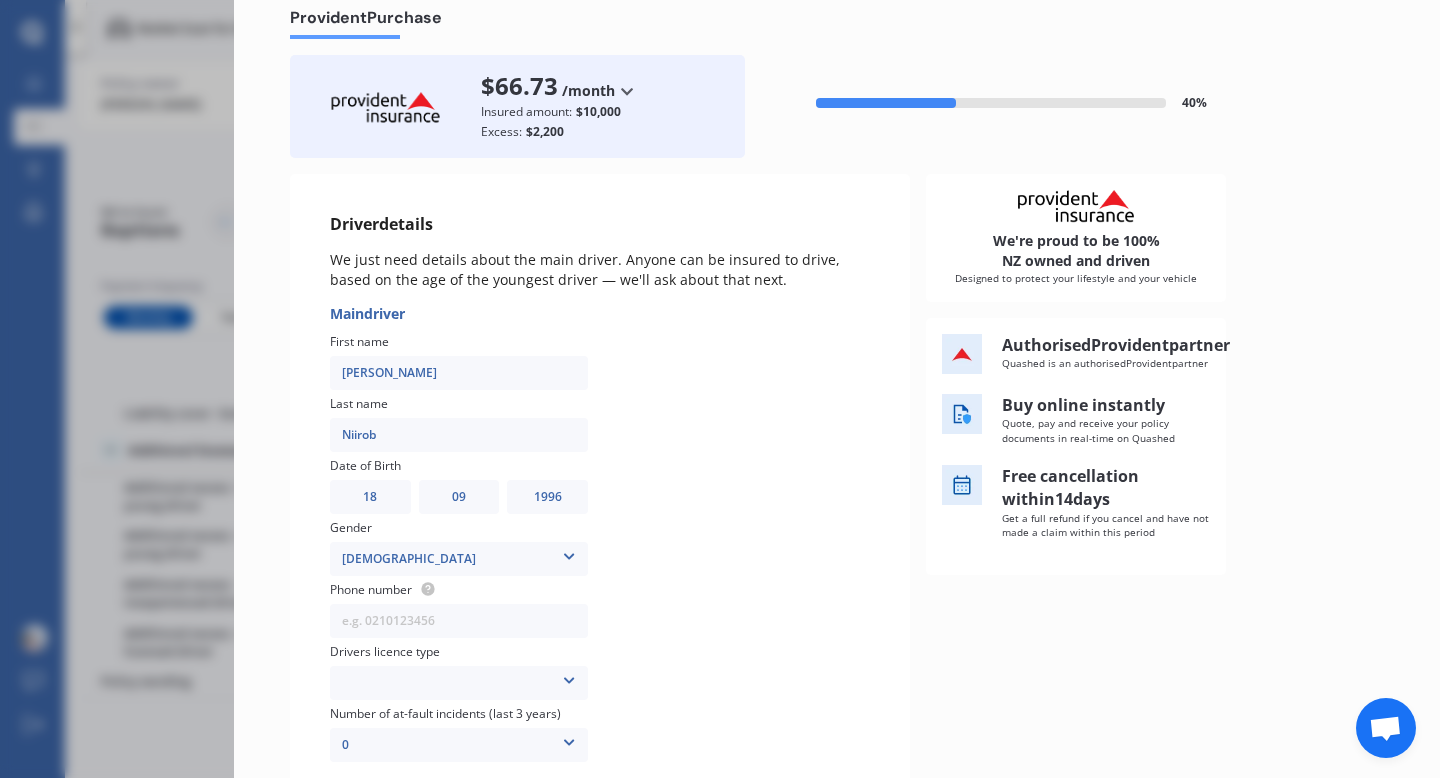 click on "[PERSON_NAME]" at bounding box center [459, 373] 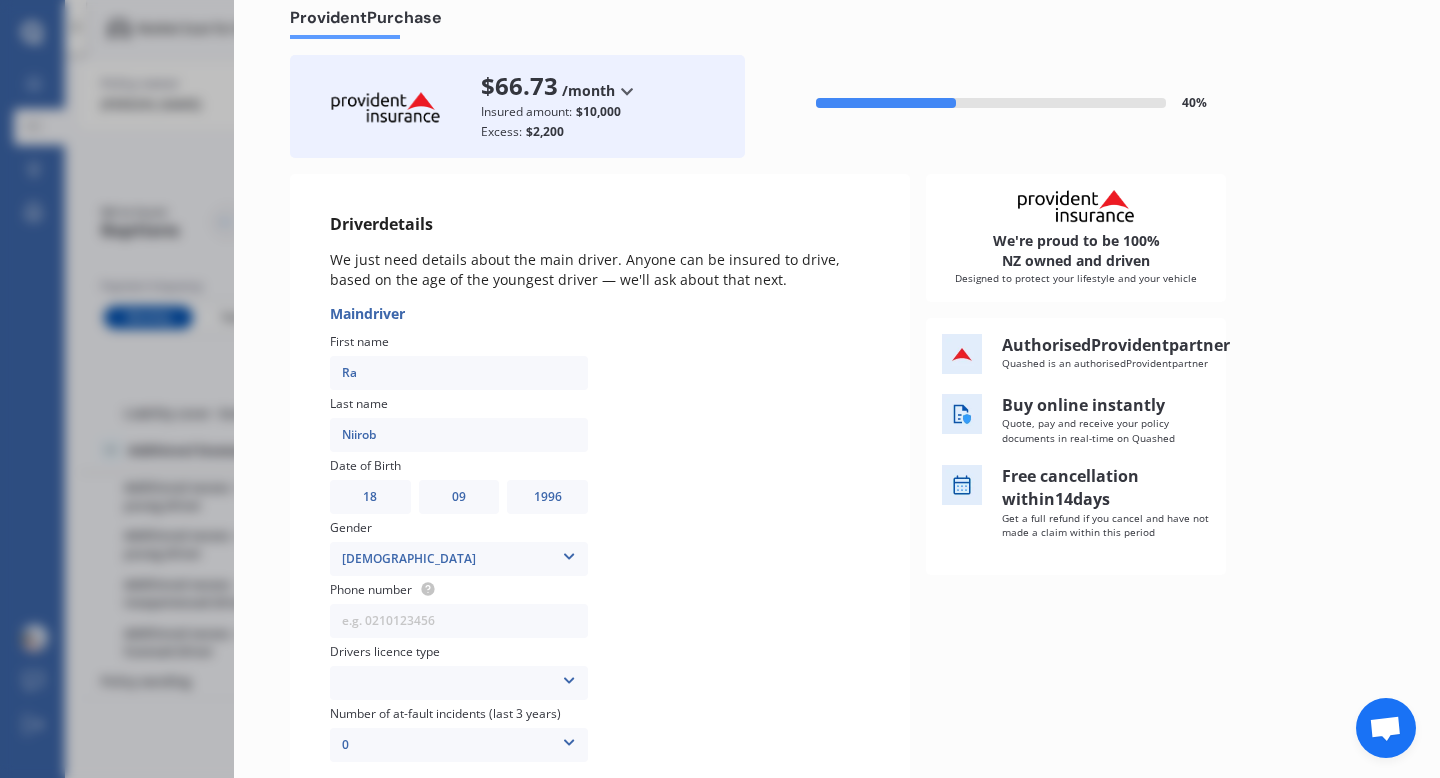 type on "R" 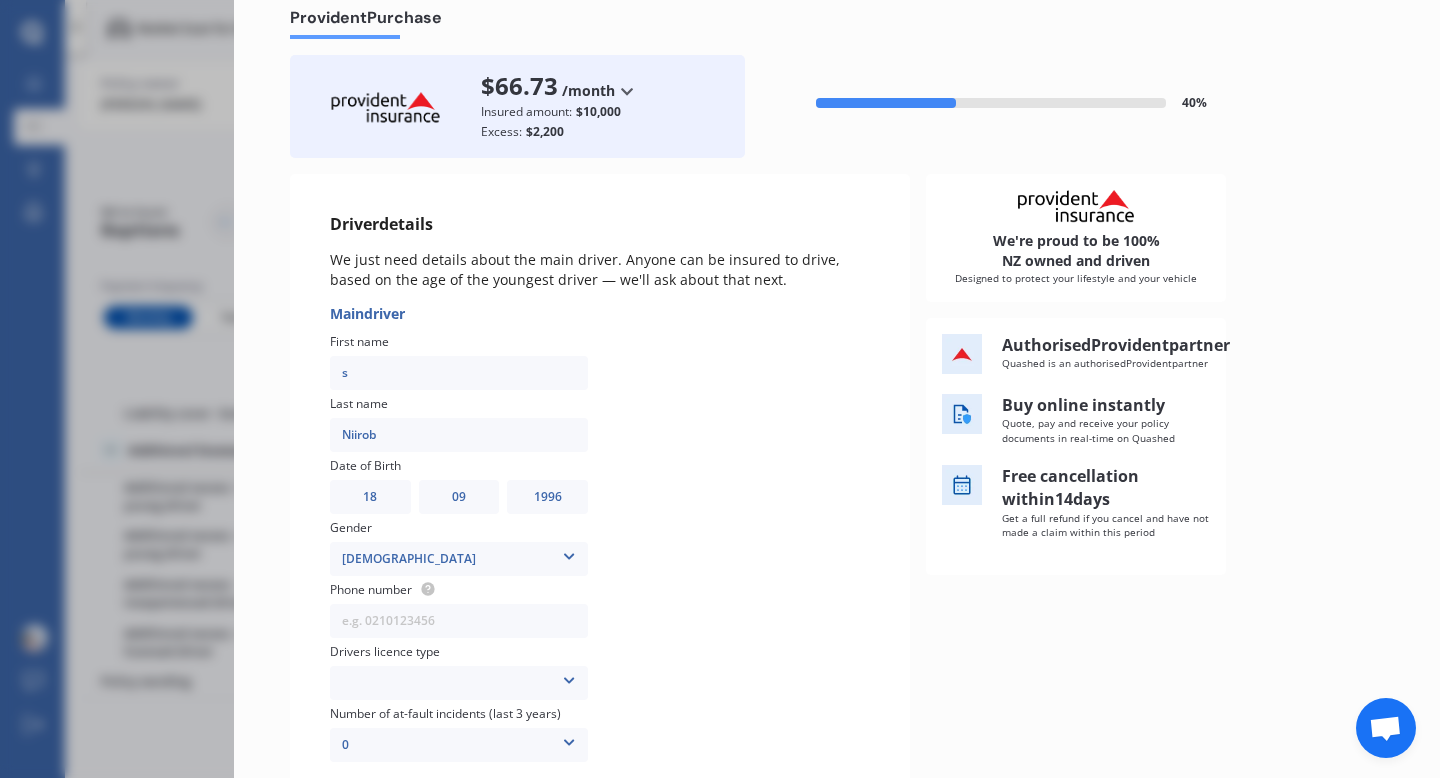 type on "S M [PERSON_NAME]" 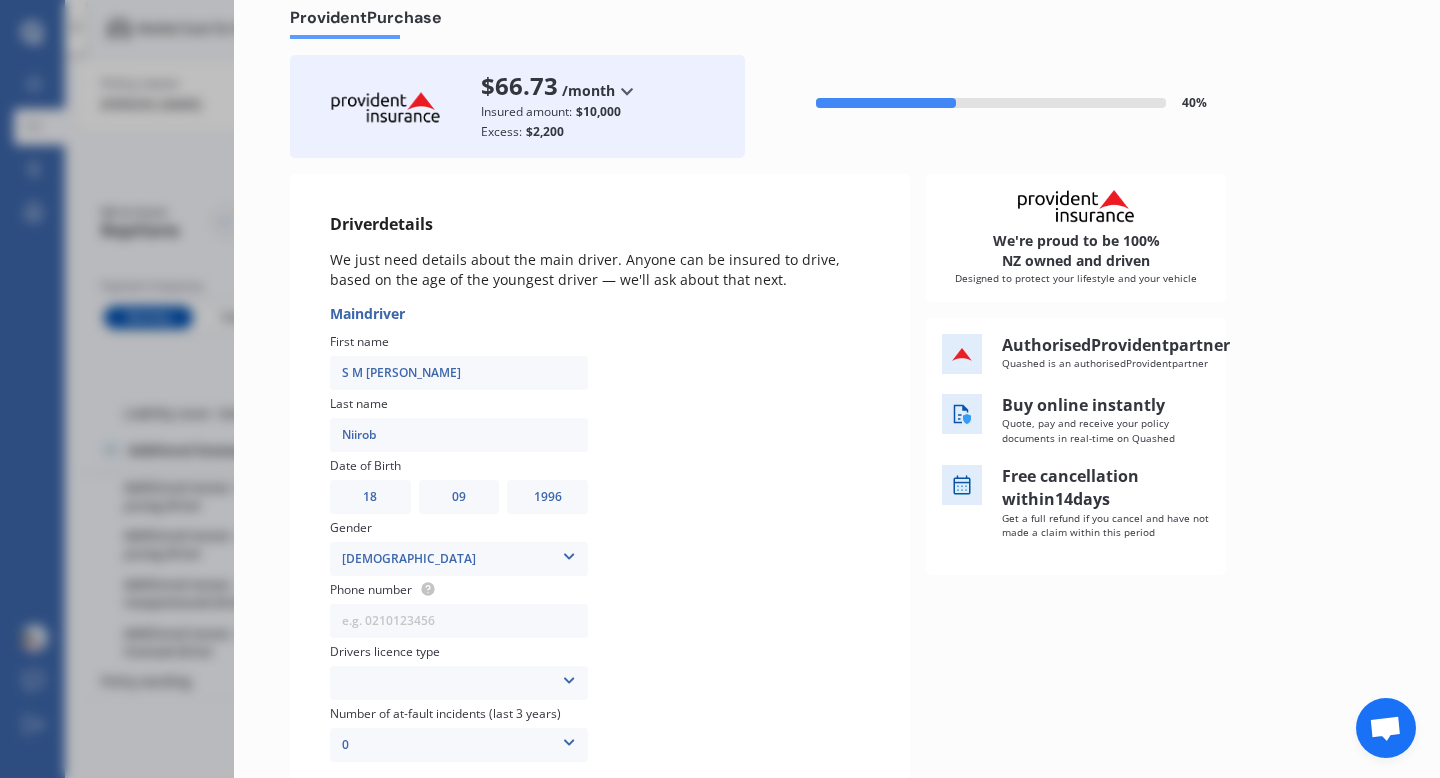 click on "Niirob" at bounding box center [459, 435] 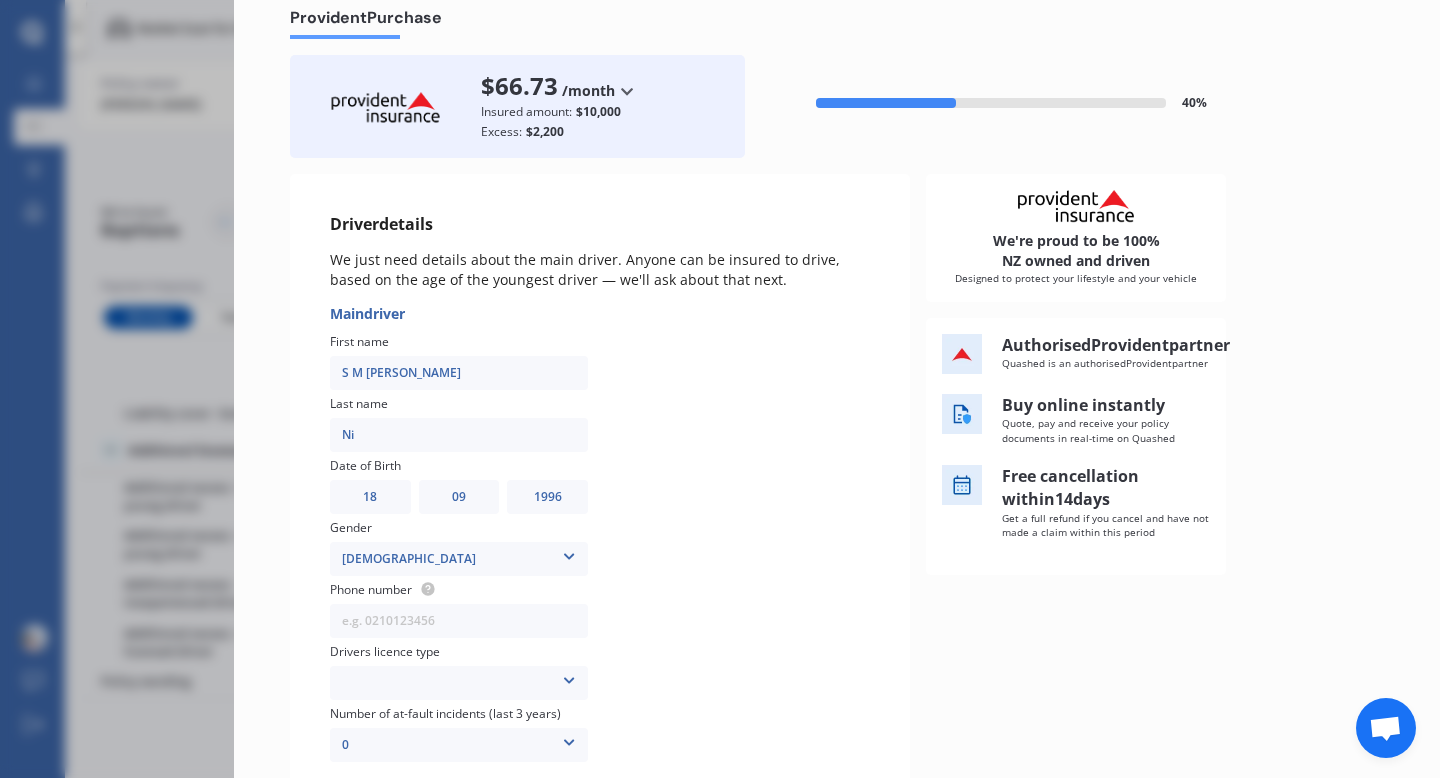 type on "N" 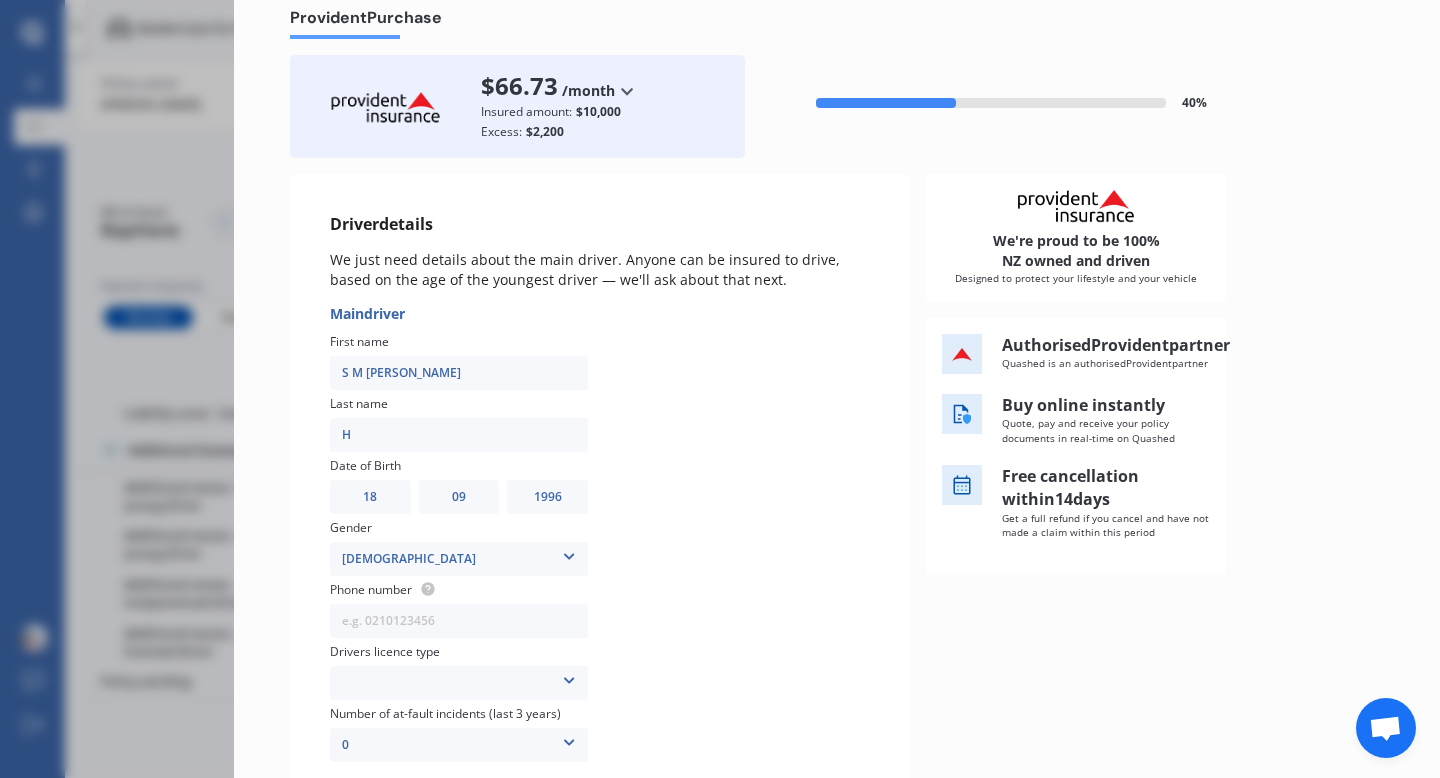 type on "[PERSON_NAME]" 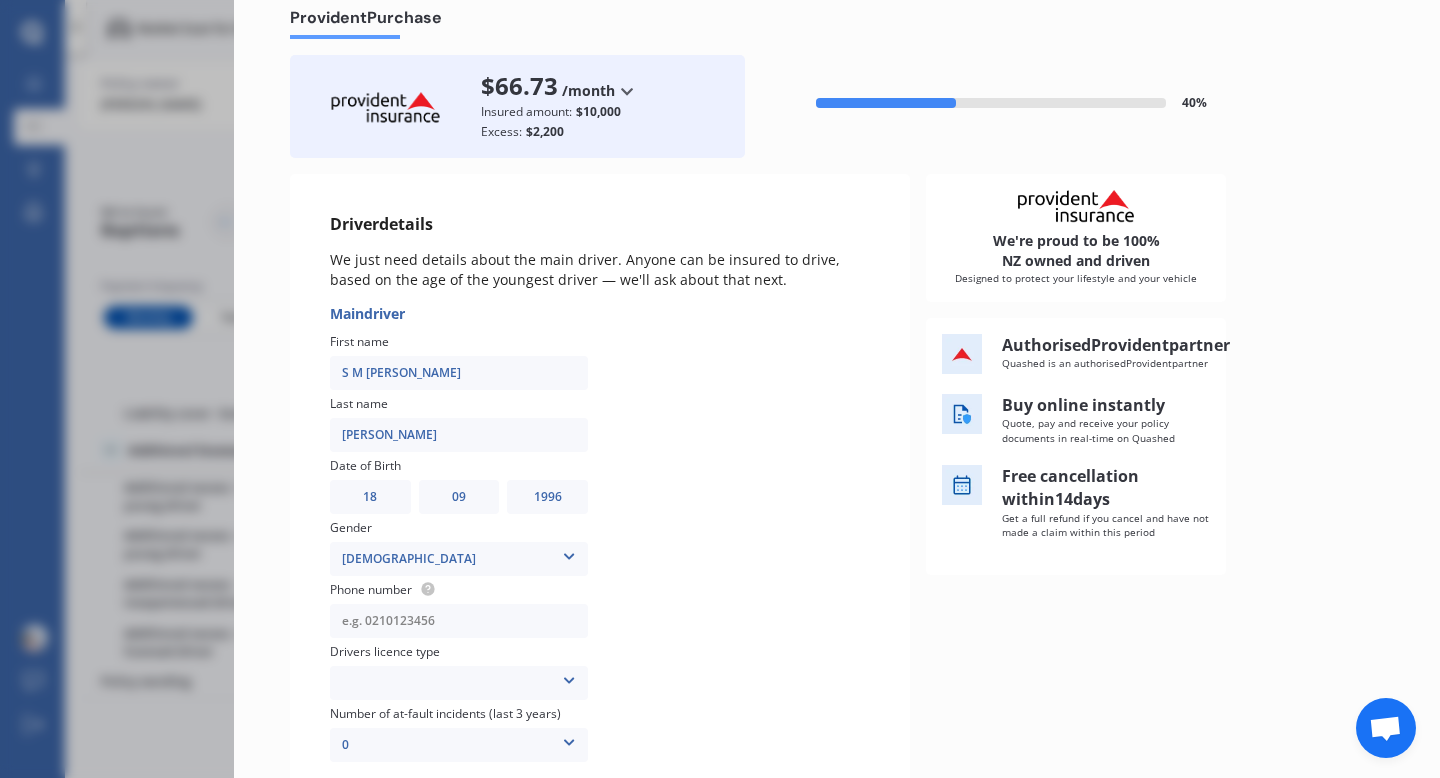 click at bounding box center (459, 621) 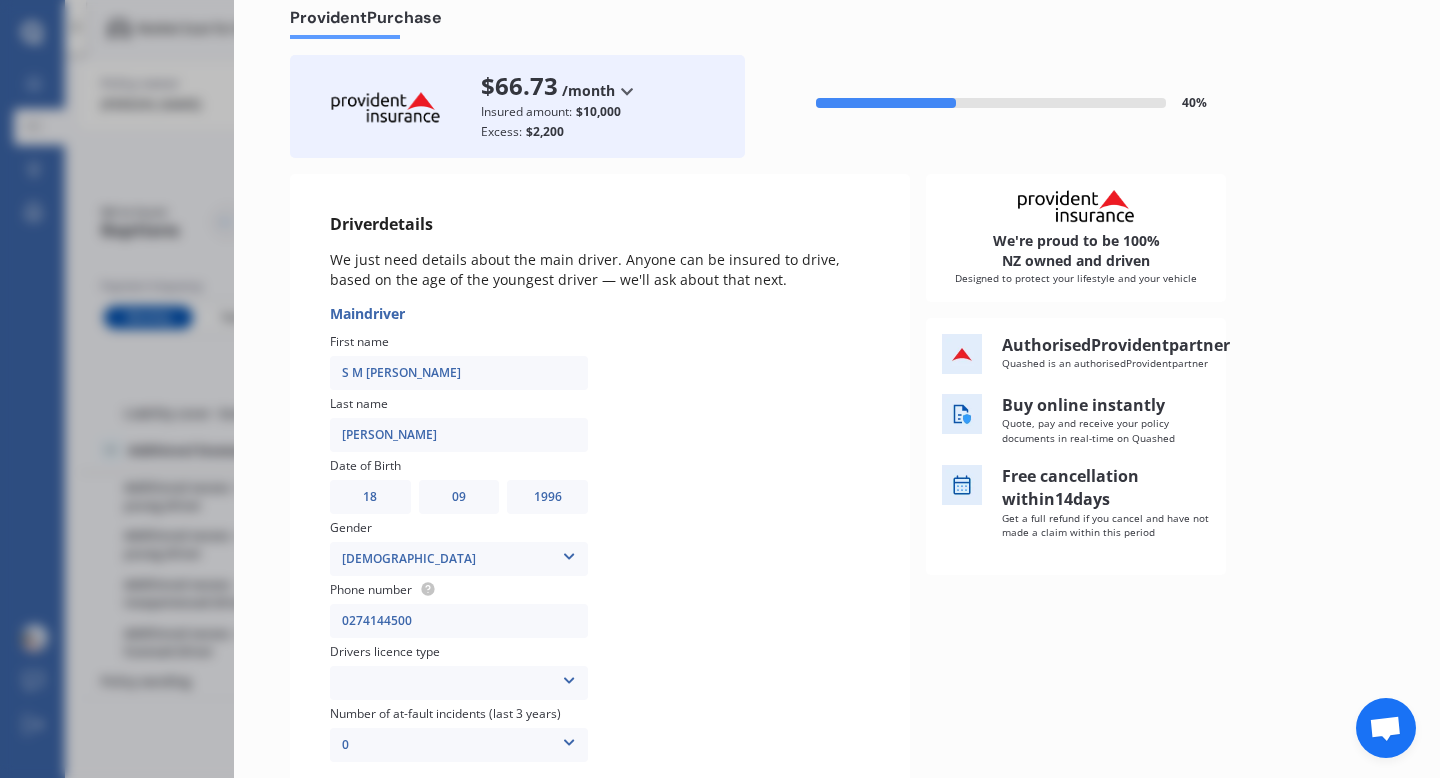 type on "0274144500" 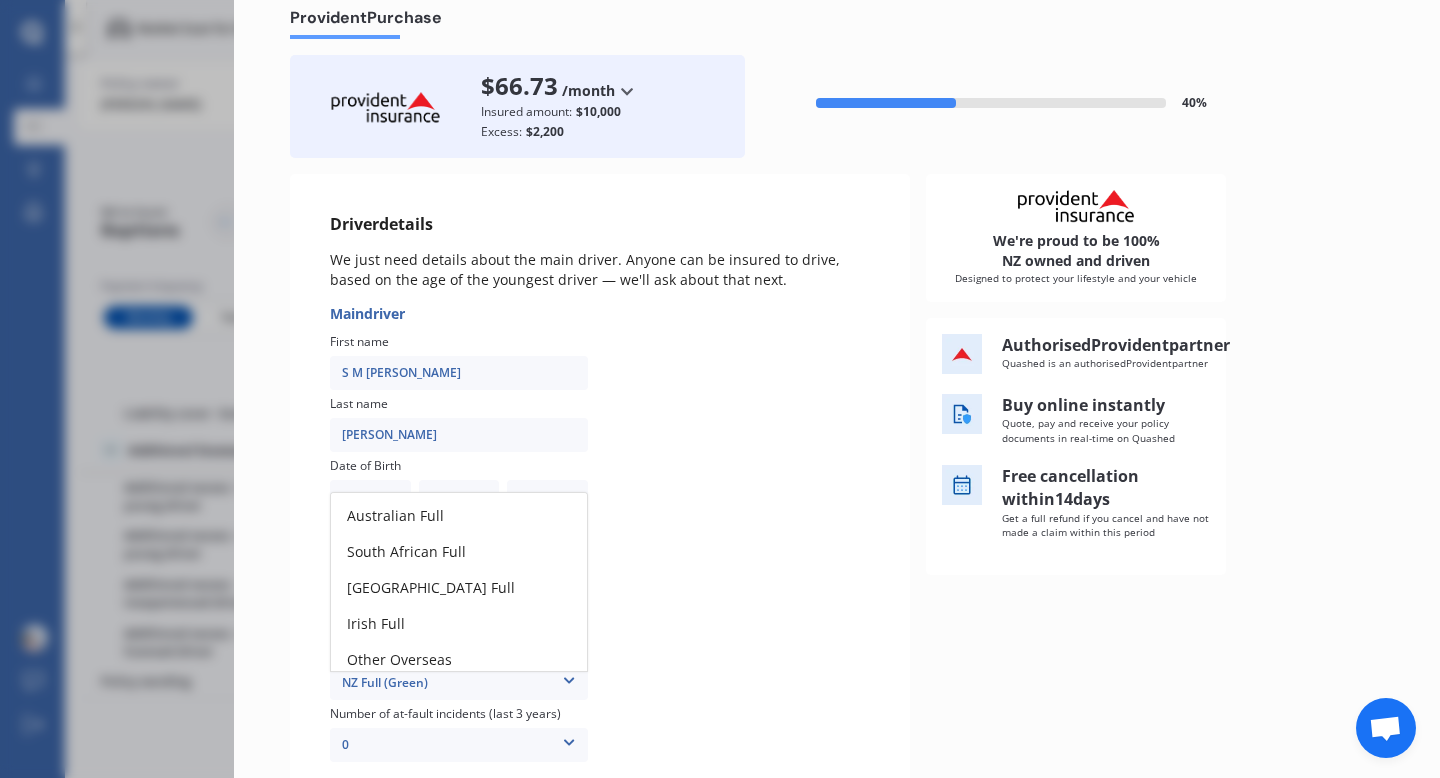 scroll, scrollTop: 254, scrollLeft: 0, axis: vertical 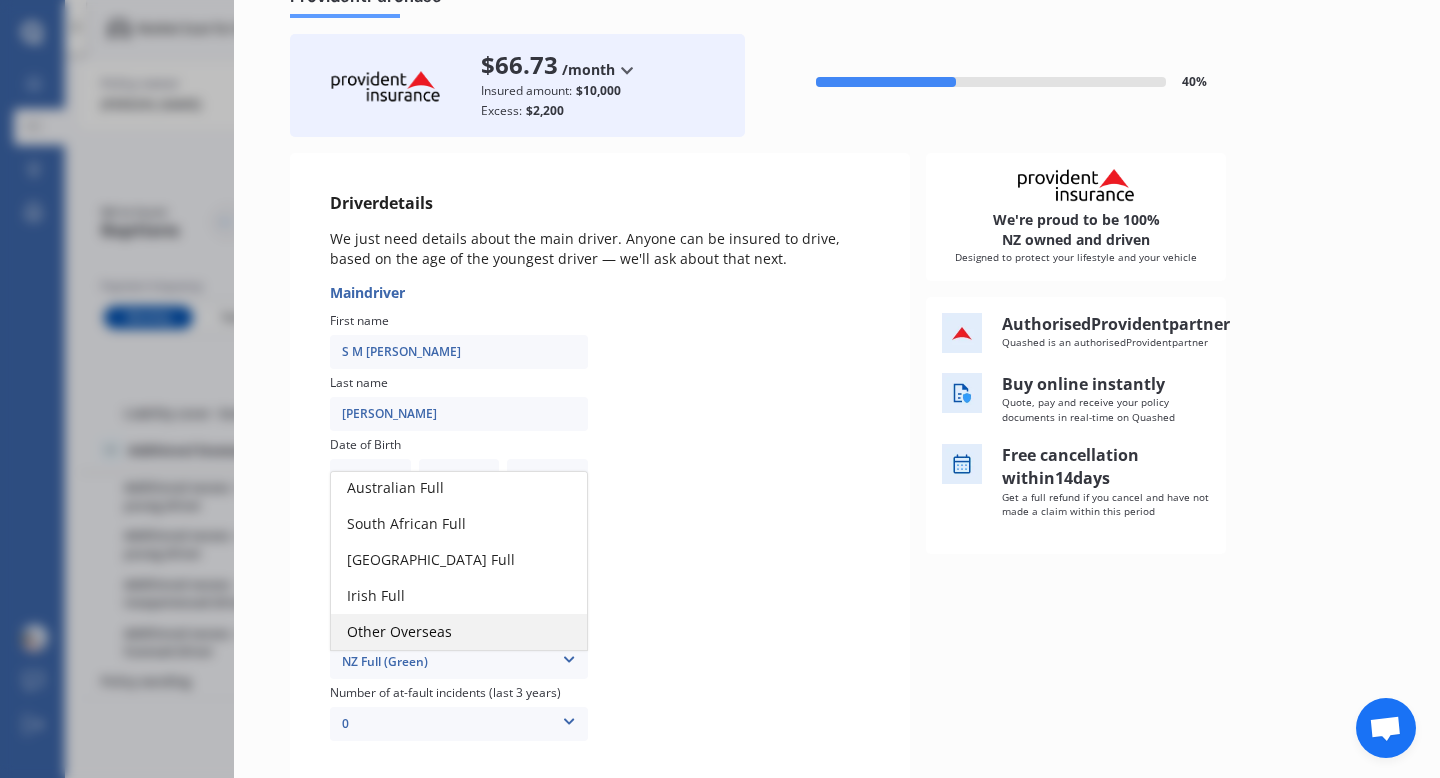 click on "Other Overseas" at bounding box center [399, 631] 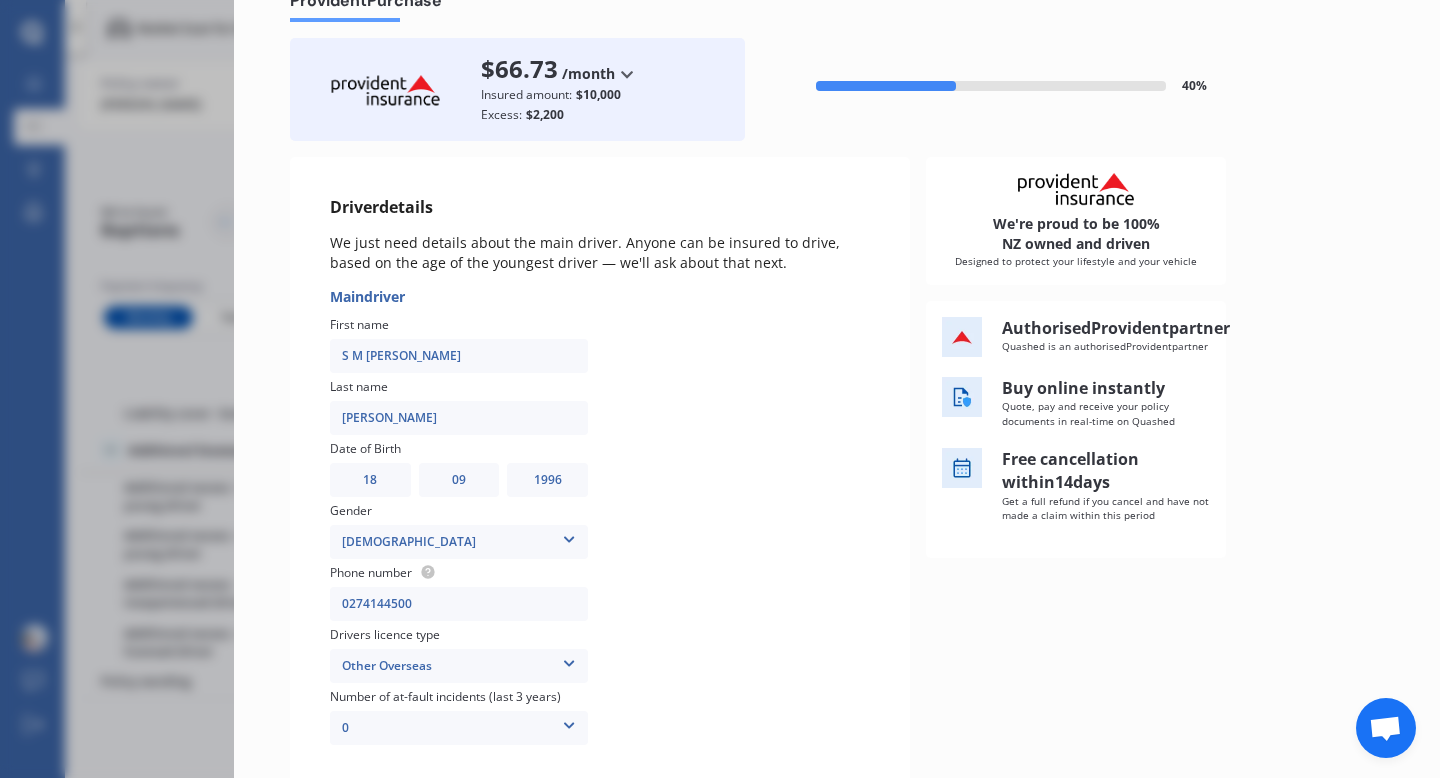 scroll, scrollTop: 228, scrollLeft: 0, axis: vertical 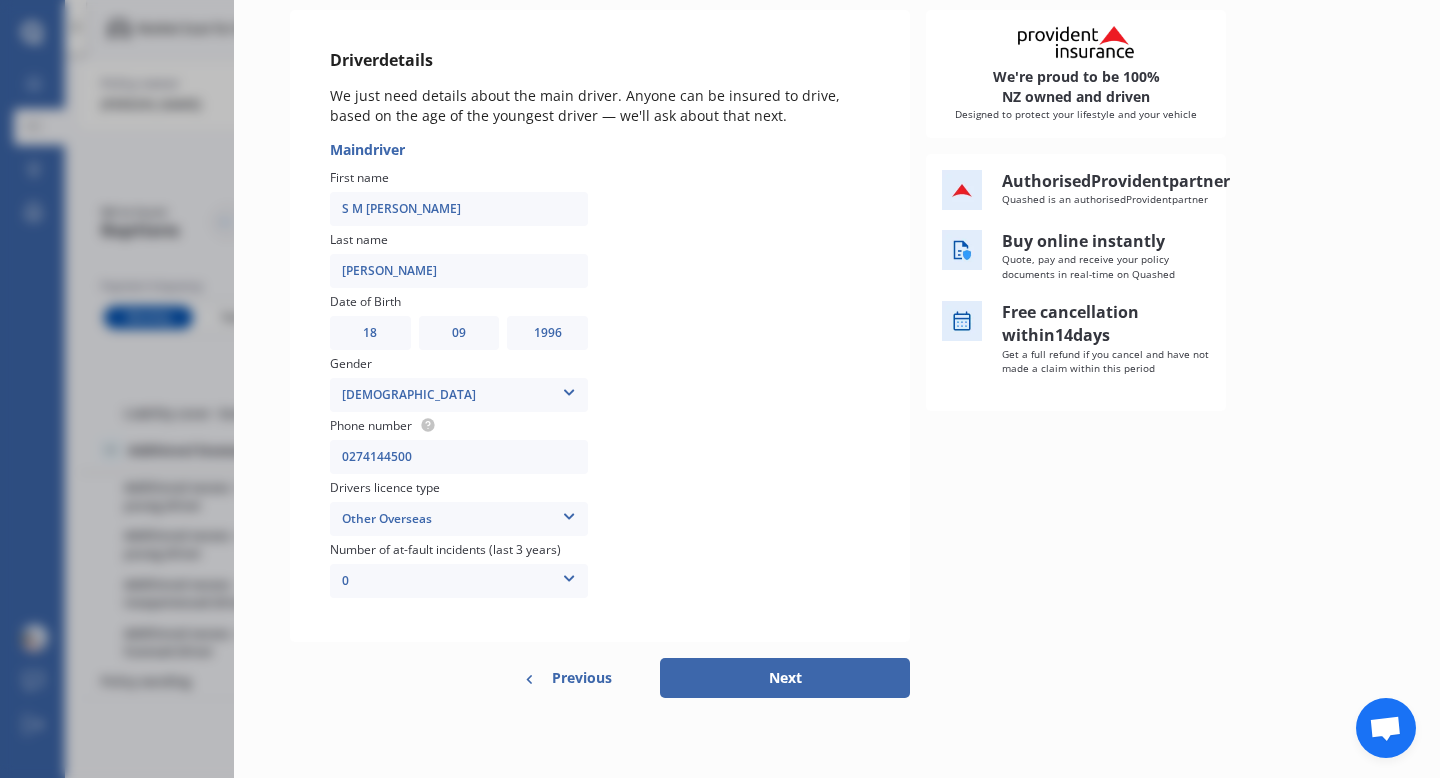 click on "Next" at bounding box center (785, 678) 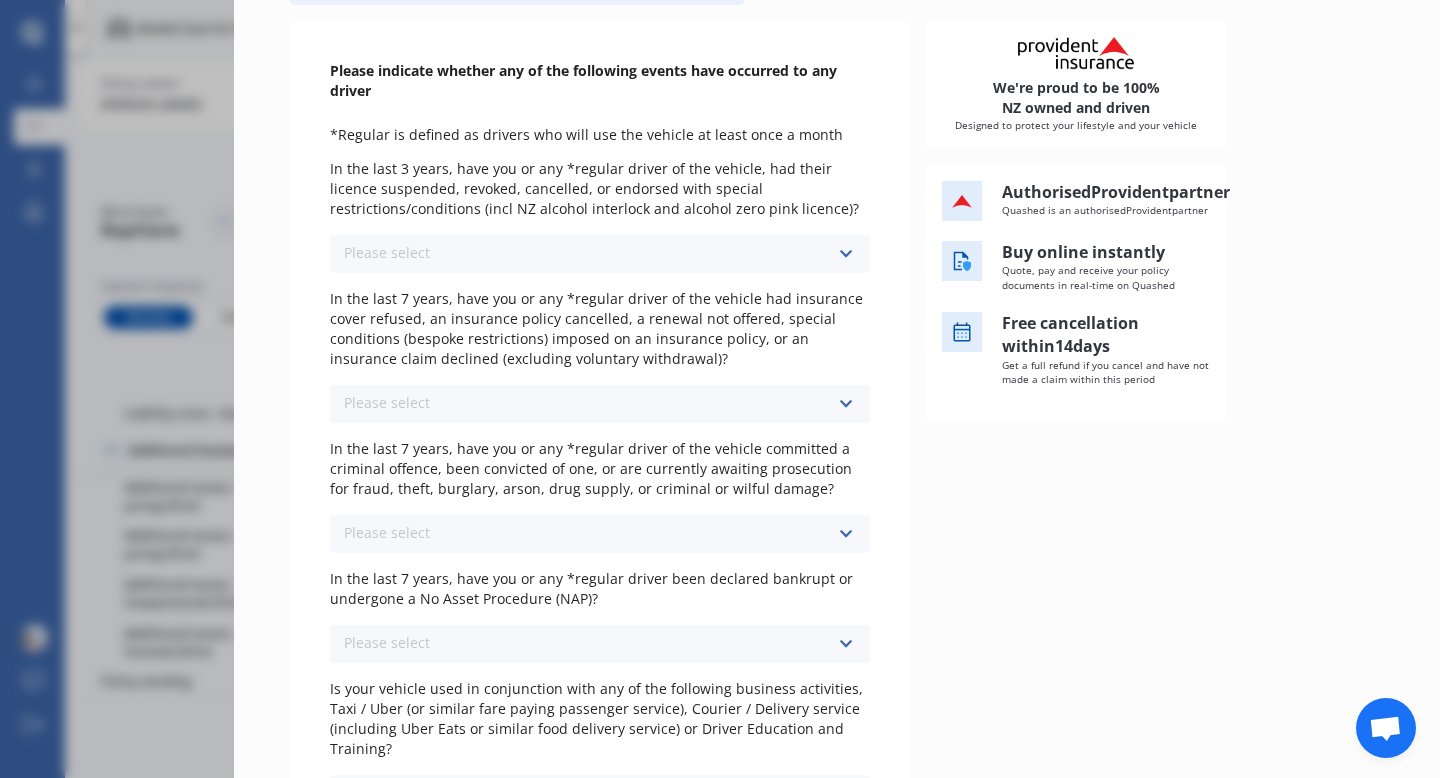 scroll, scrollTop: 0, scrollLeft: 0, axis: both 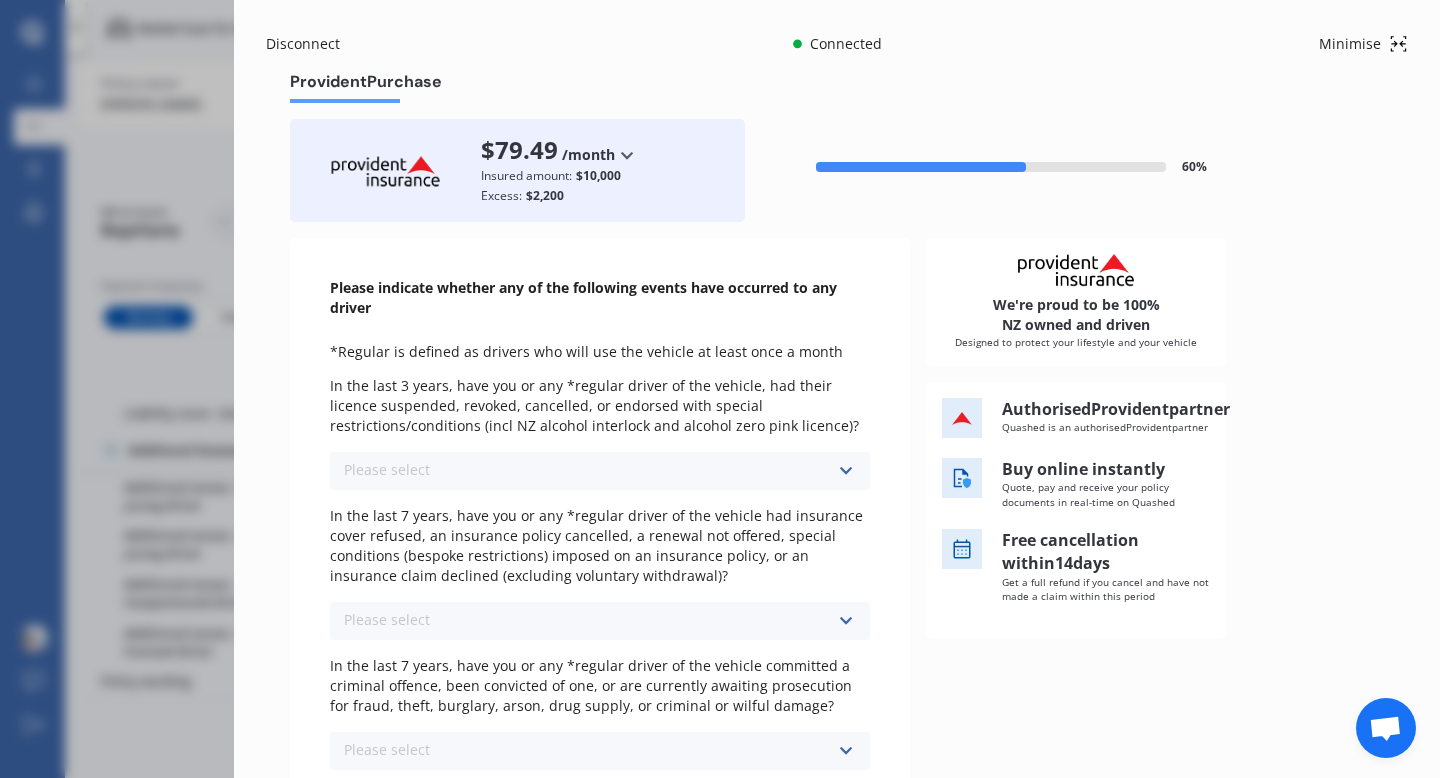 click on "Please select No Yes" at bounding box center (600, 471) 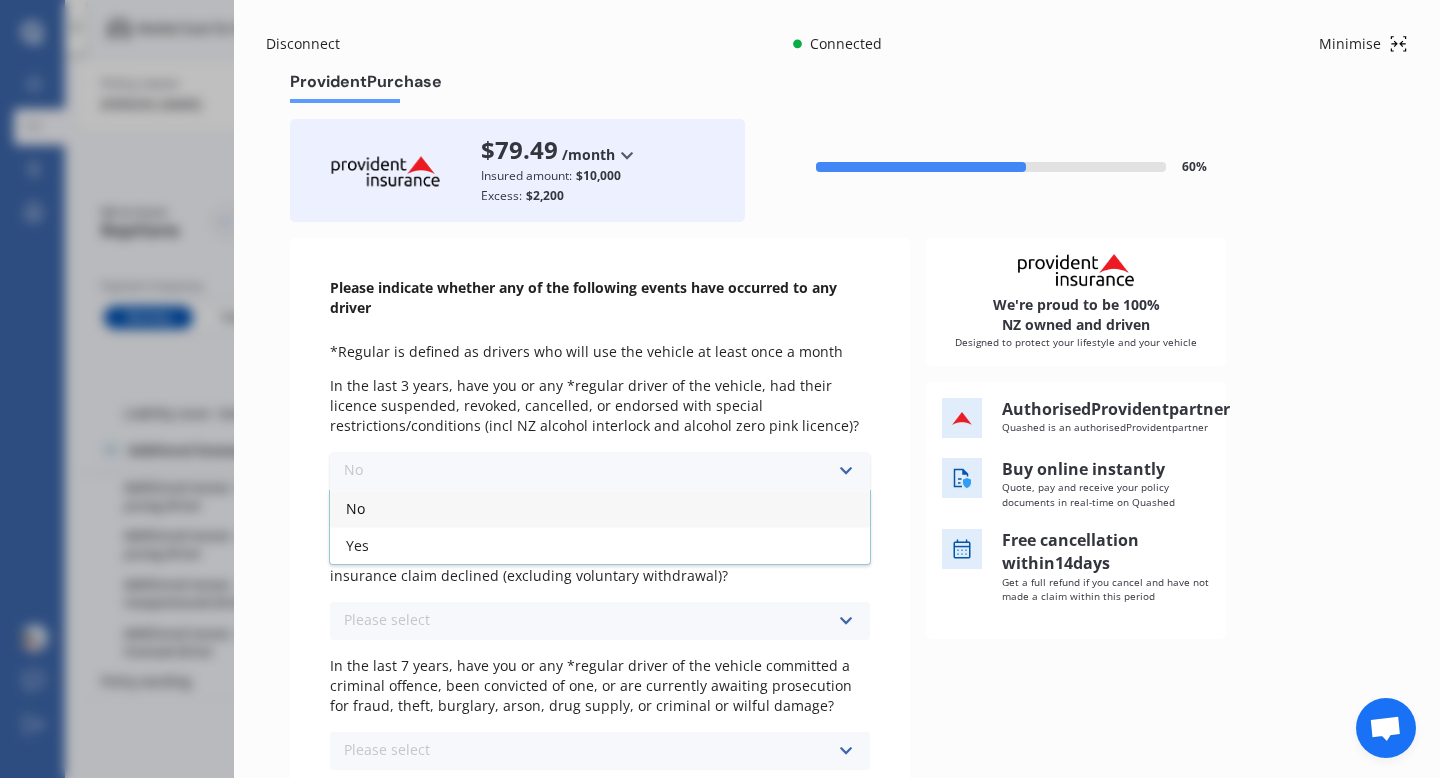 click on "No" at bounding box center (600, 508) 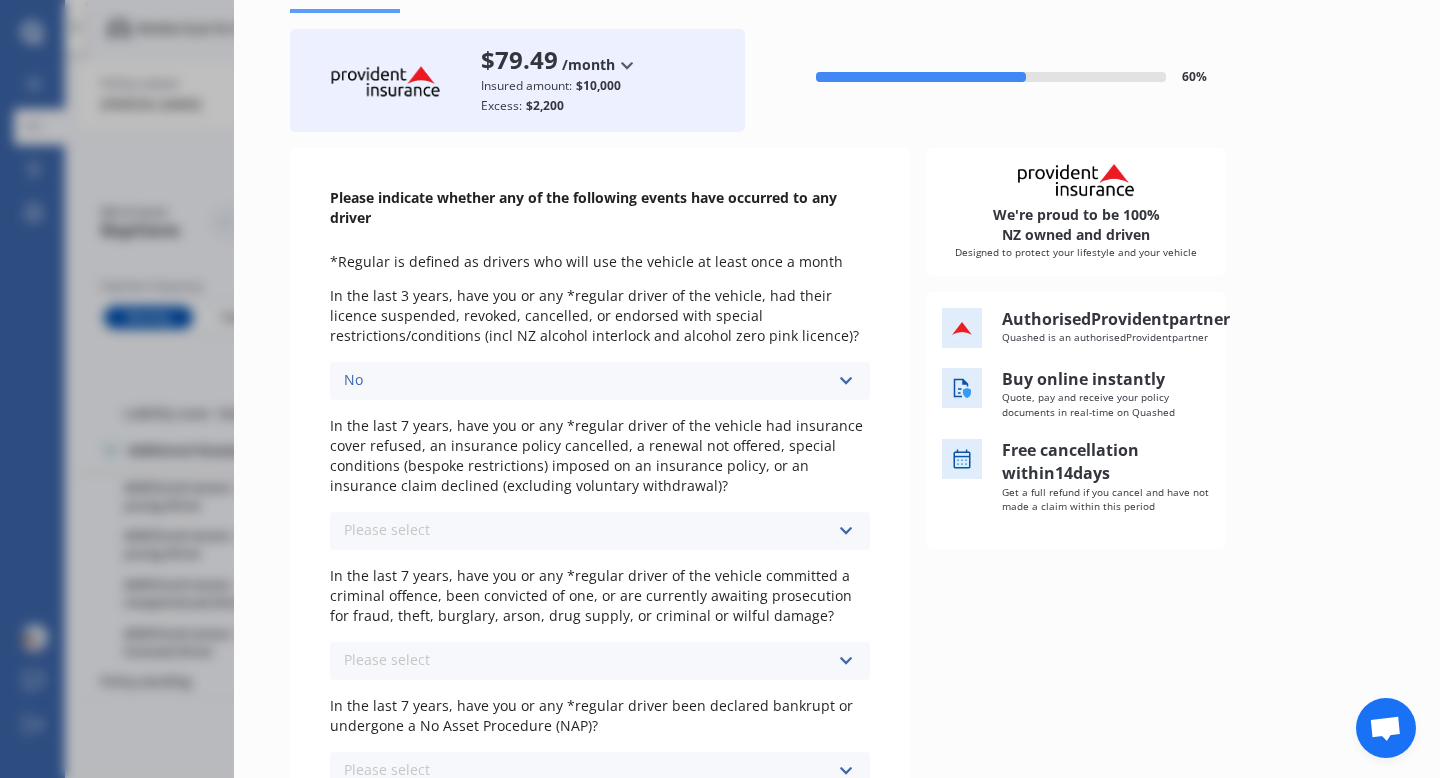 scroll, scrollTop: 92, scrollLeft: 0, axis: vertical 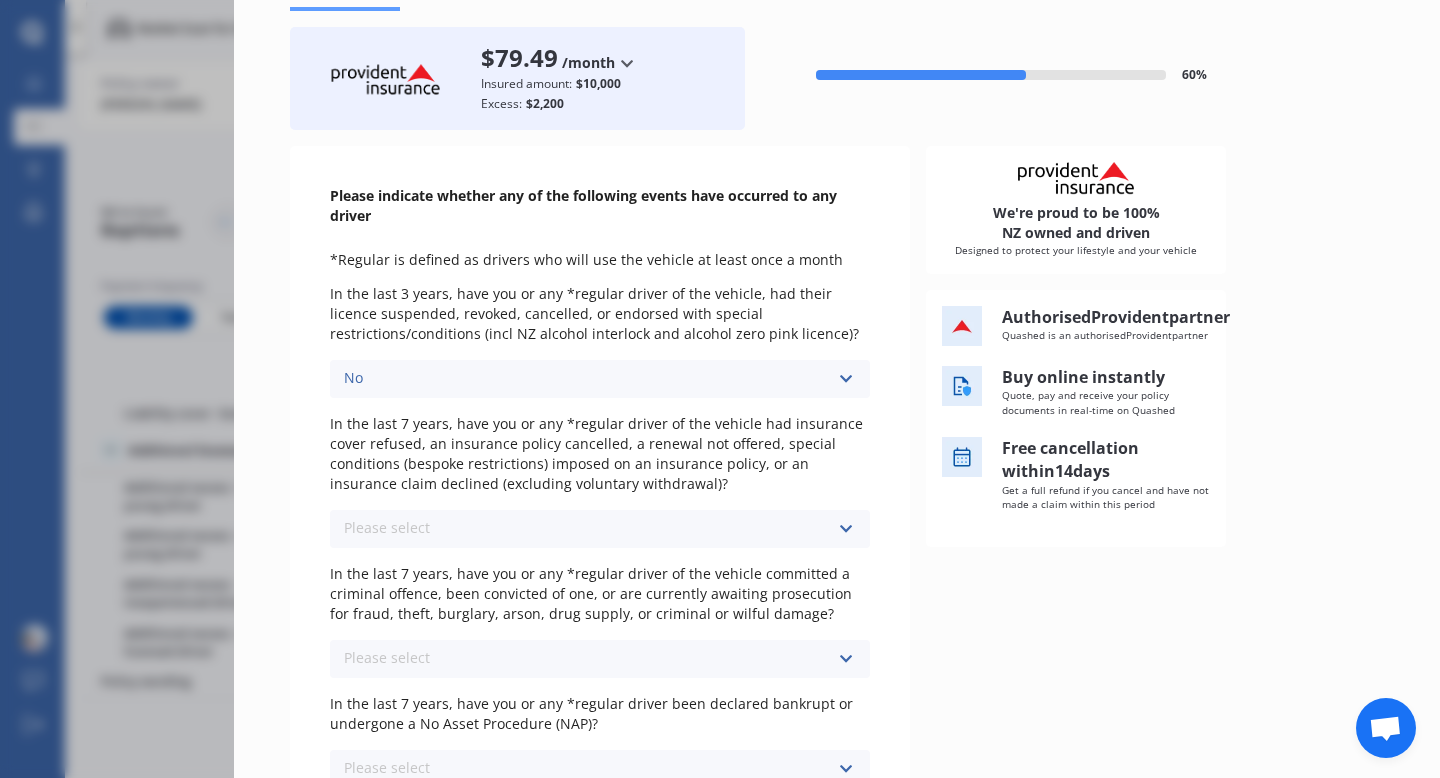 click on "Please select No Yes" at bounding box center [600, 529] 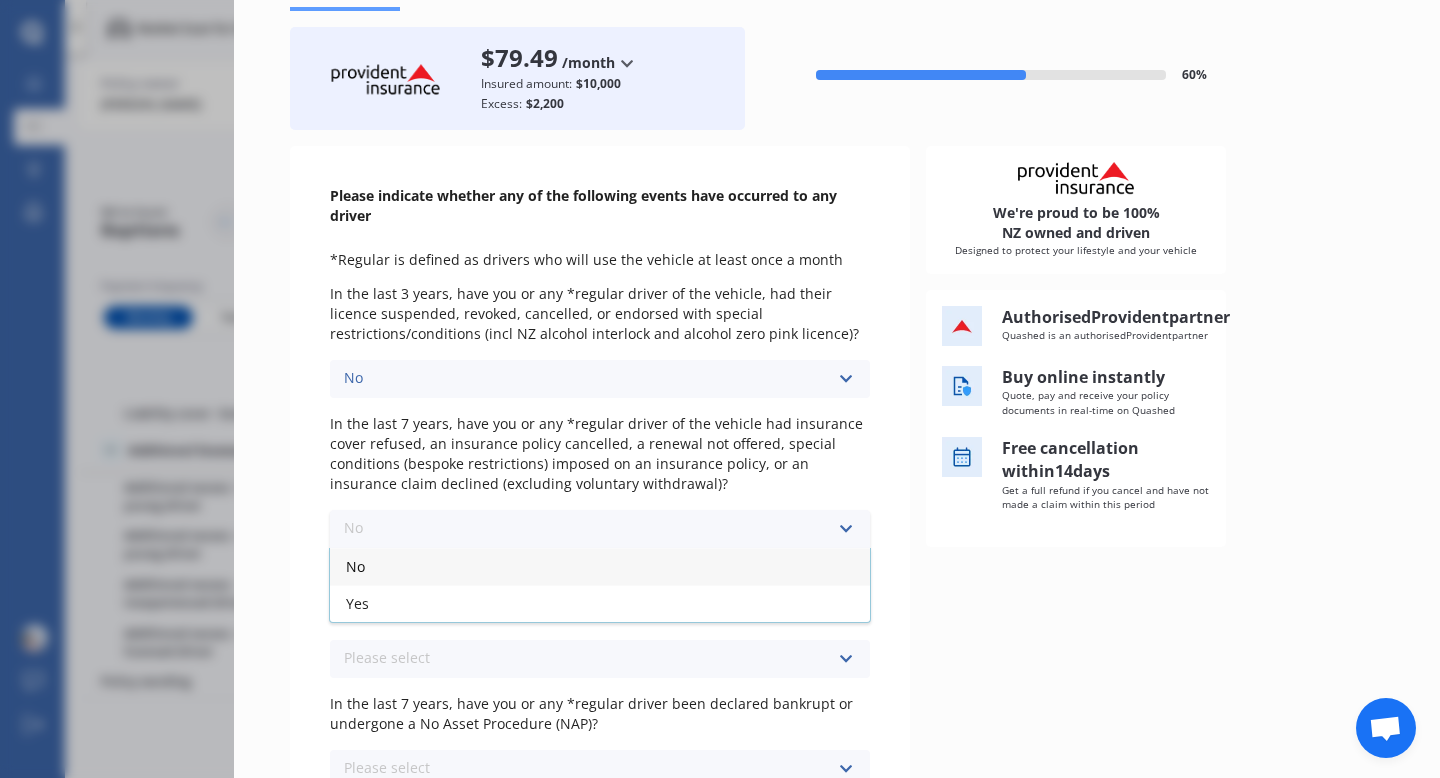 click on "No" at bounding box center [600, 566] 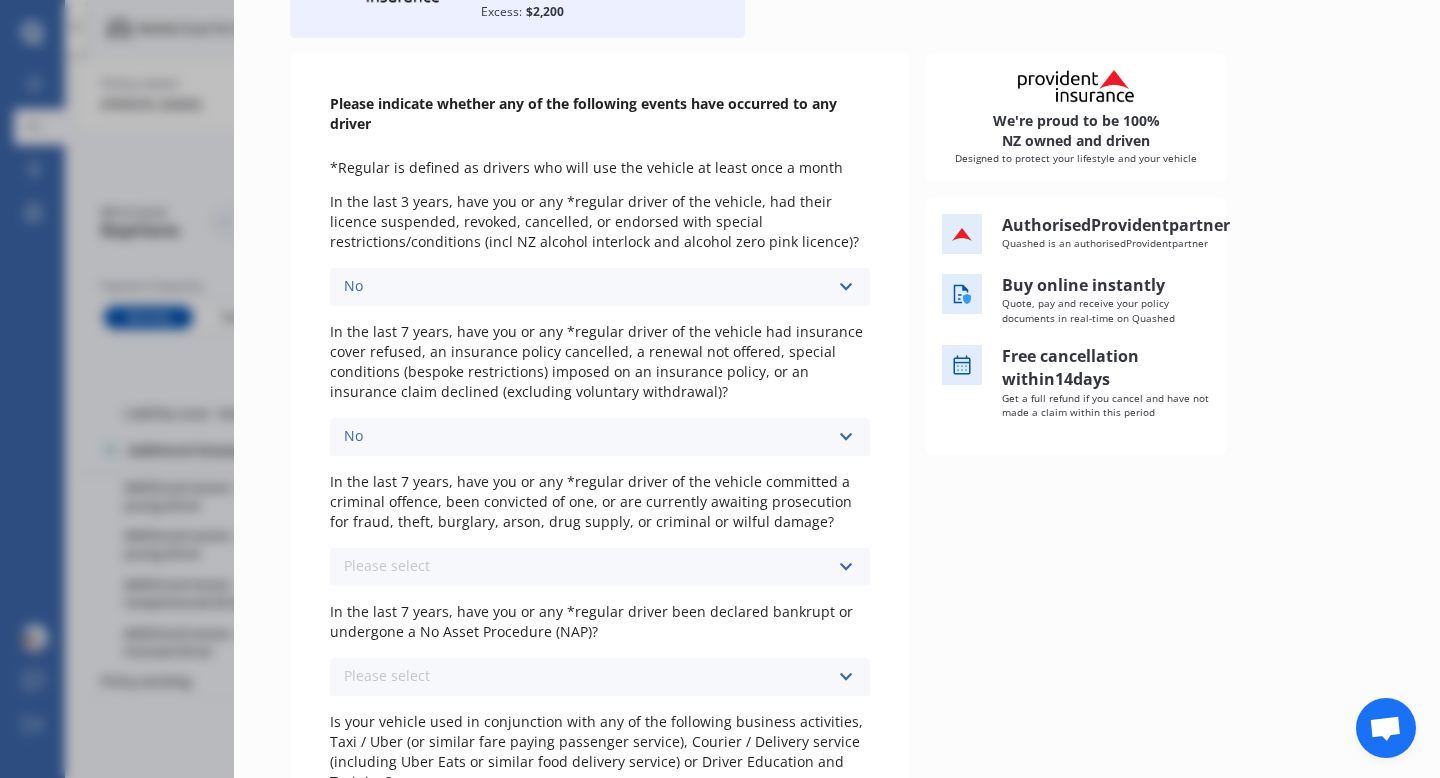 scroll, scrollTop: 188, scrollLeft: 0, axis: vertical 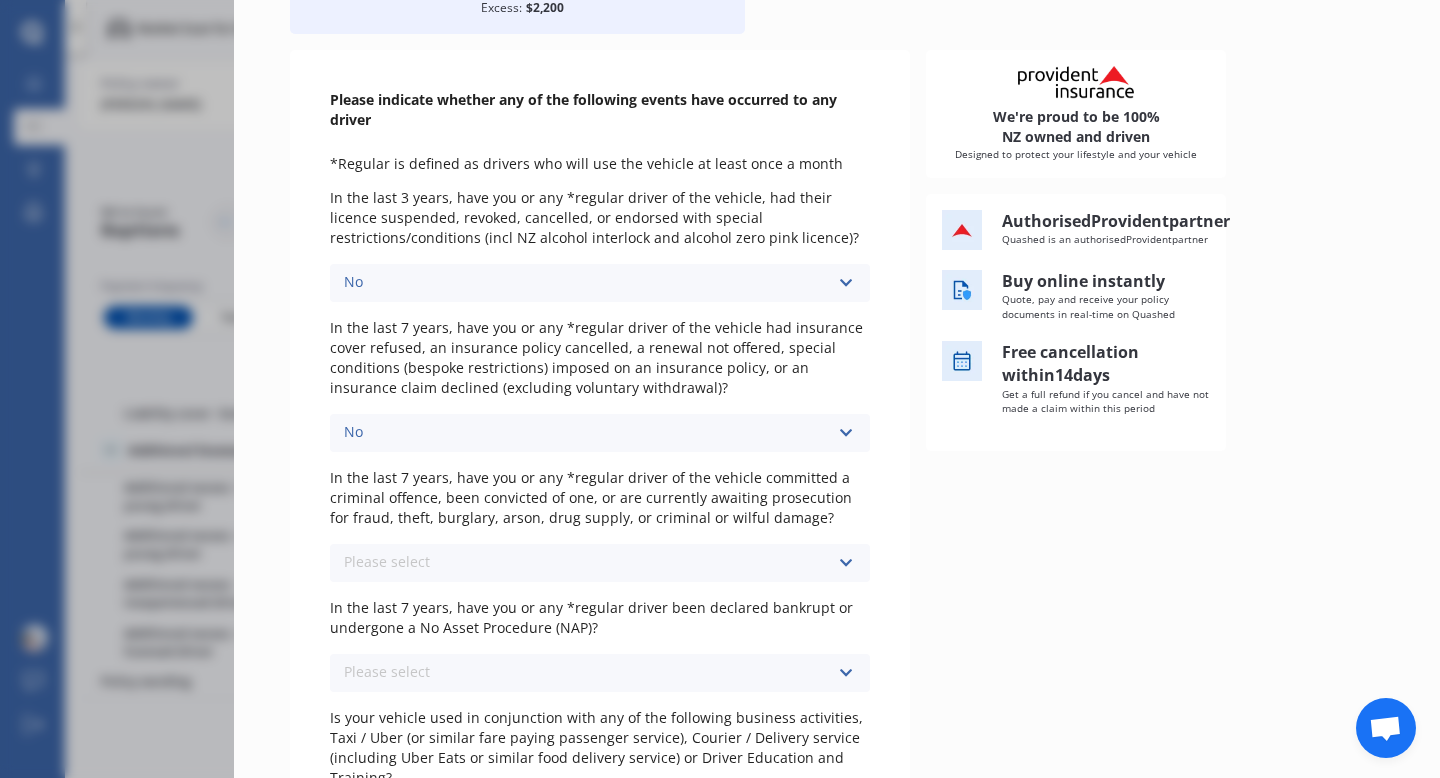 click on "Please select No Yes" at bounding box center [600, 563] 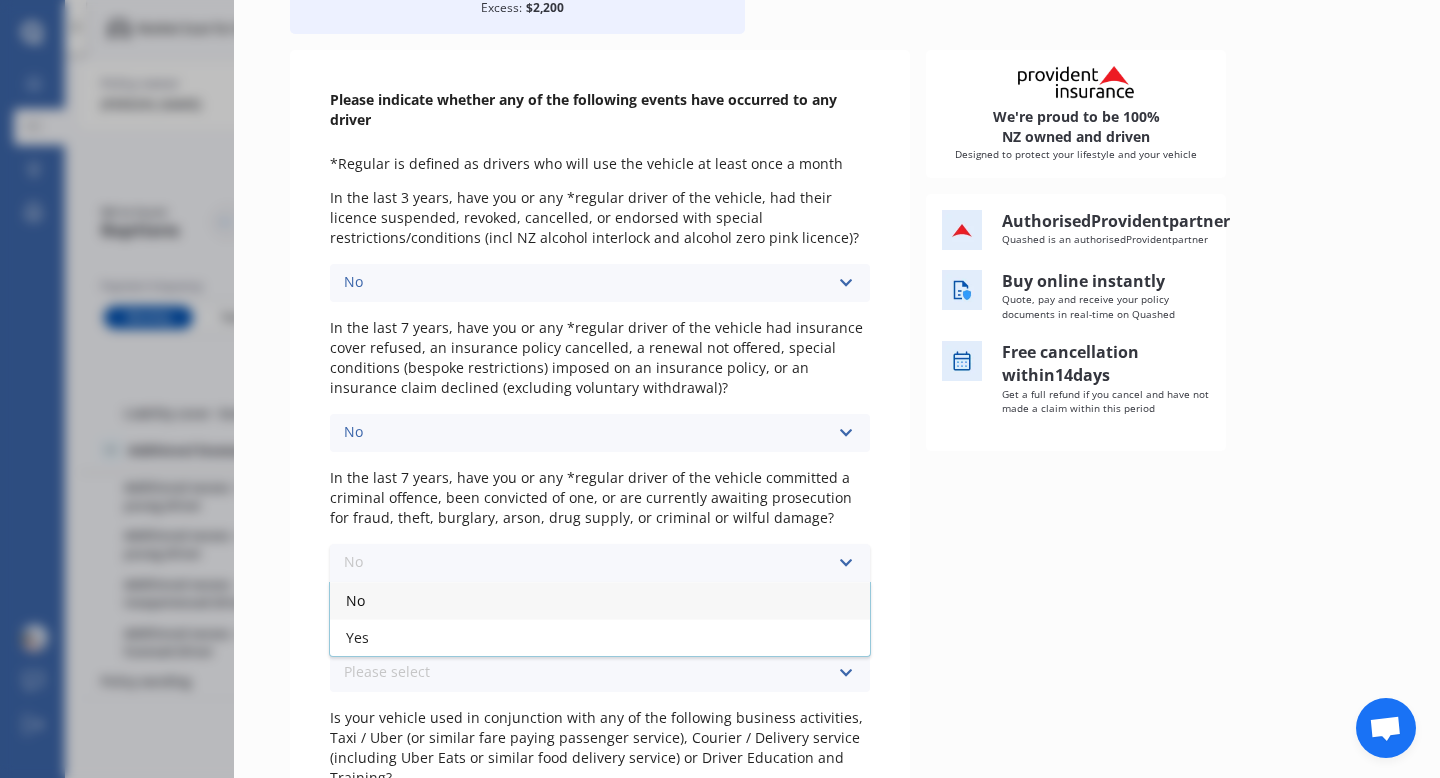 click on "No" at bounding box center [600, 600] 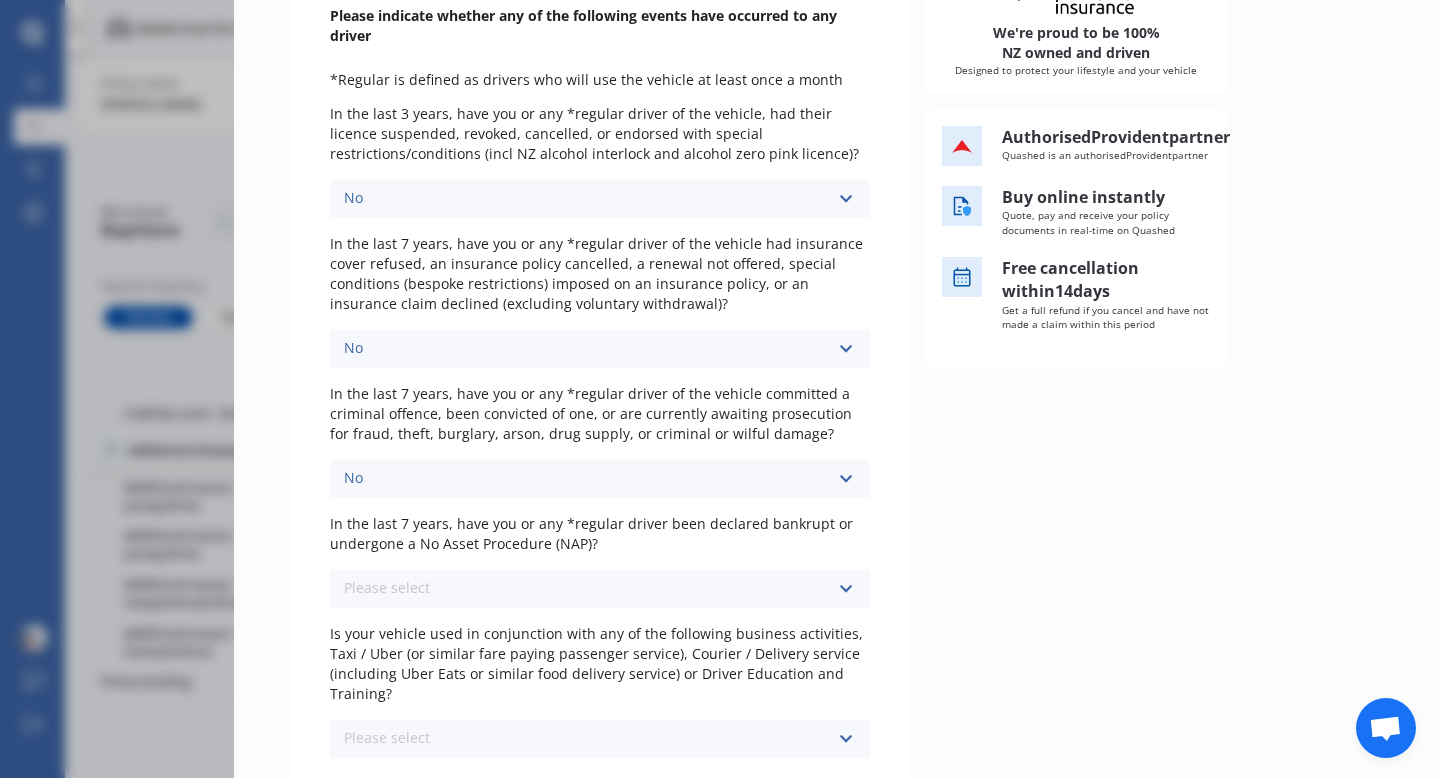 scroll, scrollTop: 274, scrollLeft: 0, axis: vertical 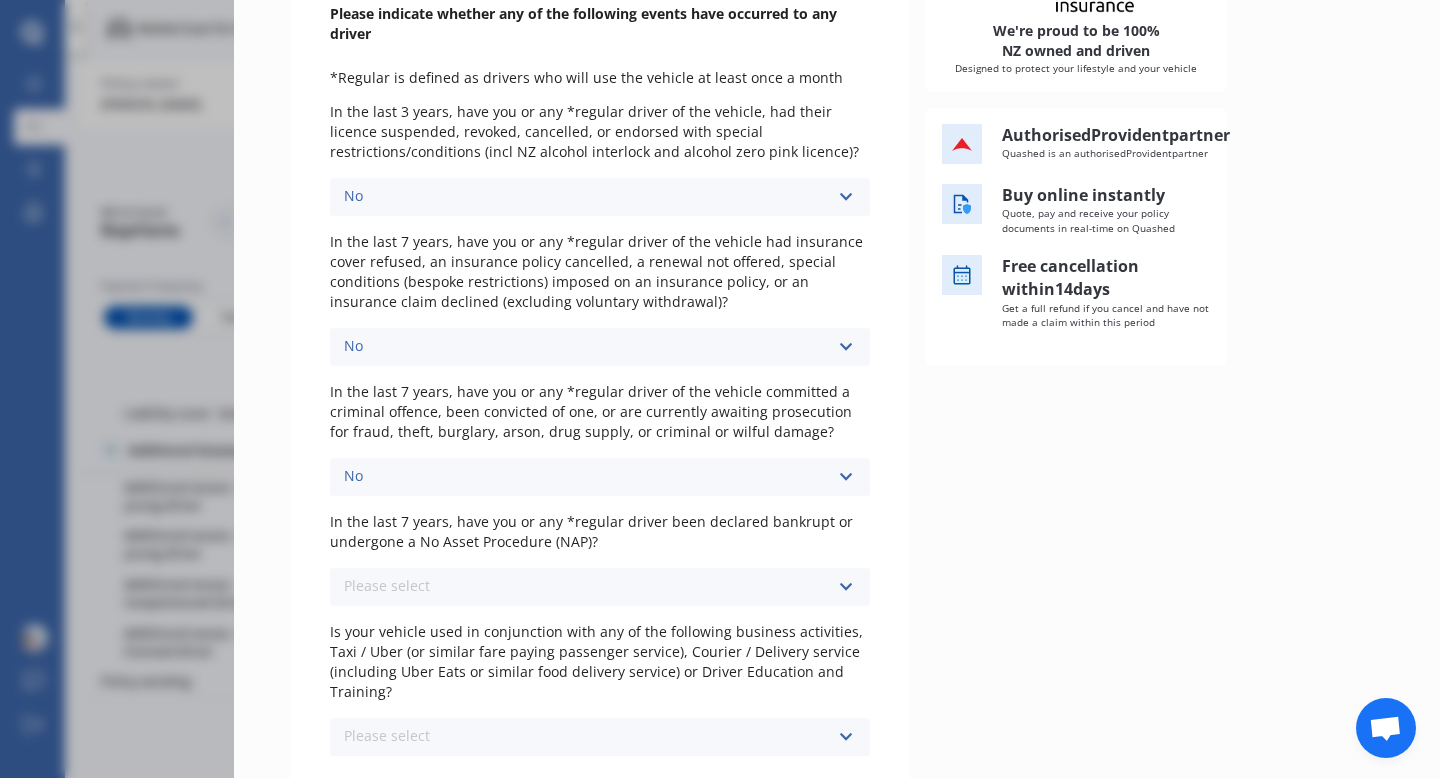 click on "Please select No Yes" at bounding box center [600, 587] 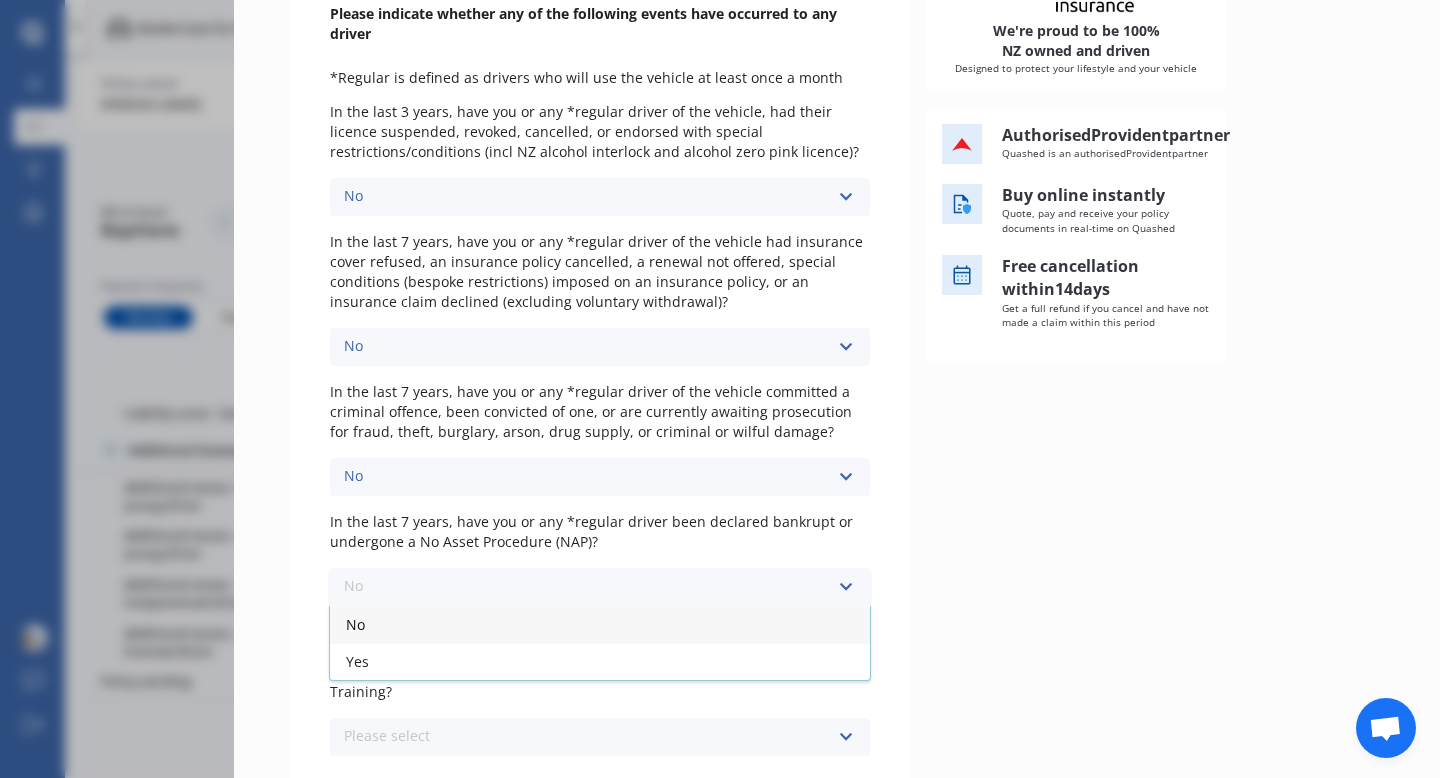 click on "No" at bounding box center (600, 624) 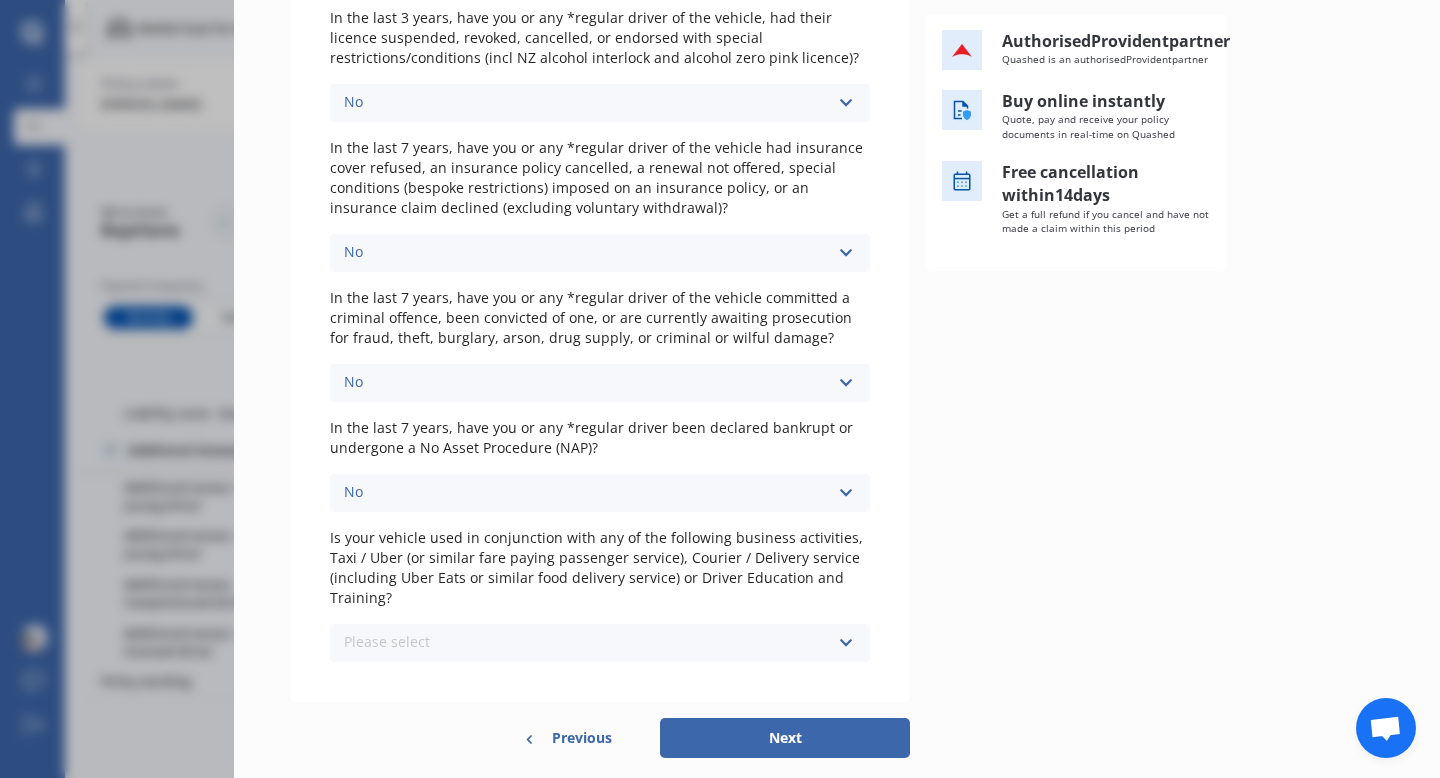 scroll, scrollTop: 372, scrollLeft: 0, axis: vertical 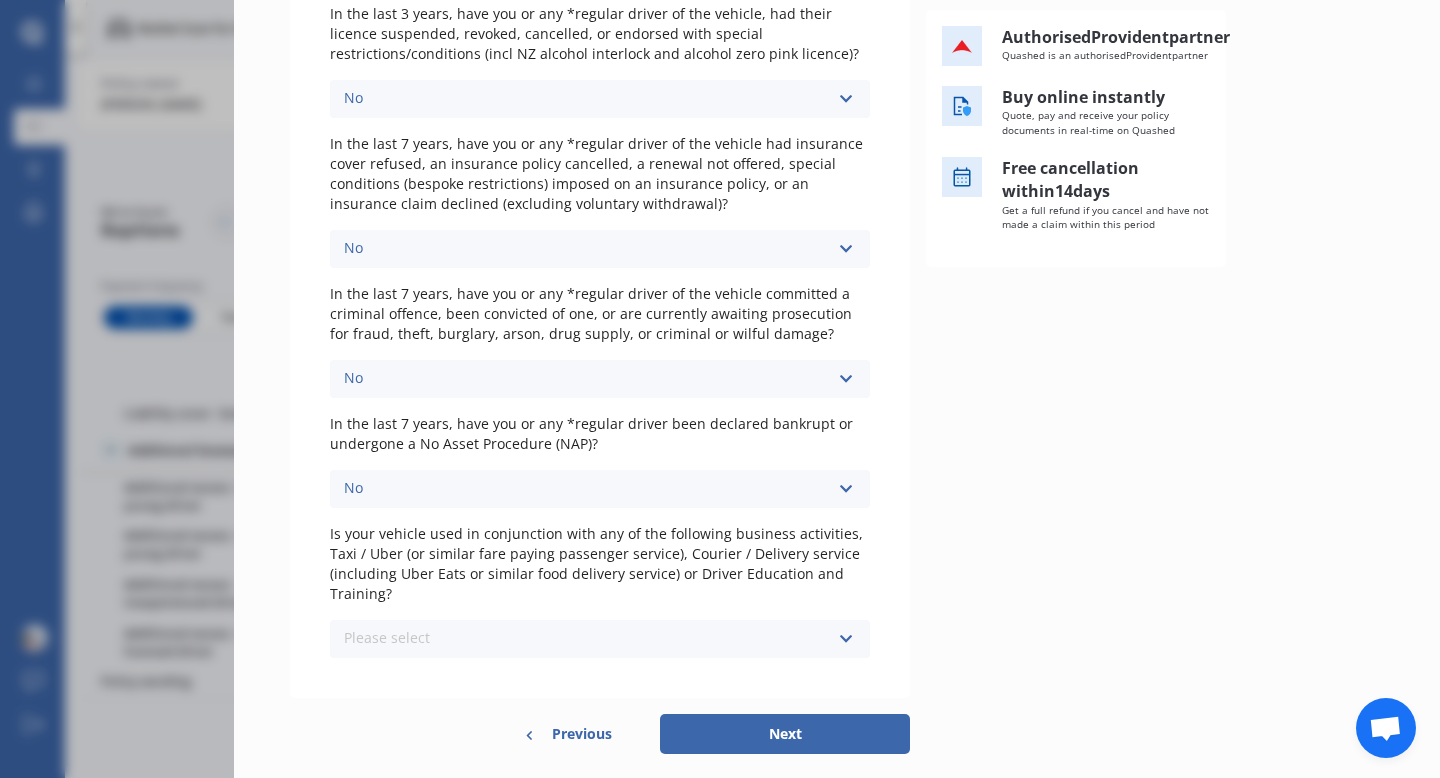click on "Please select No Yes" at bounding box center [600, 639] 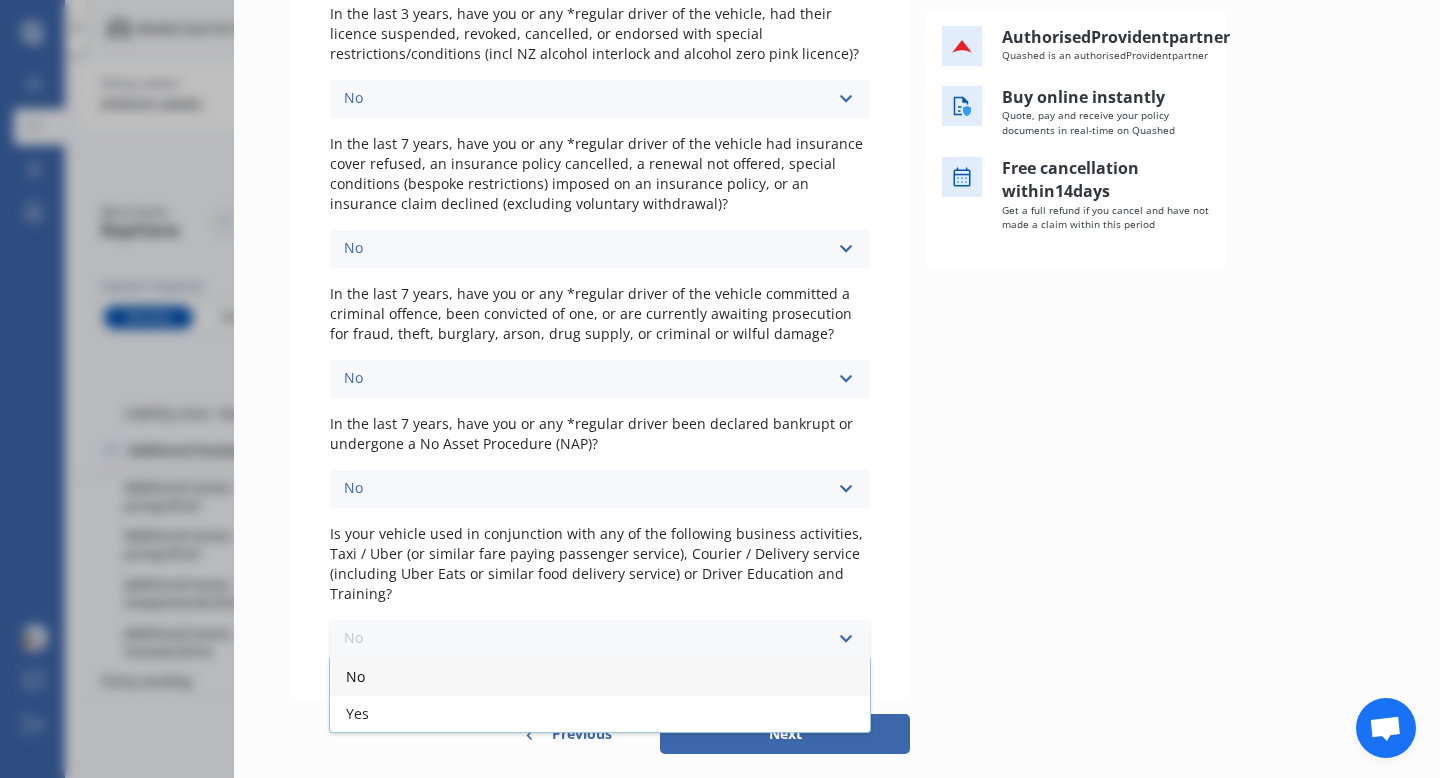 click on "No" at bounding box center (600, 676) 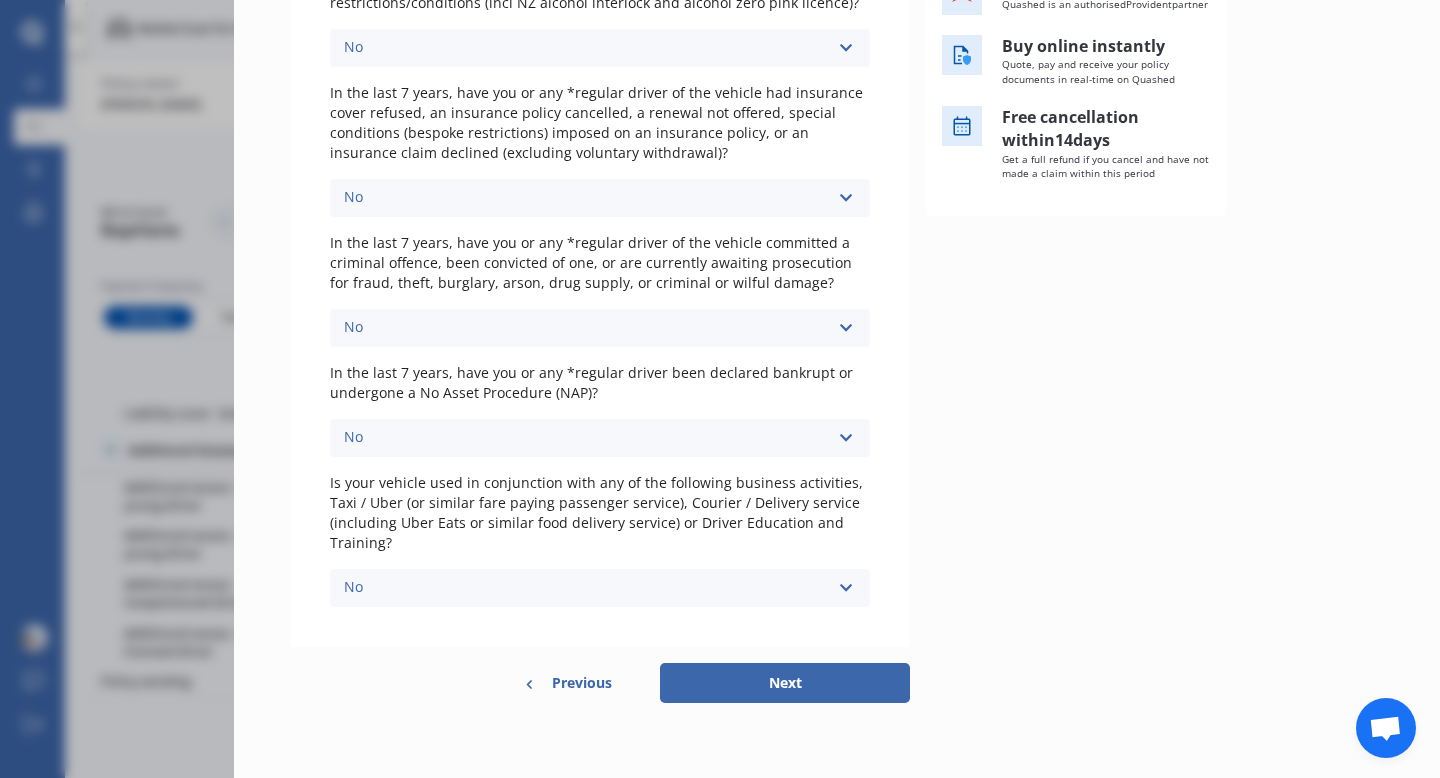 scroll, scrollTop: 428, scrollLeft: 0, axis: vertical 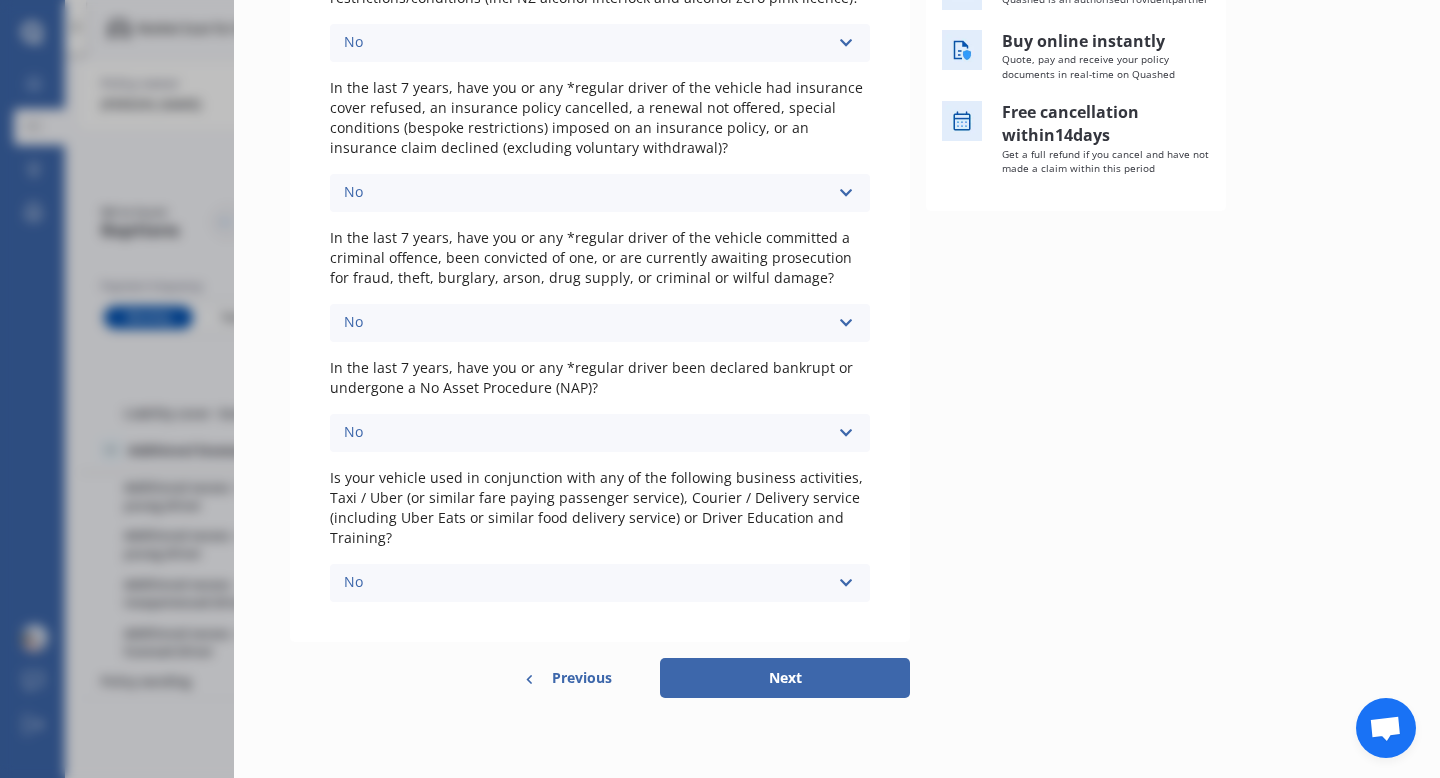 click on "Next" at bounding box center [785, 678] 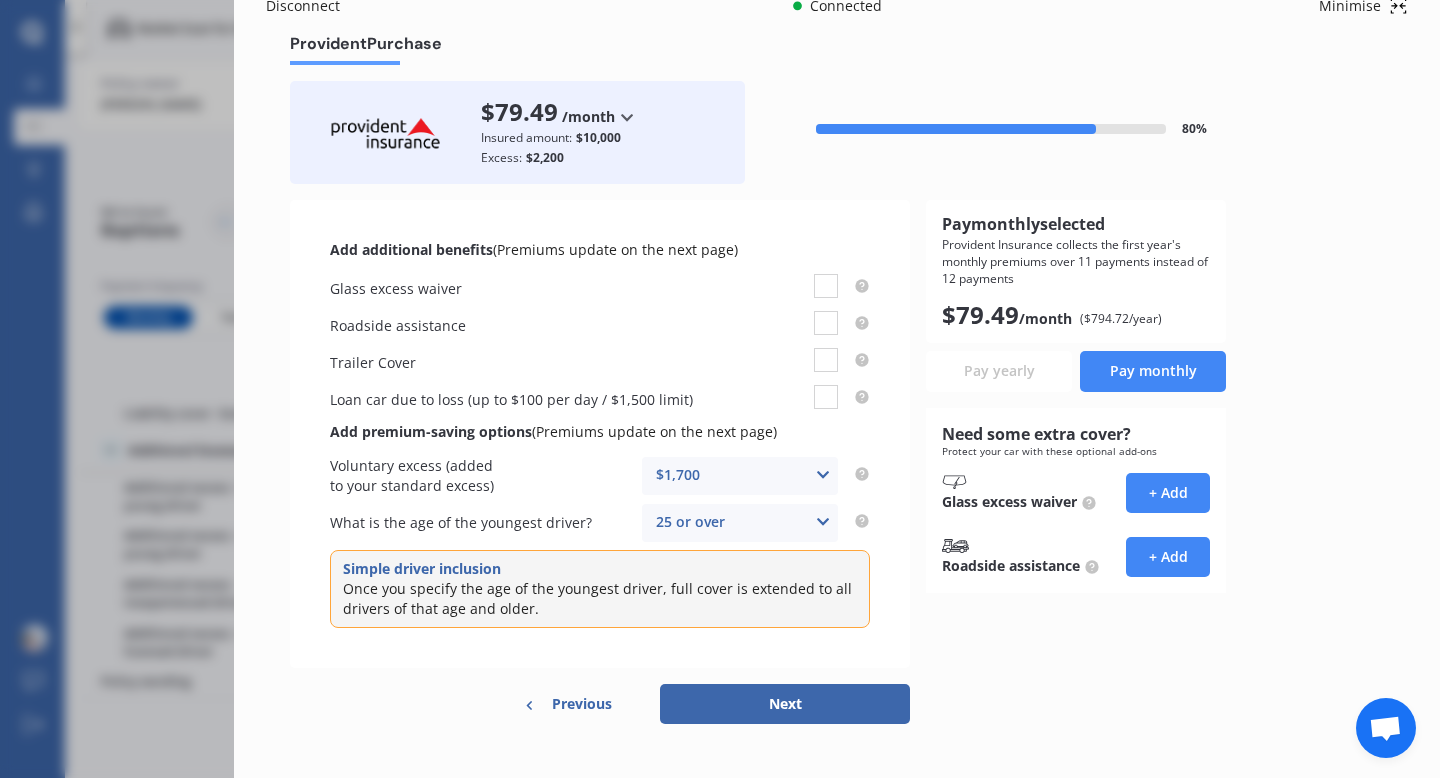 scroll, scrollTop: 44, scrollLeft: 0, axis: vertical 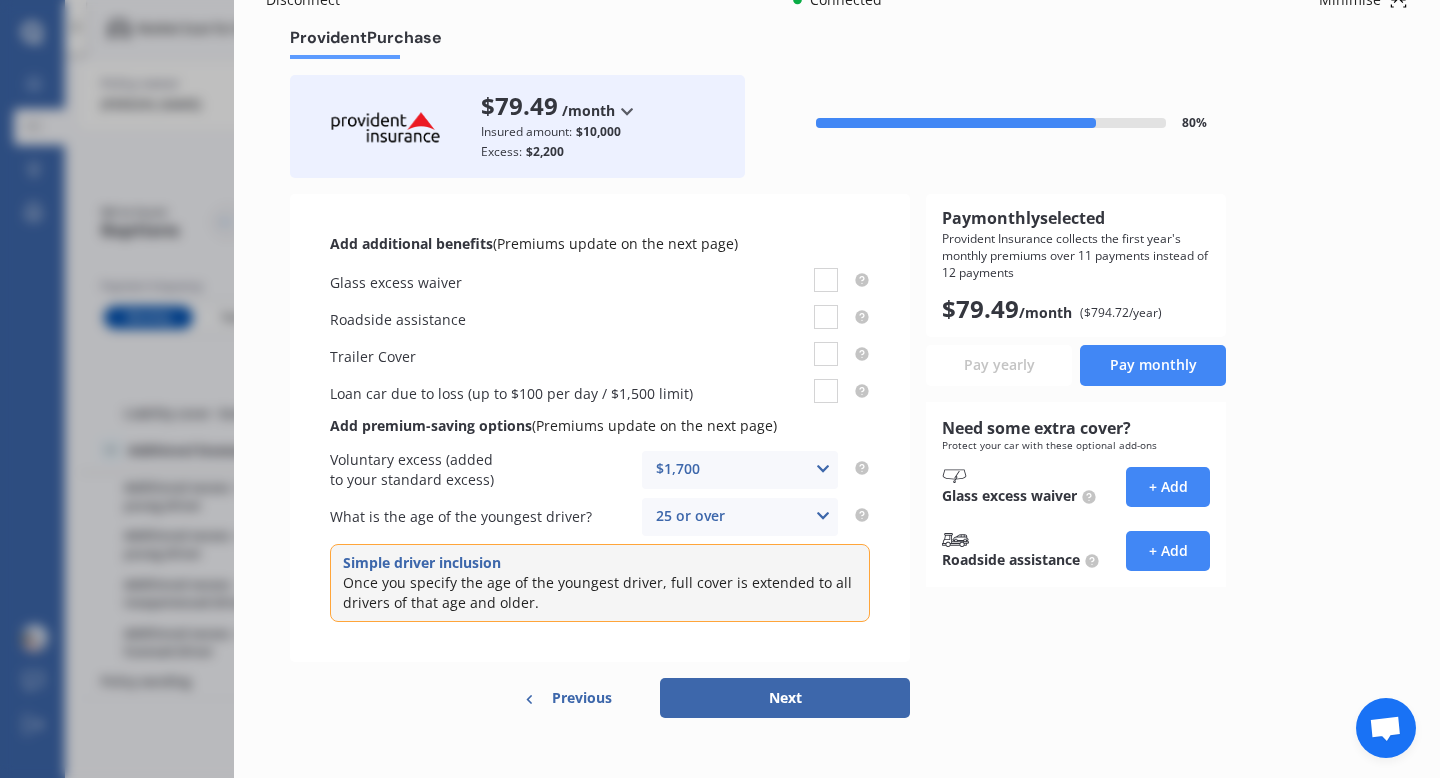 click on "25 or over 16 17 18 19 20 21 22 23 24 25 or over" at bounding box center [740, 517] 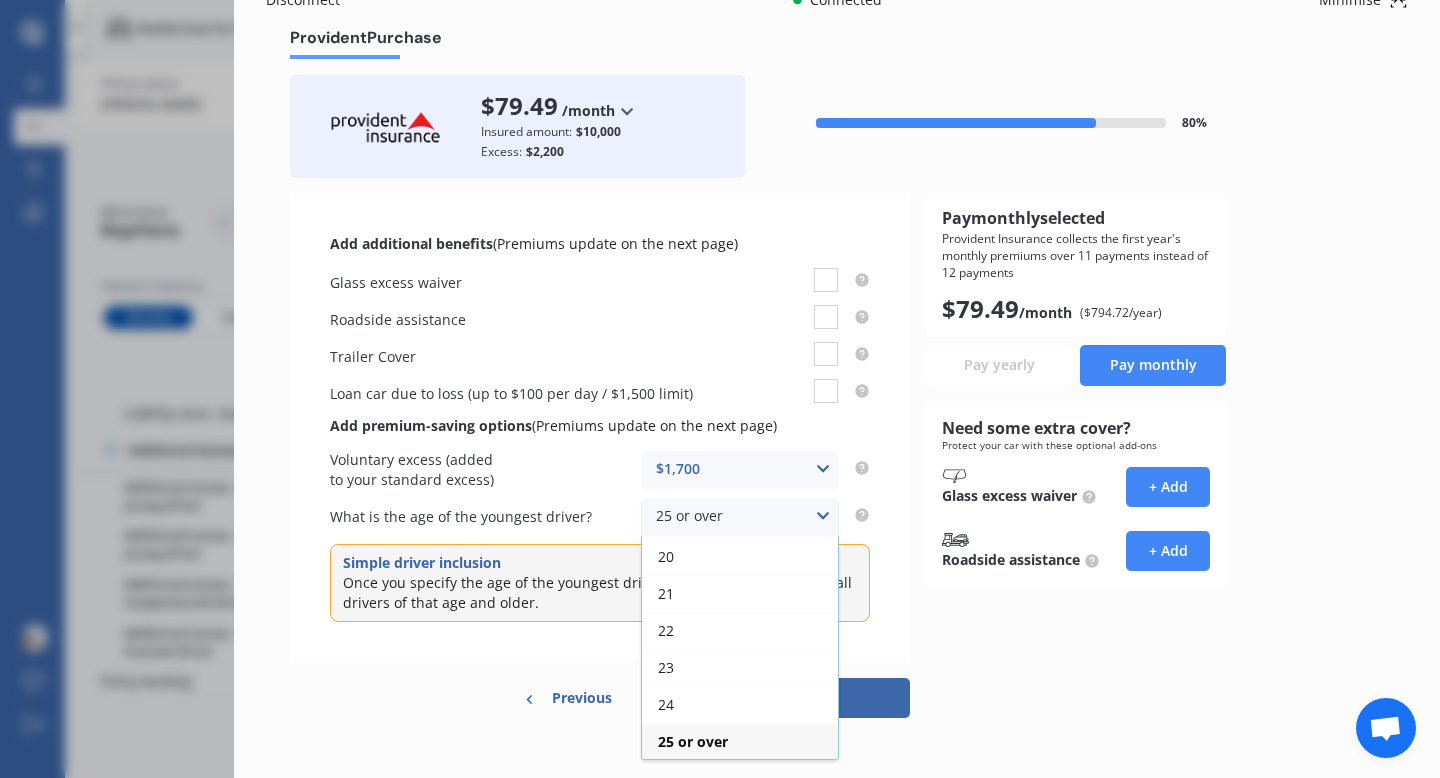 click on "25 or over 16 17 18 19 20 21 22 23 24 25 or over" at bounding box center [740, 517] 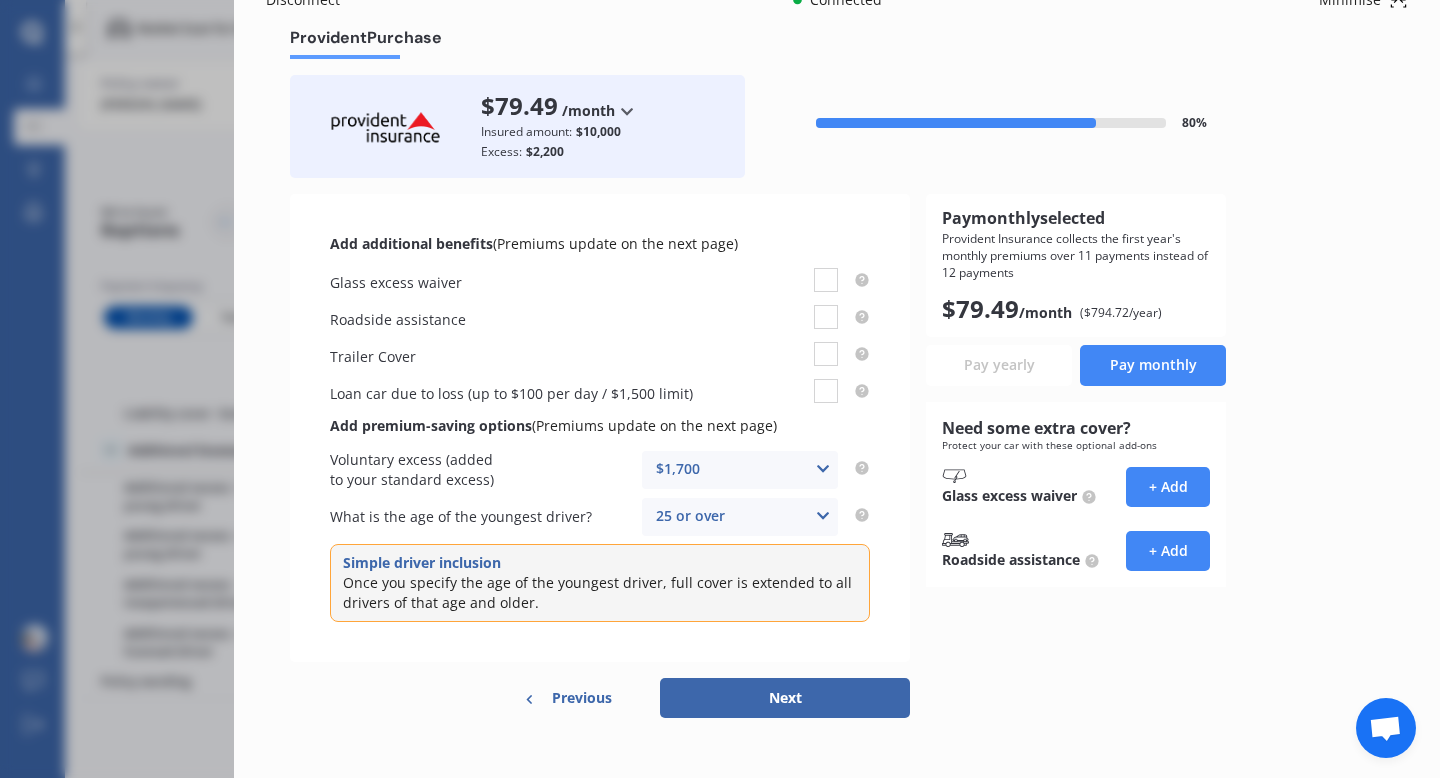 click on "$1,700 None $200 $450 $700 $950 $1,200 $1,700" at bounding box center (740, 470) 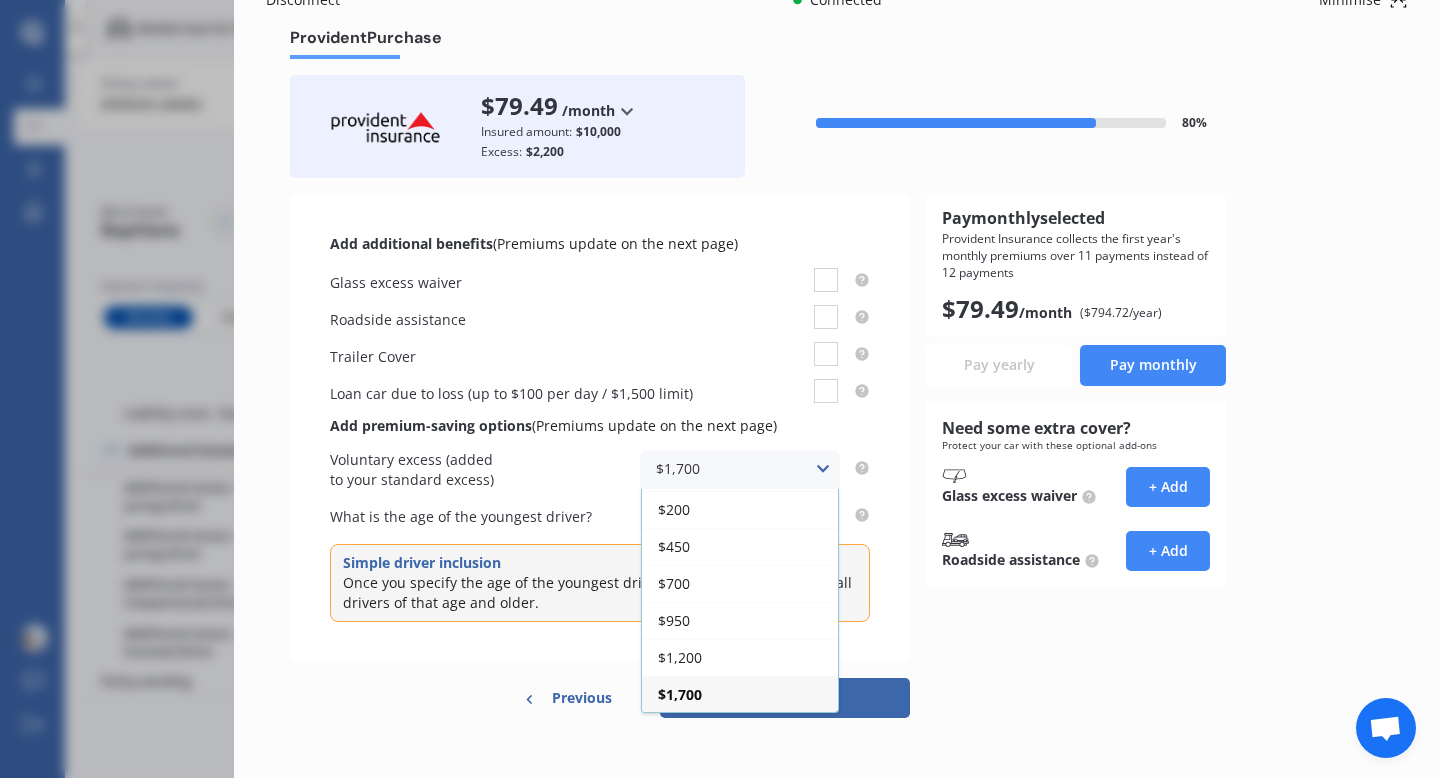 click on "$1,700 None $200 $450 $700 $950 $1,200 $1,700" at bounding box center [740, 470] 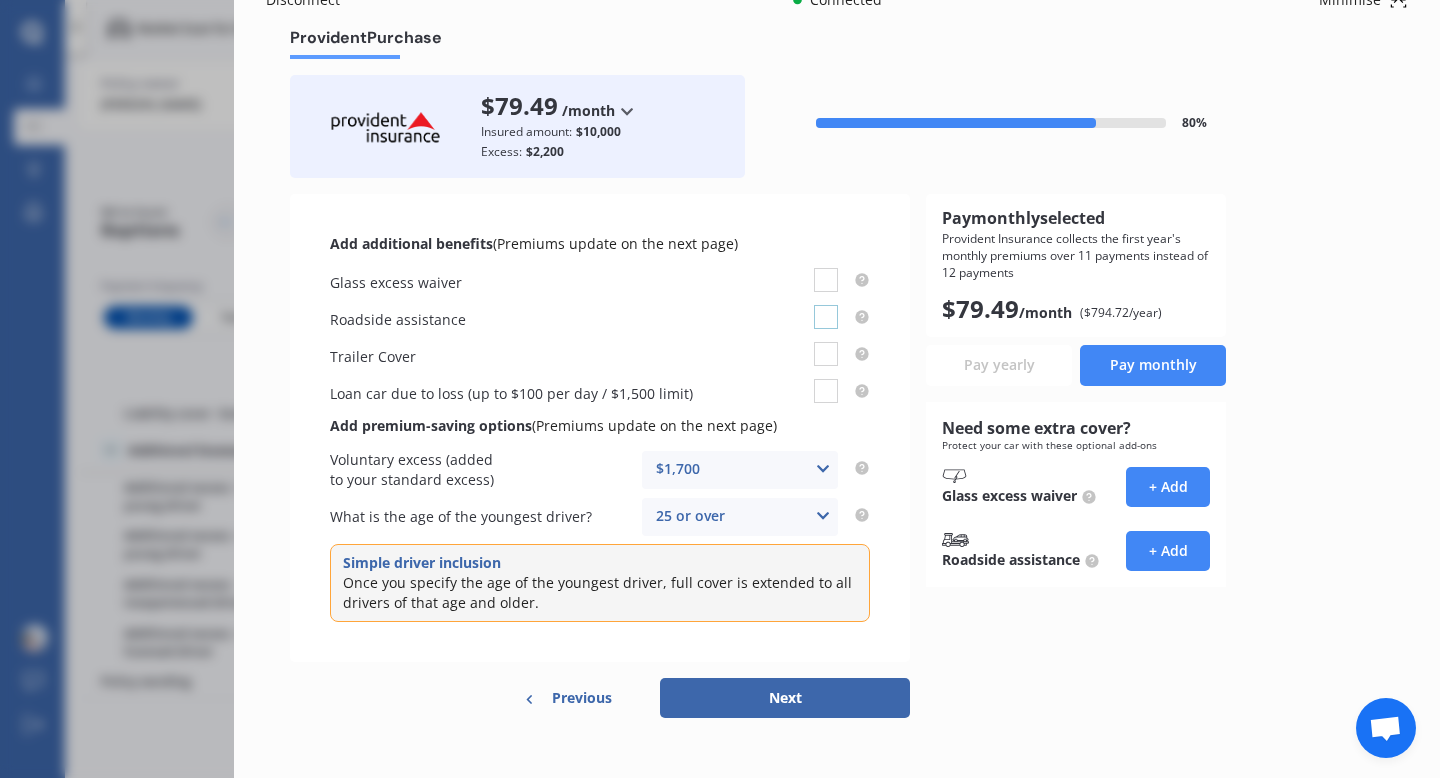 click at bounding box center [826, 305] 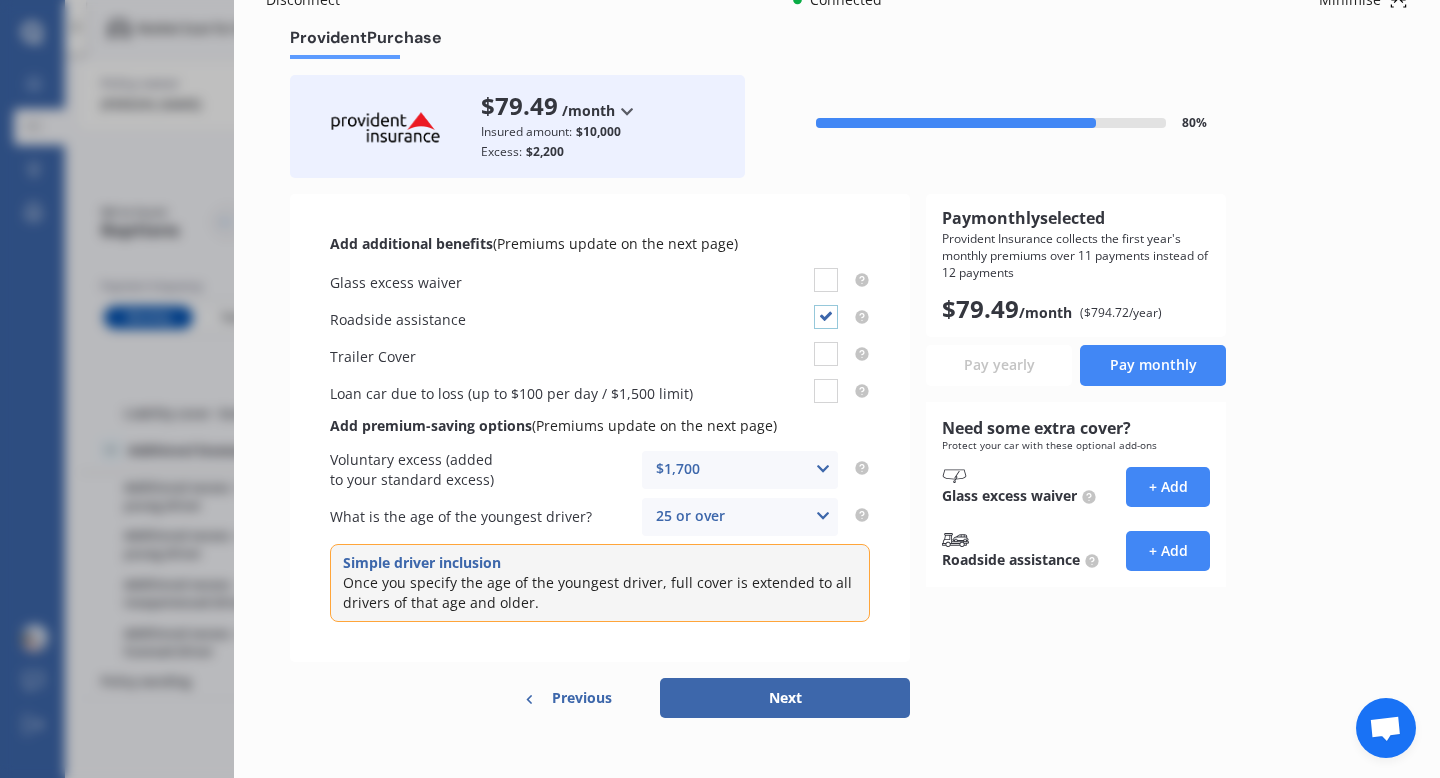 checkbox on "true" 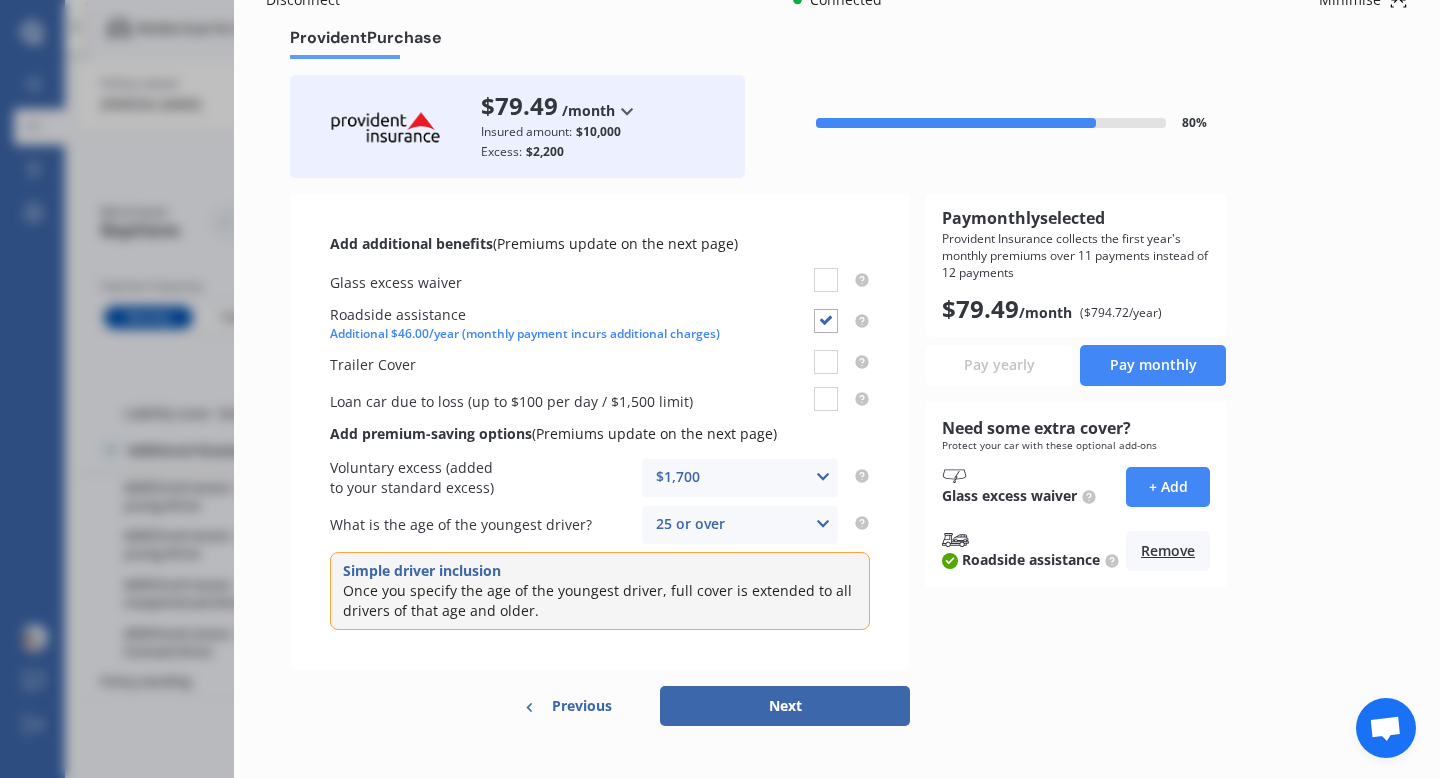 click on "Next" at bounding box center [785, 706] 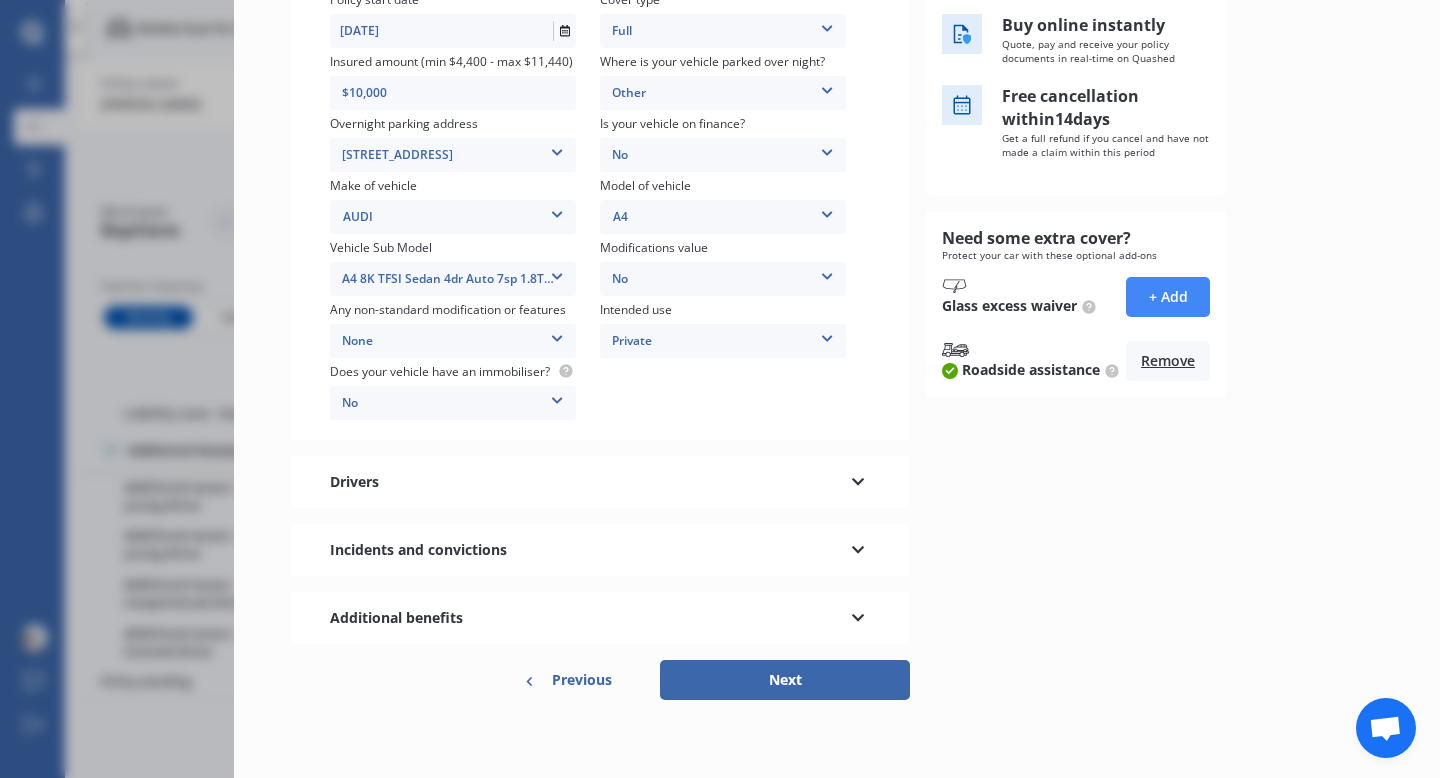 scroll, scrollTop: 302, scrollLeft: 0, axis: vertical 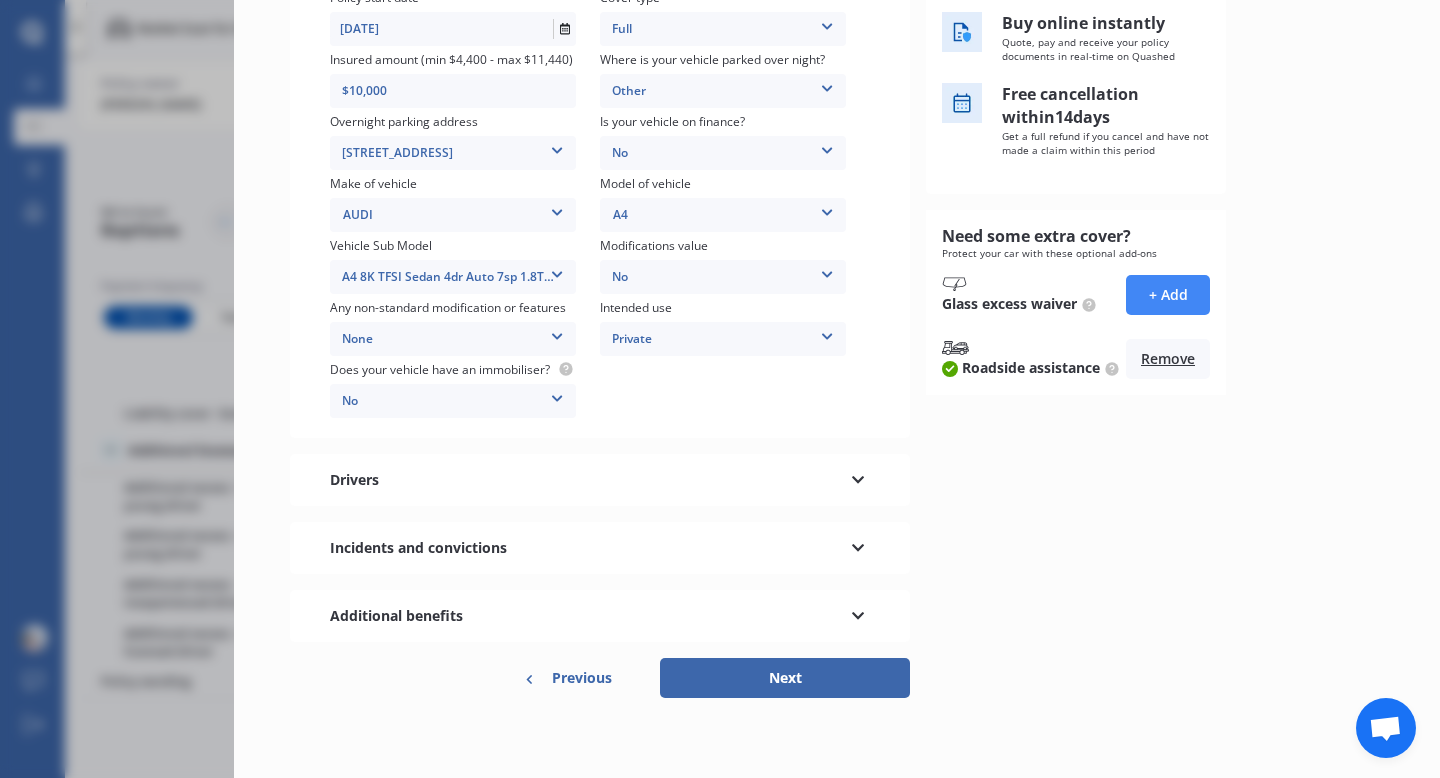click on "Drivers" at bounding box center [600, 480] 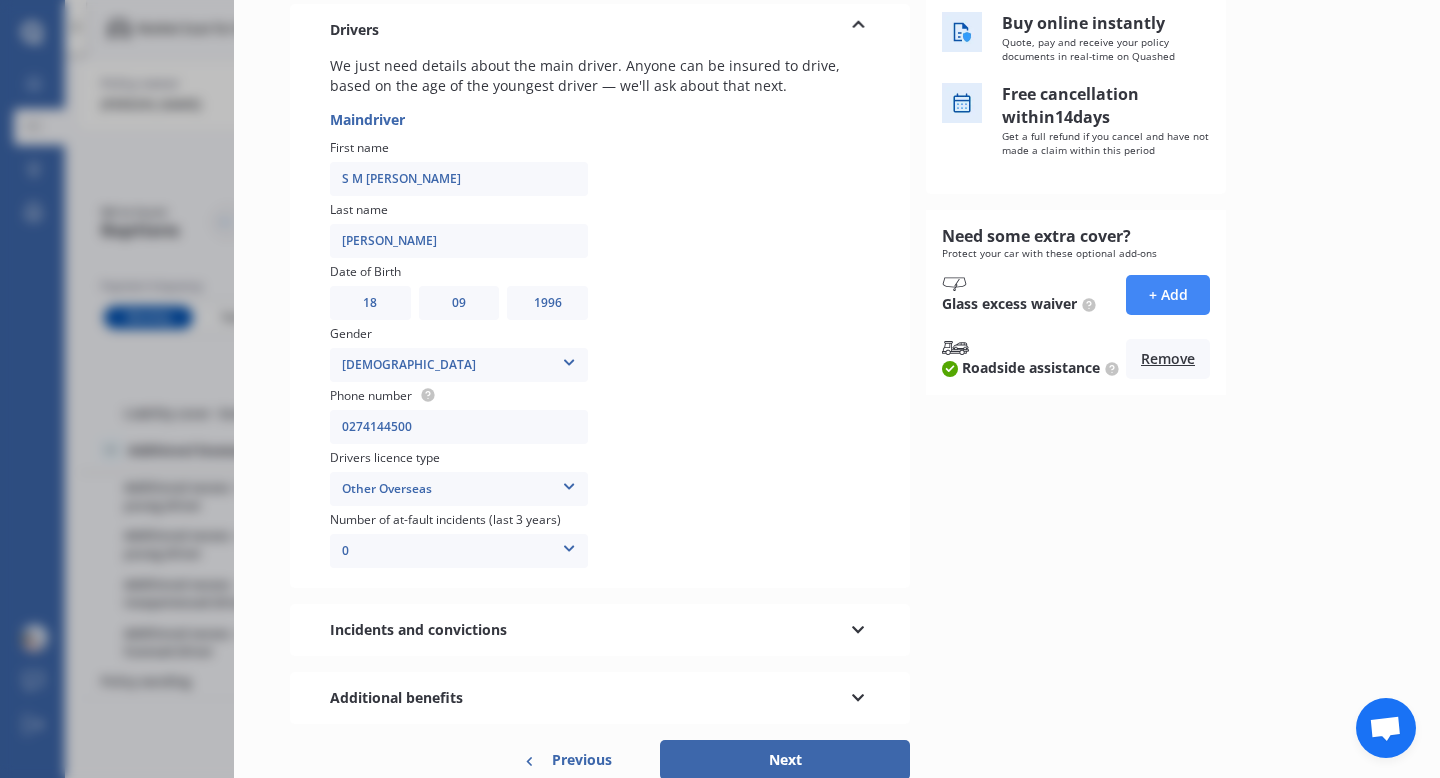 click at bounding box center [858, 627] 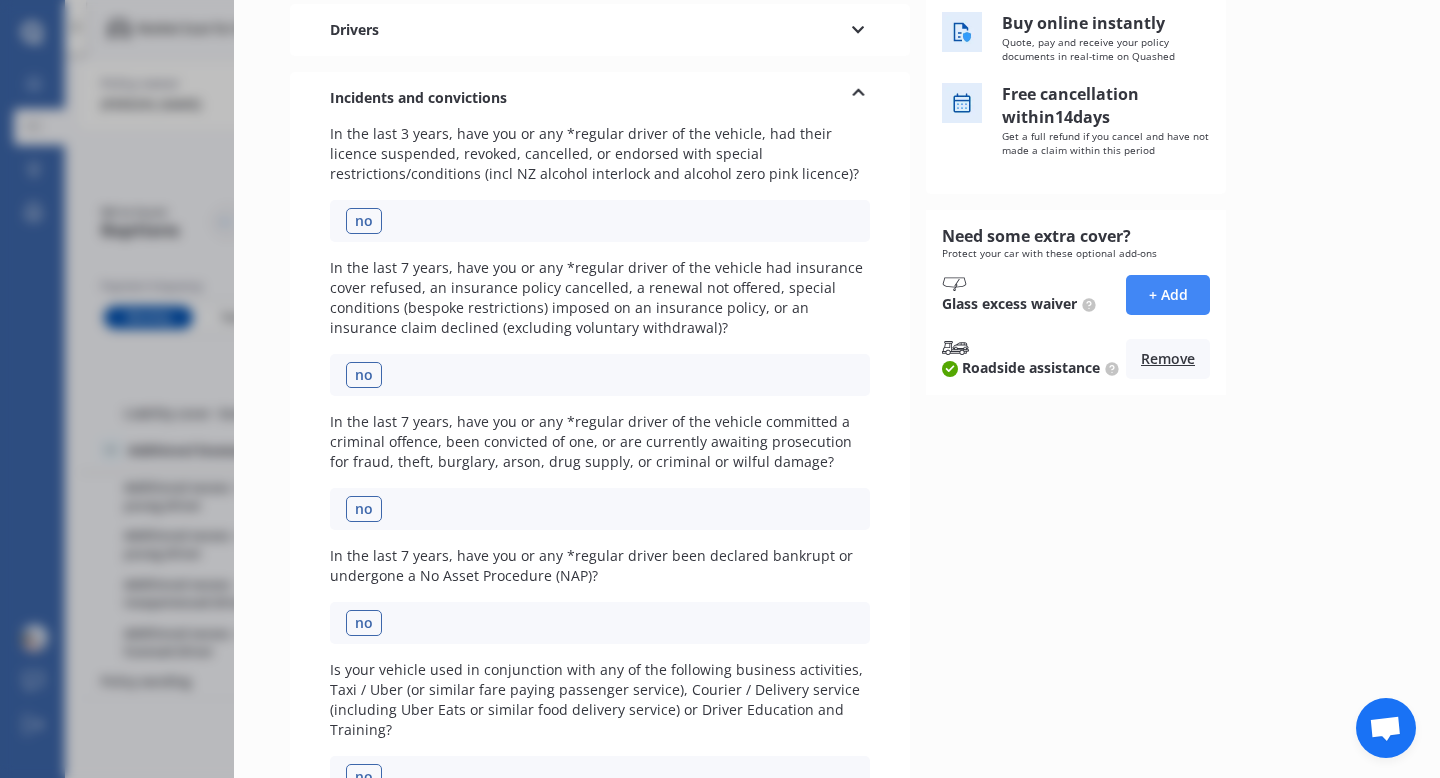 scroll, scrollTop: 542, scrollLeft: 0, axis: vertical 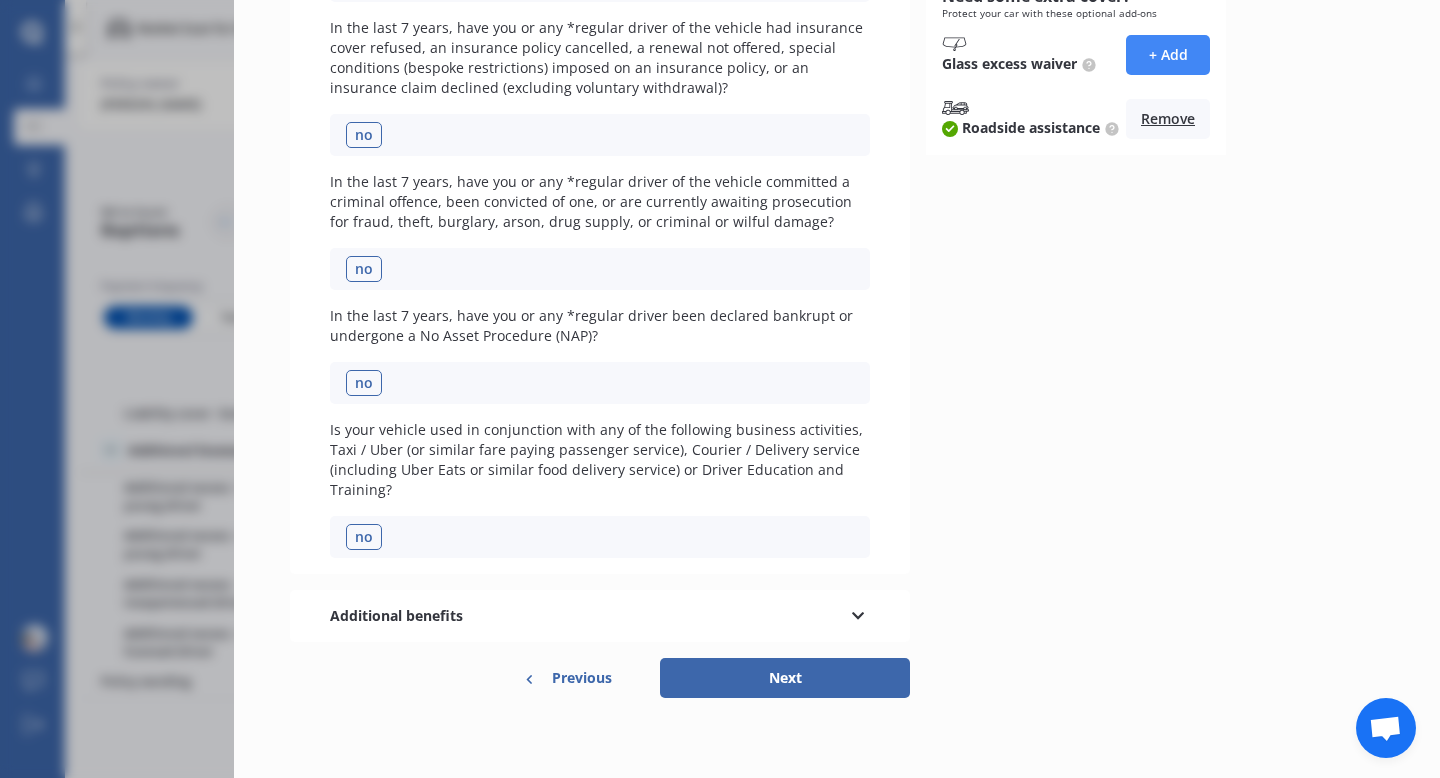 click at bounding box center [858, 613] 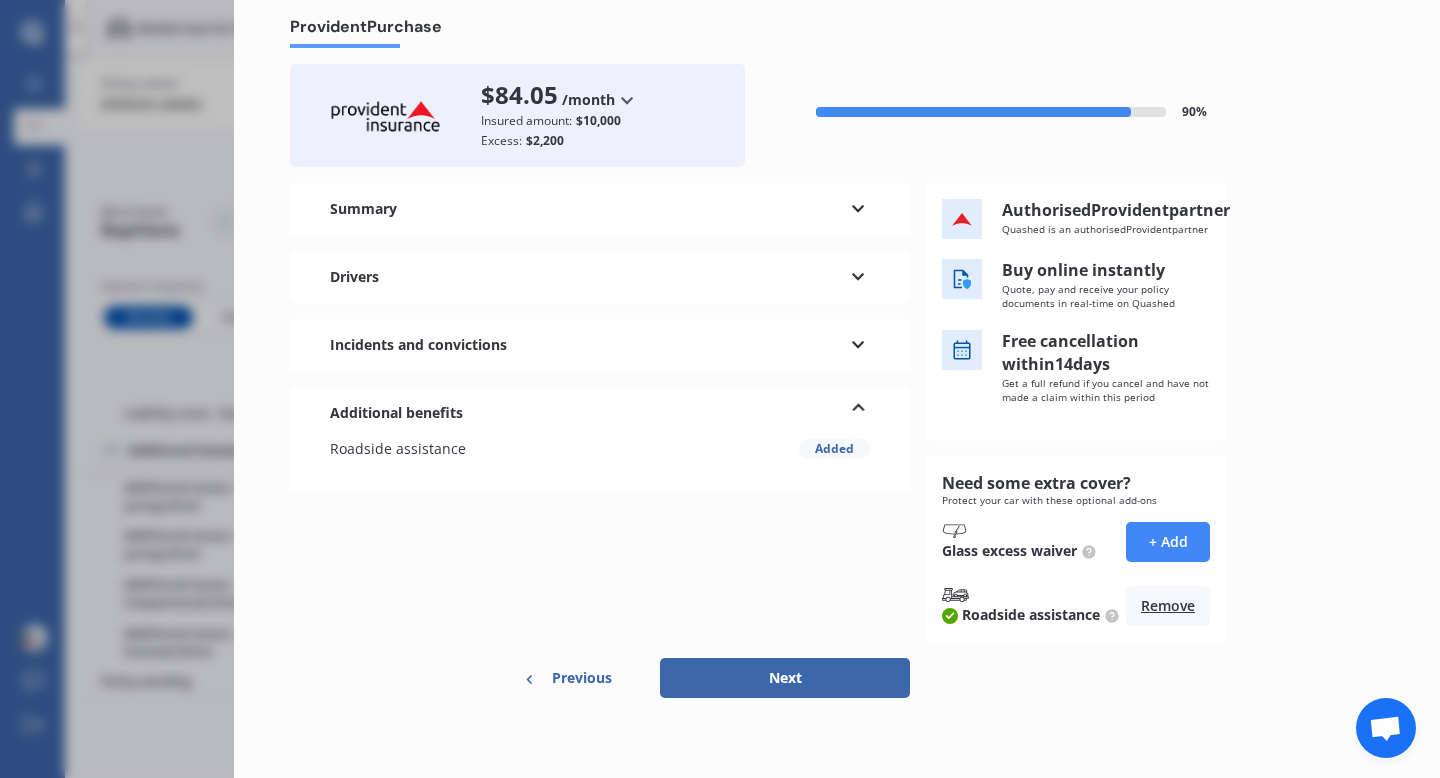 scroll, scrollTop: 74, scrollLeft: 0, axis: vertical 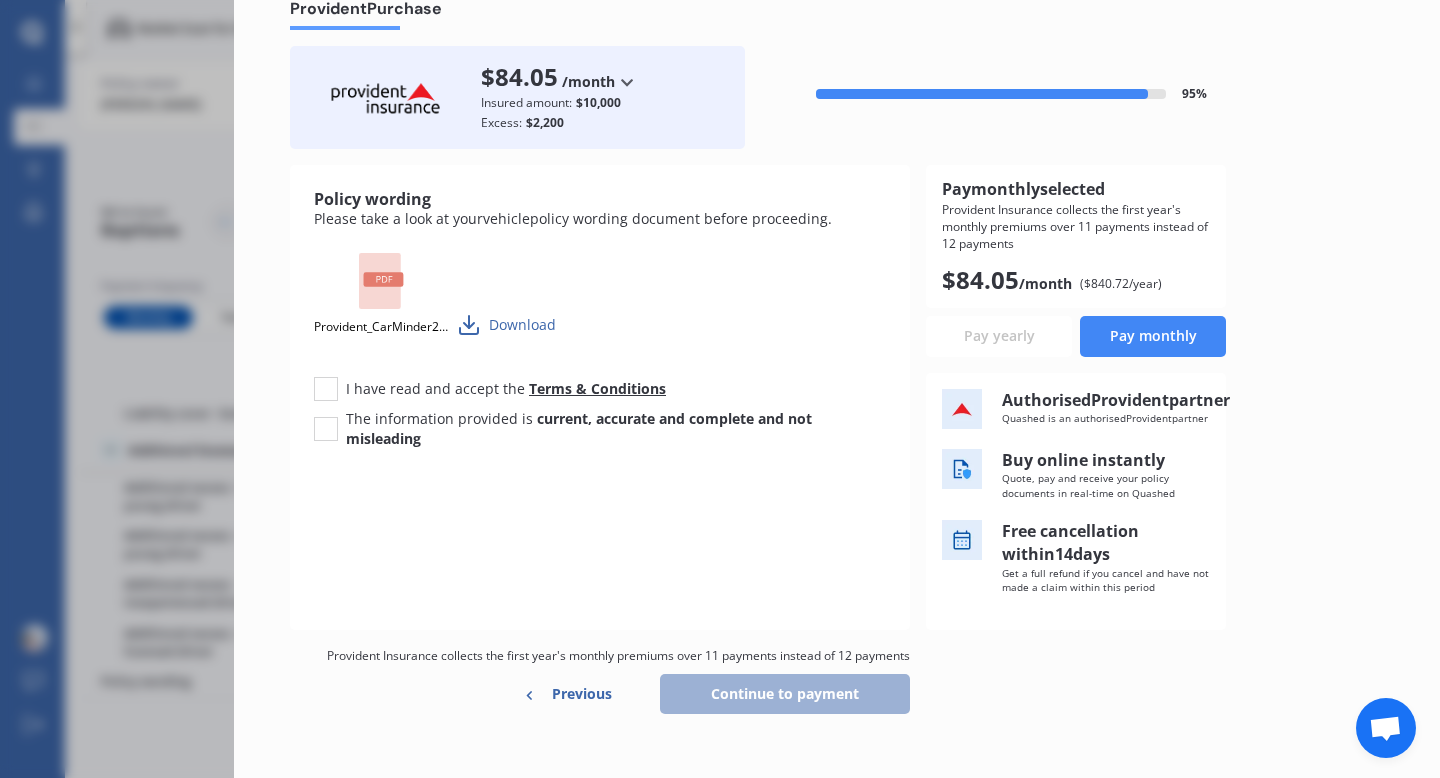 click 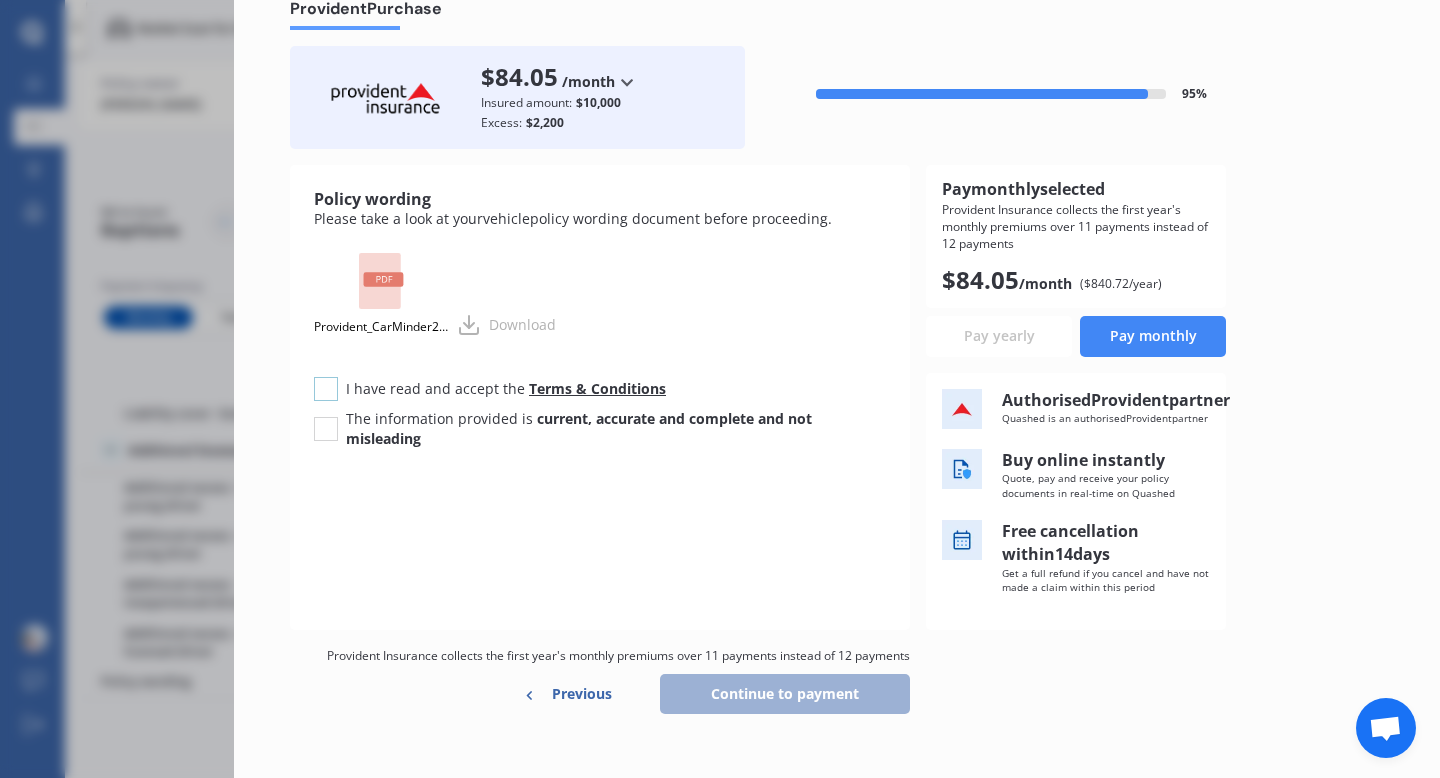 click at bounding box center (326, 377) 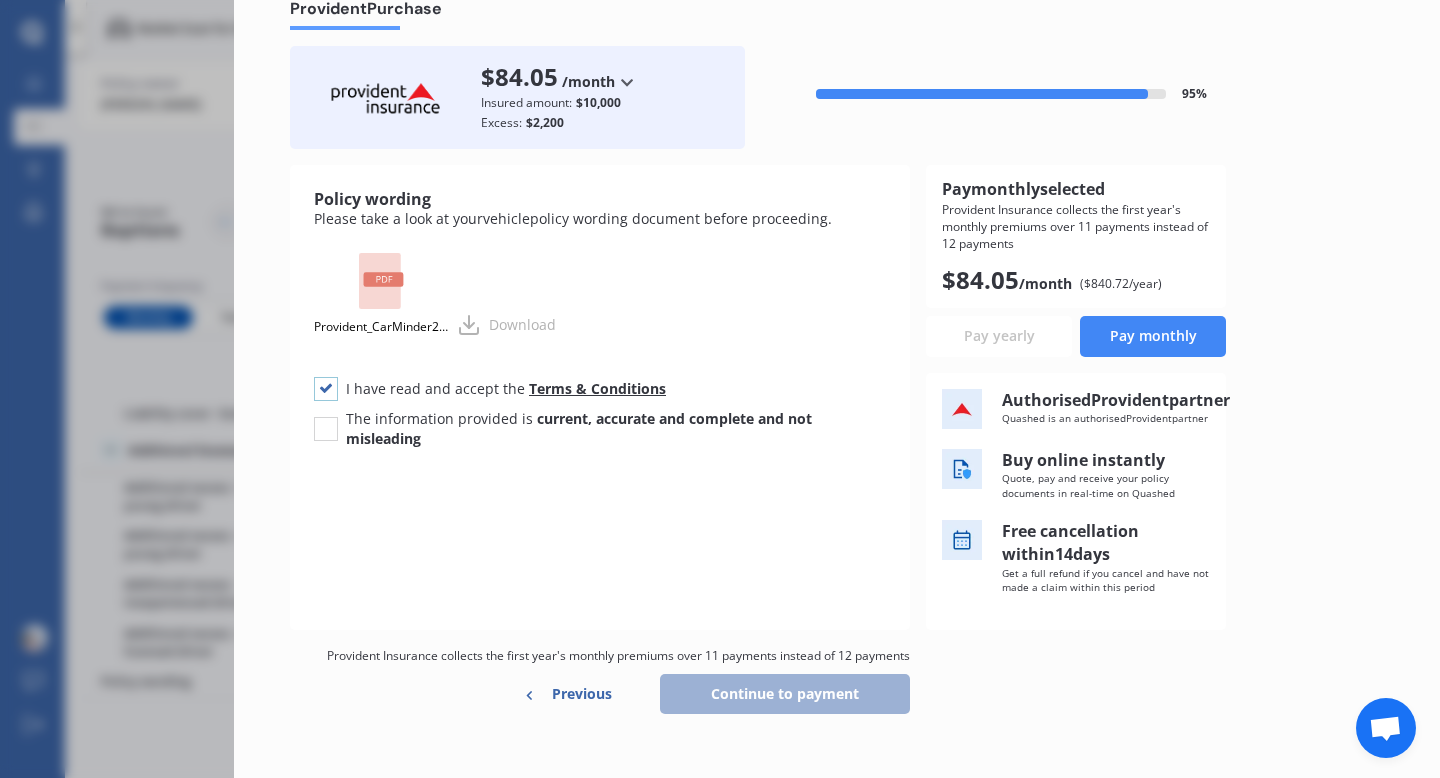 checkbox on "true" 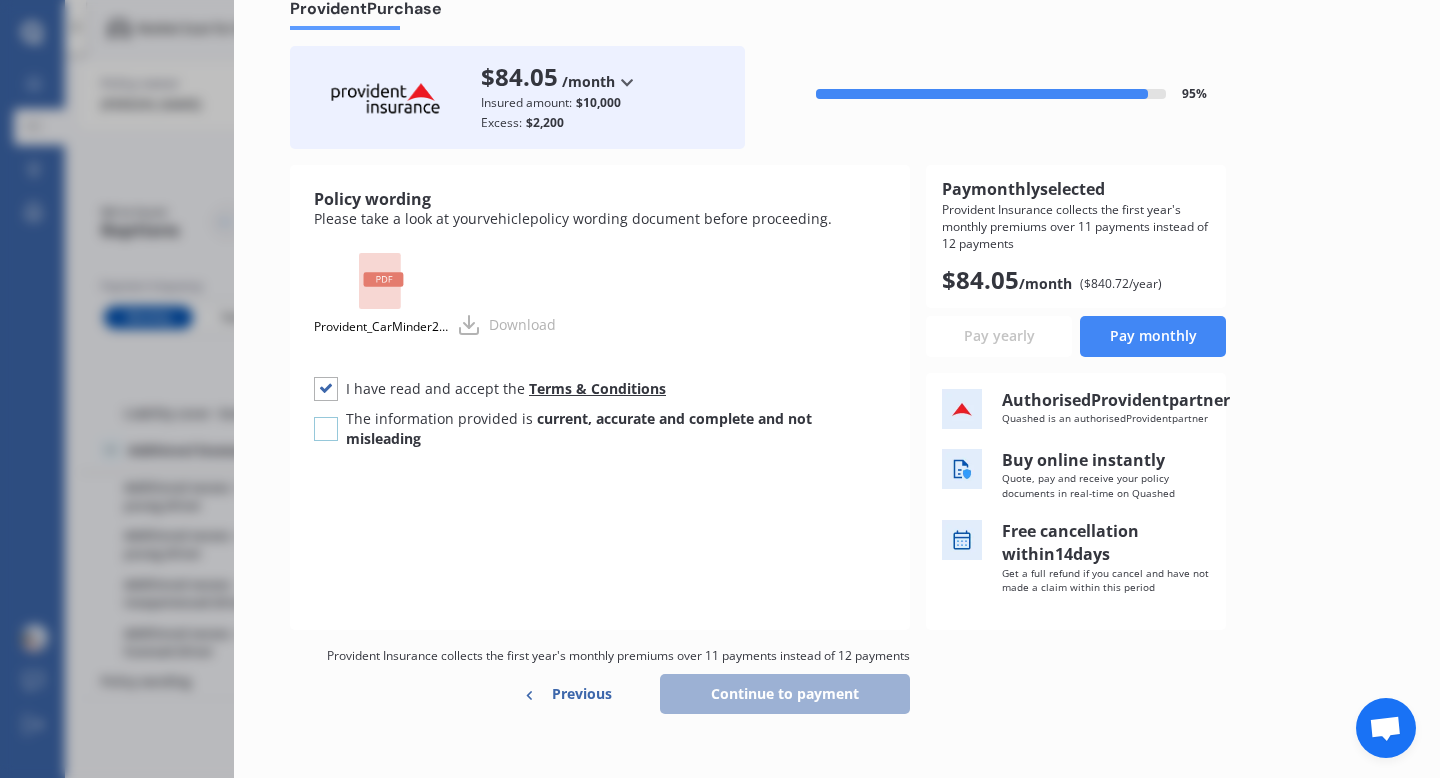 click at bounding box center (326, 417) 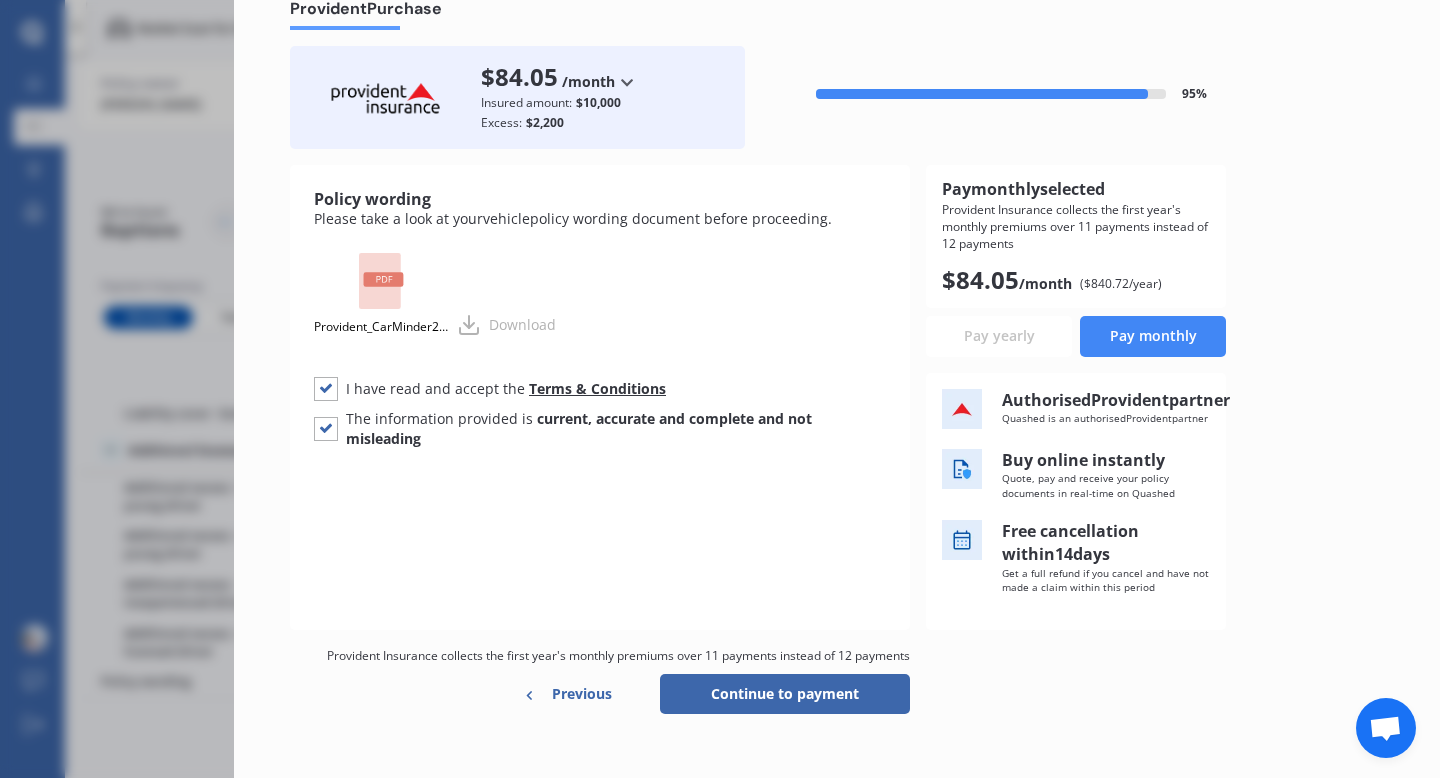 click on "Continue to payment" at bounding box center (785, 694) 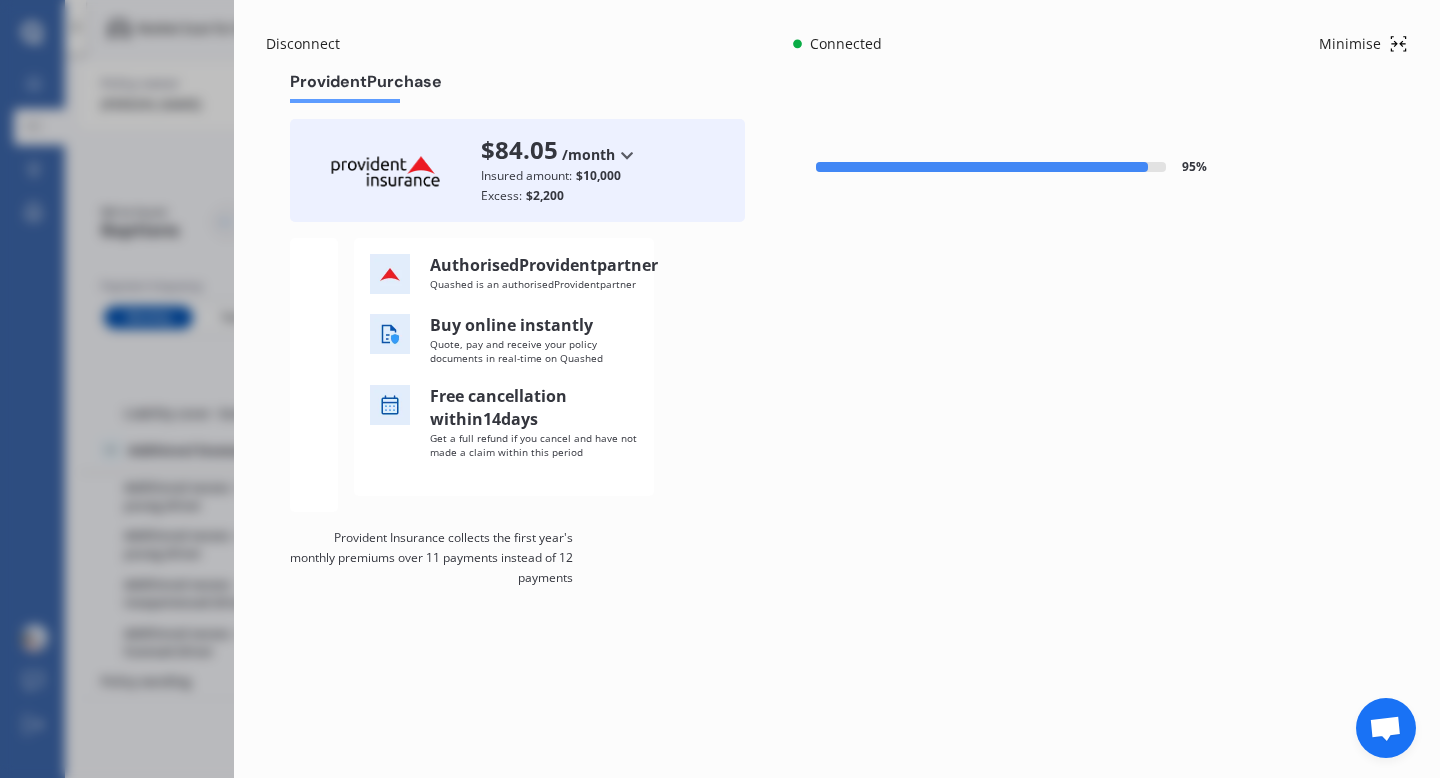 scroll, scrollTop: 0, scrollLeft: 0, axis: both 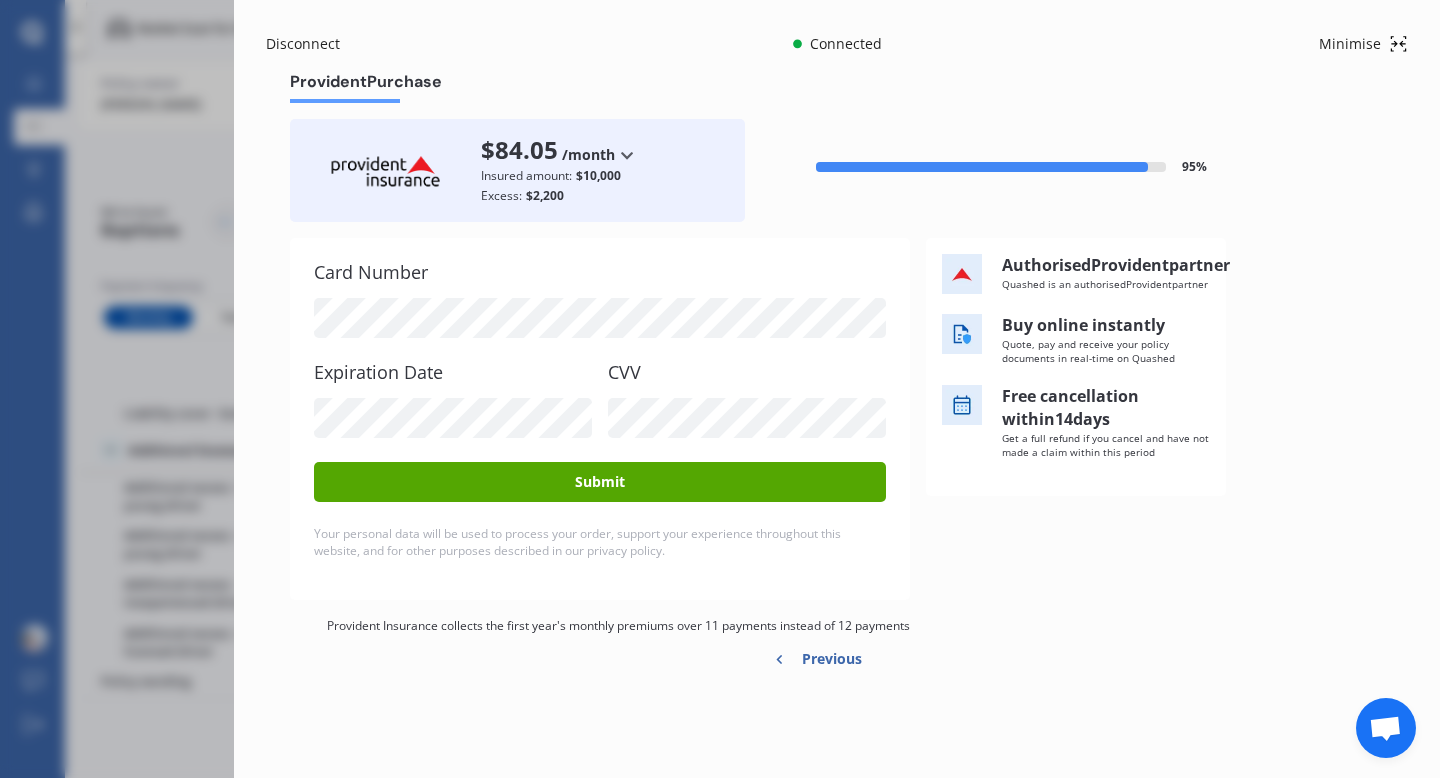 click on "Submit" at bounding box center (600, 482) 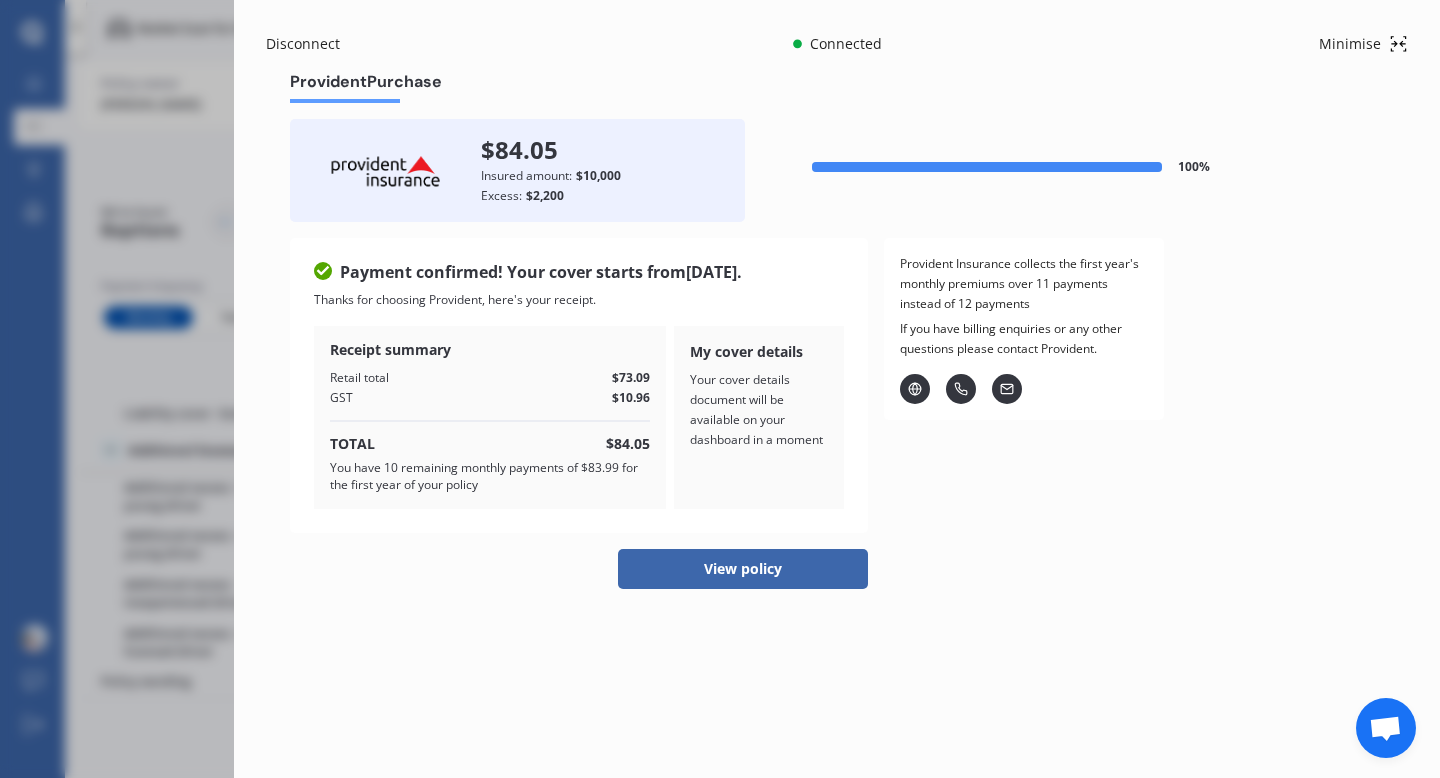click 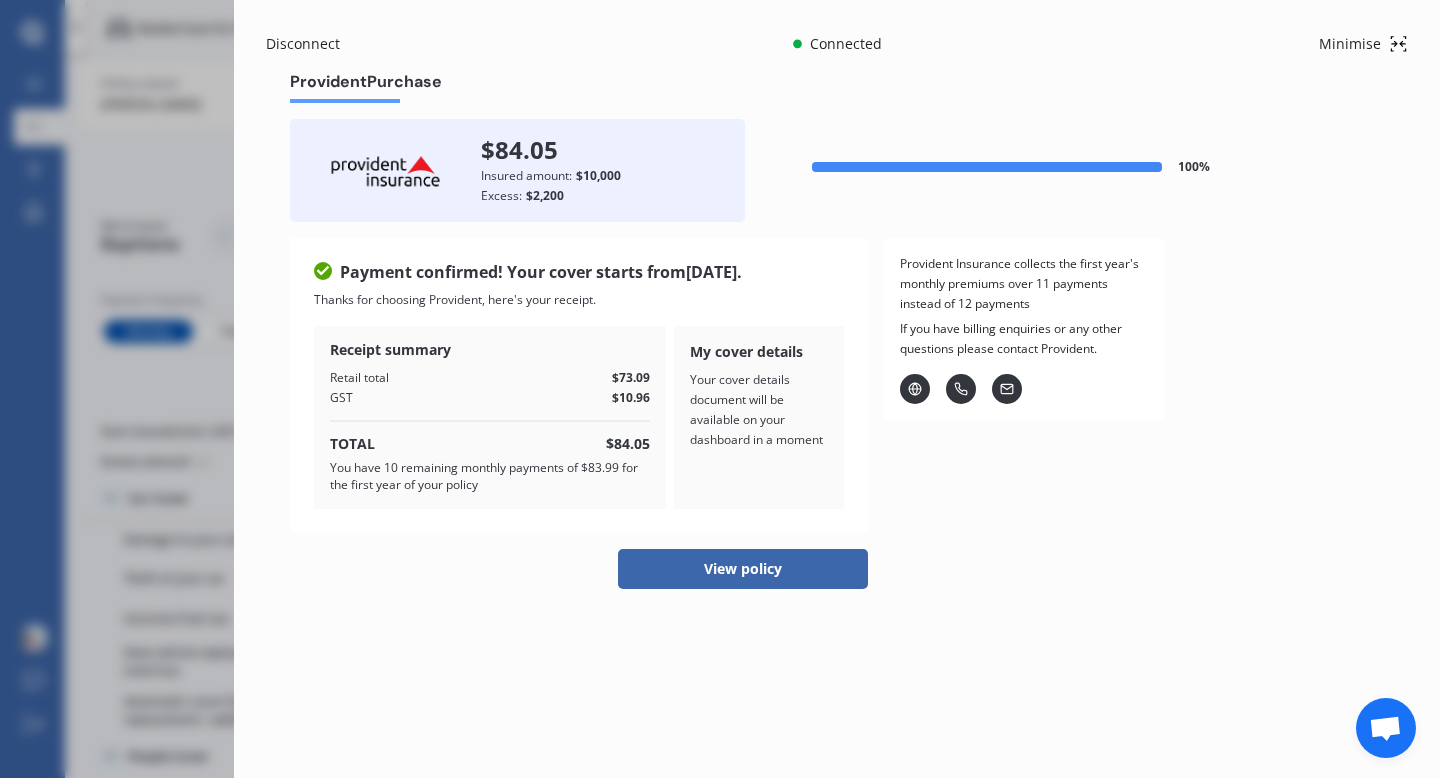 click on "View policy" at bounding box center (743, 569) 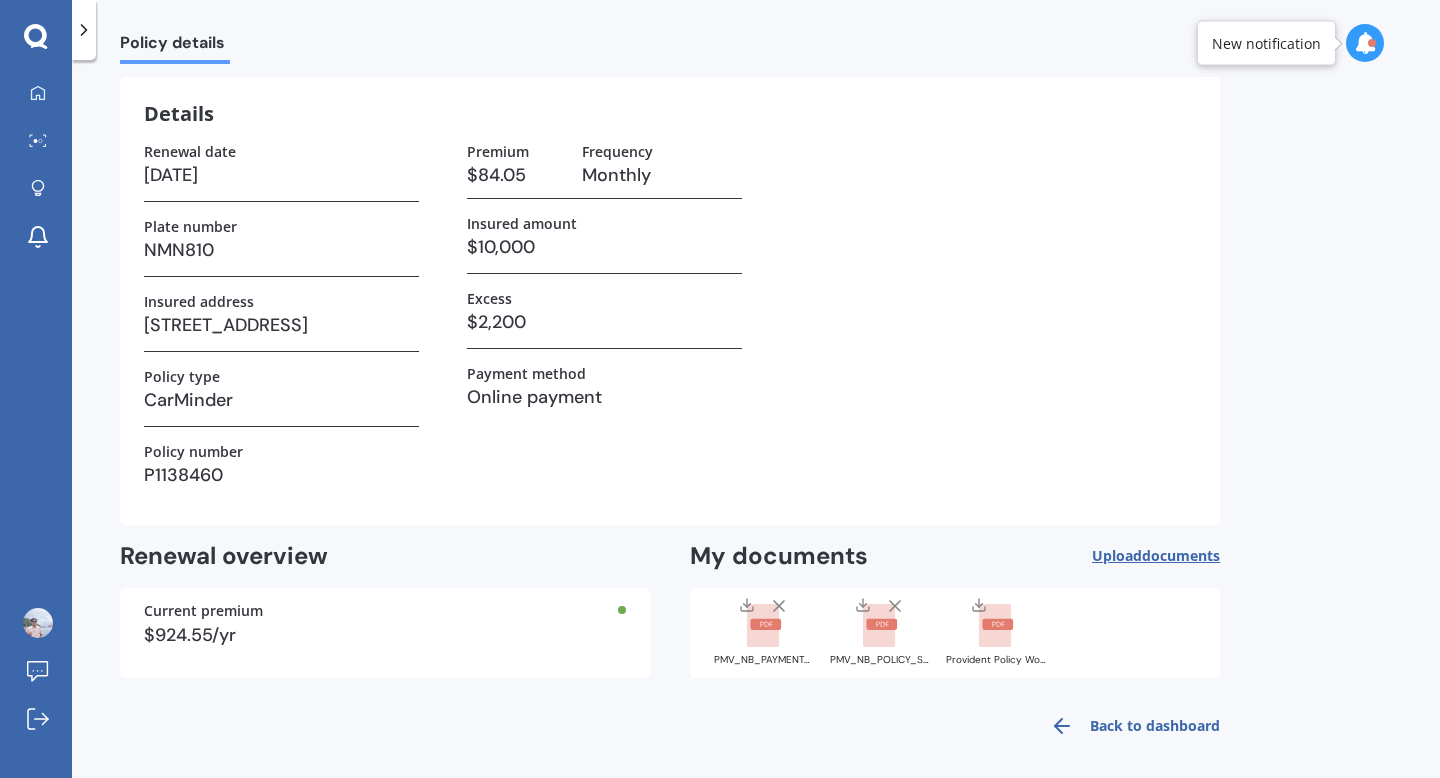 scroll, scrollTop: 64, scrollLeft: 0, axis: vertical 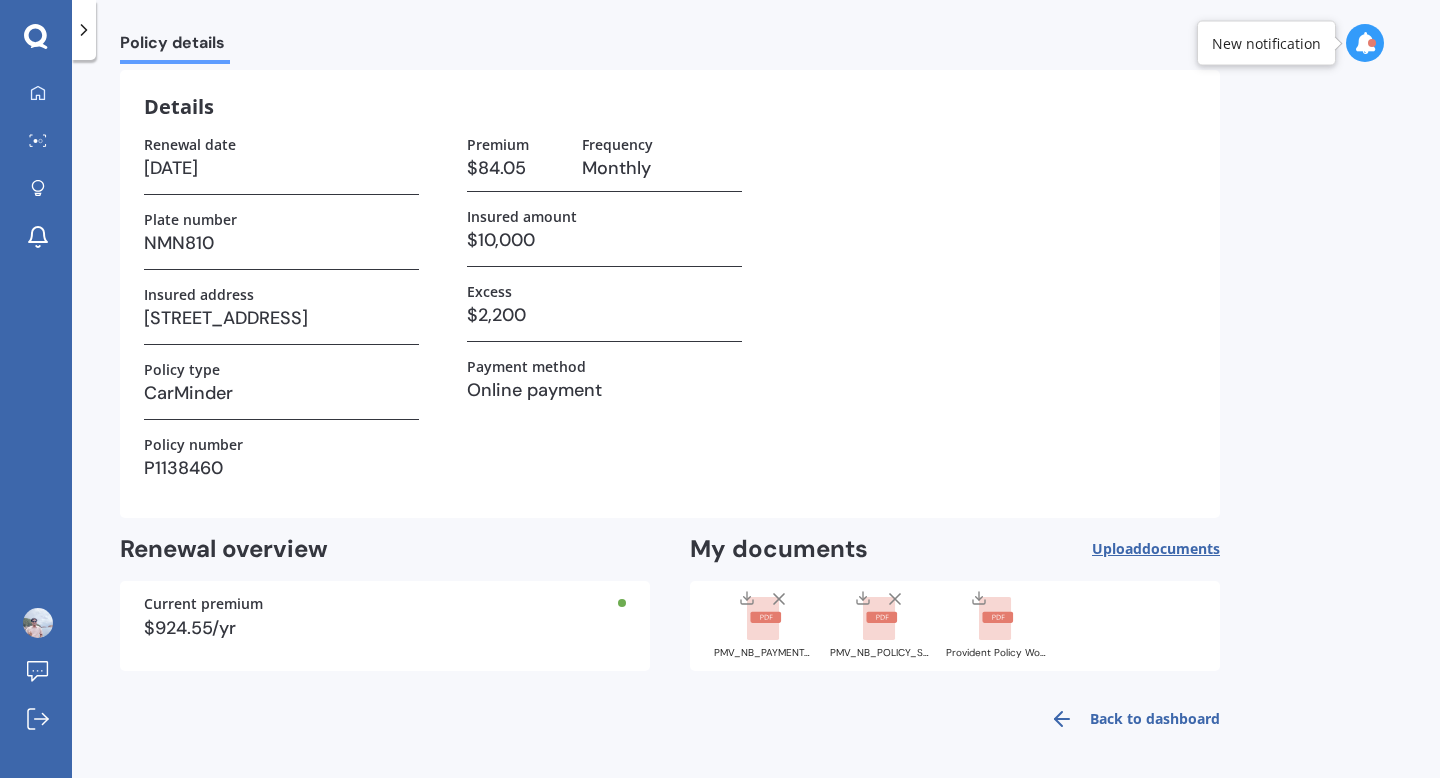 click on "Upload  documents" at bounding box center (1156, 549) 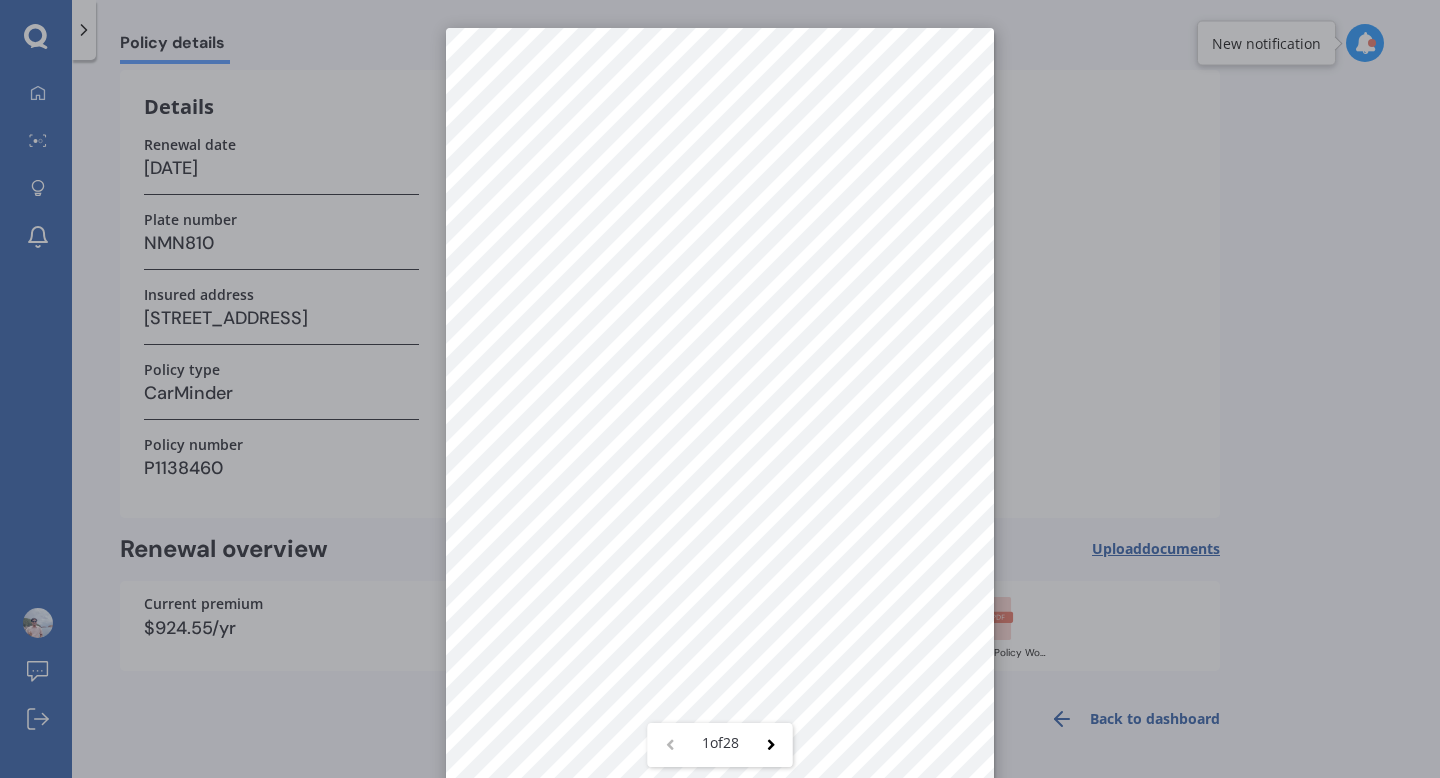 click on "1  of  28" at bounding box center (720, 389) 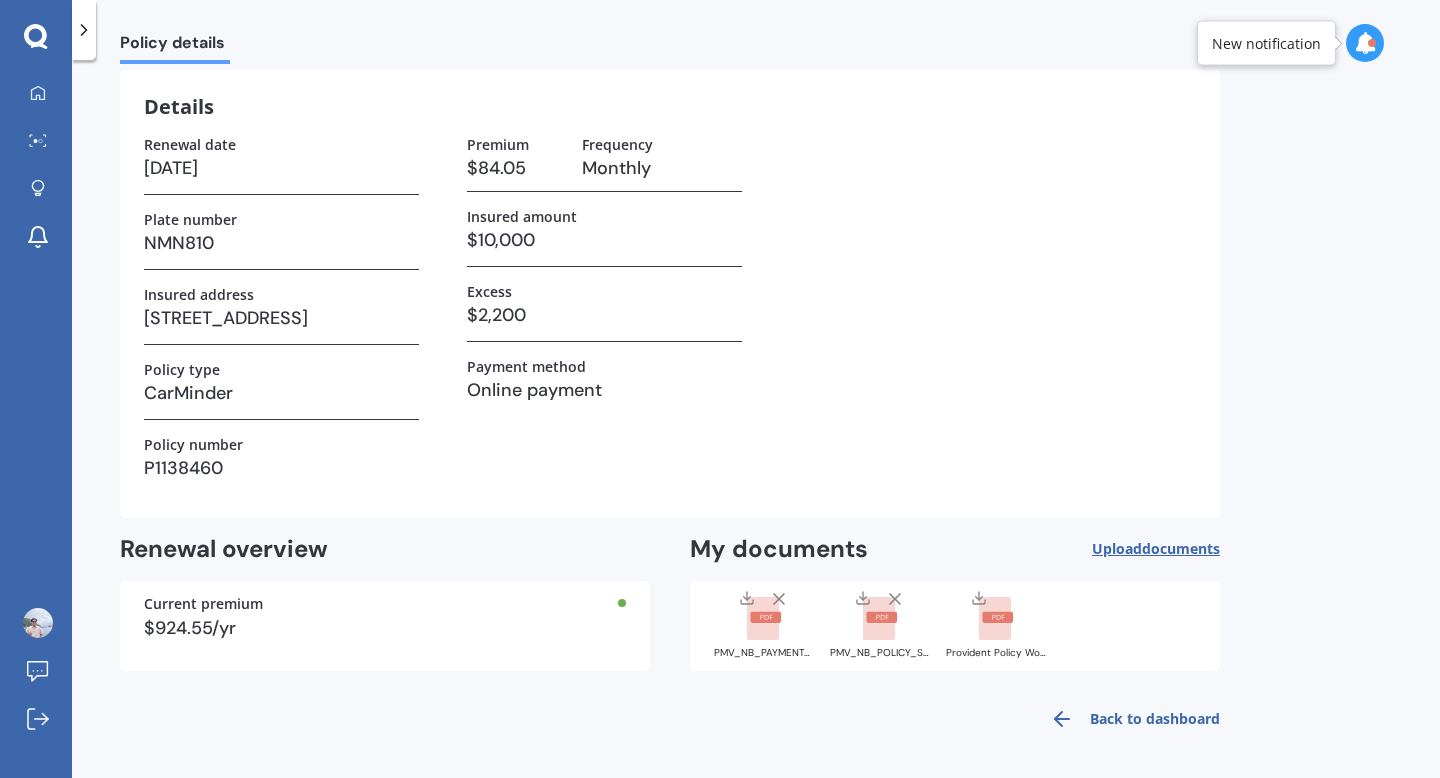 click 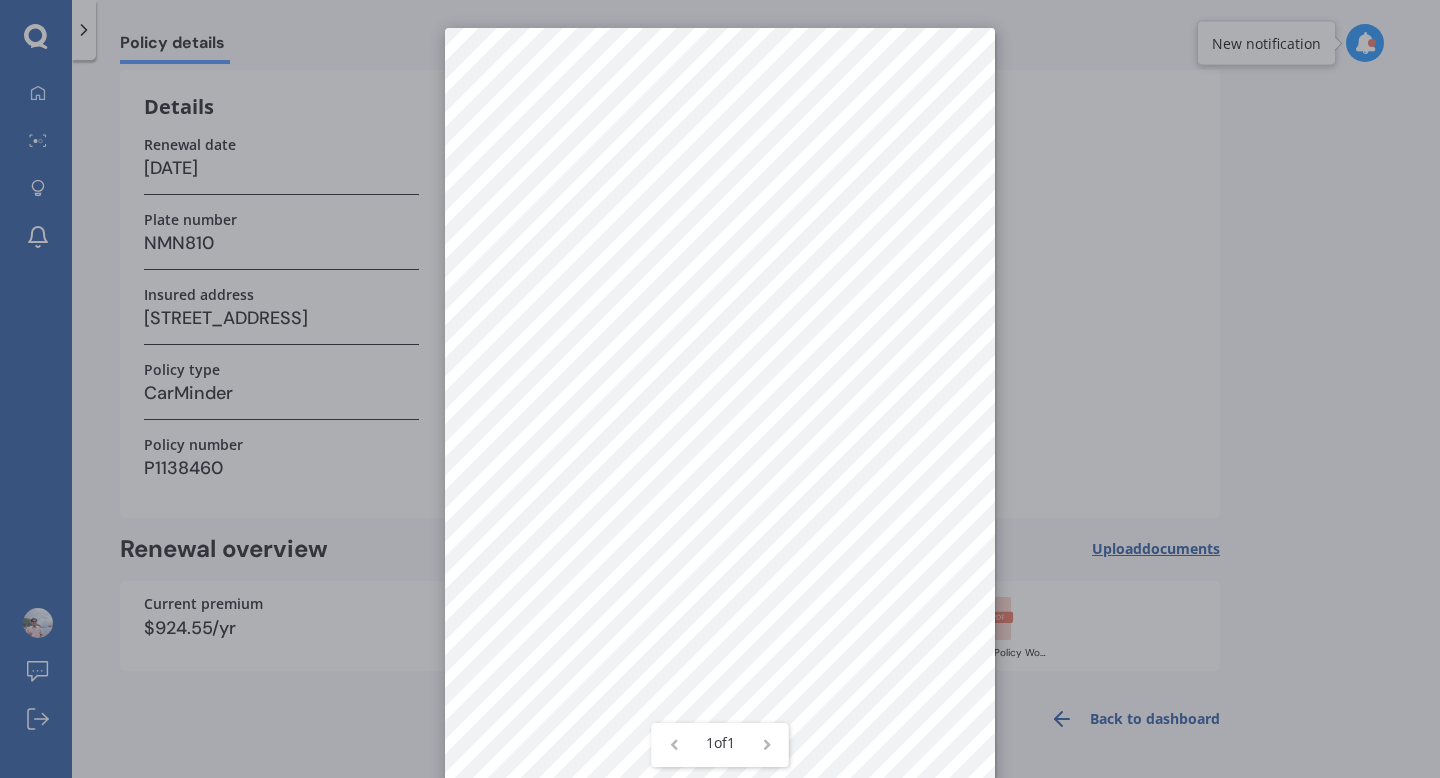 scroll, scrollTop: 28, scrollLeft: 0, axis: vertical 